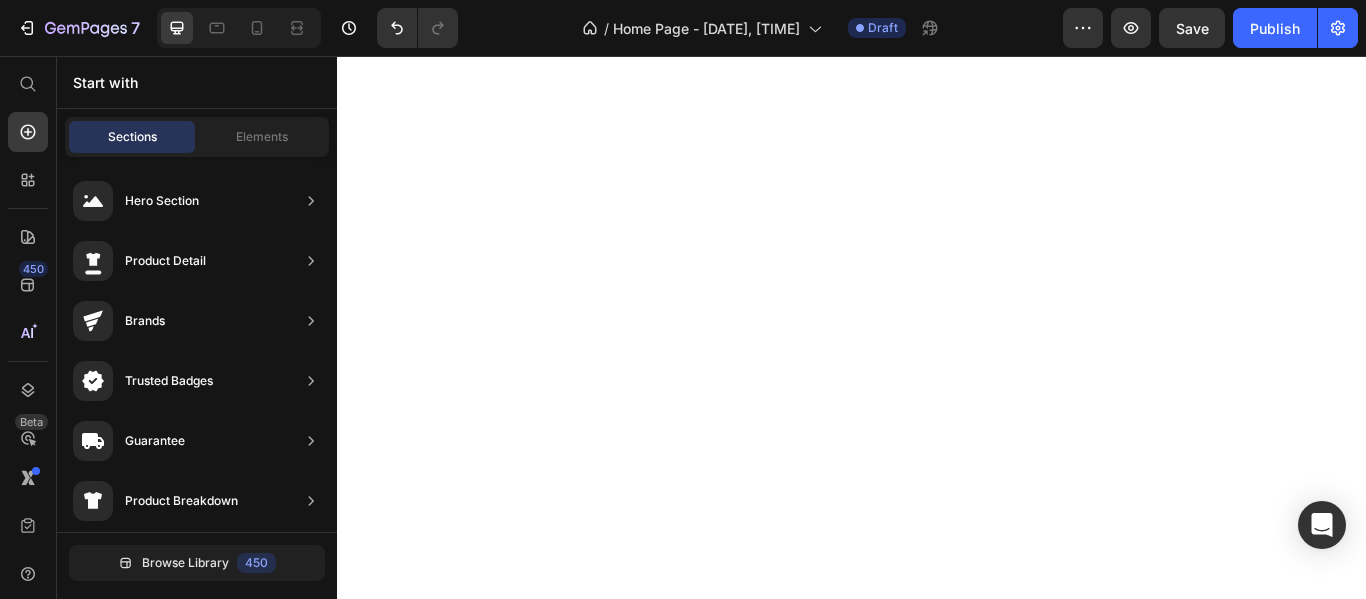 scroll, scrollTop: 0, scrollLeft: 0, axis: both 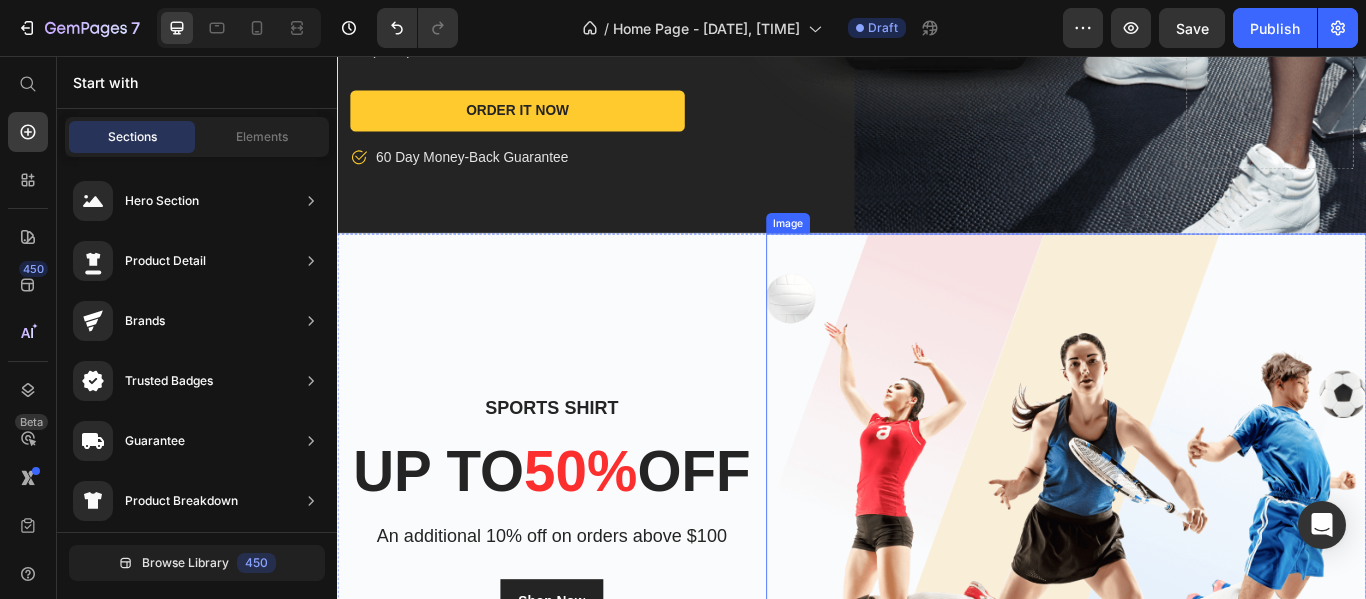 click at bounding box center (1187, 583) 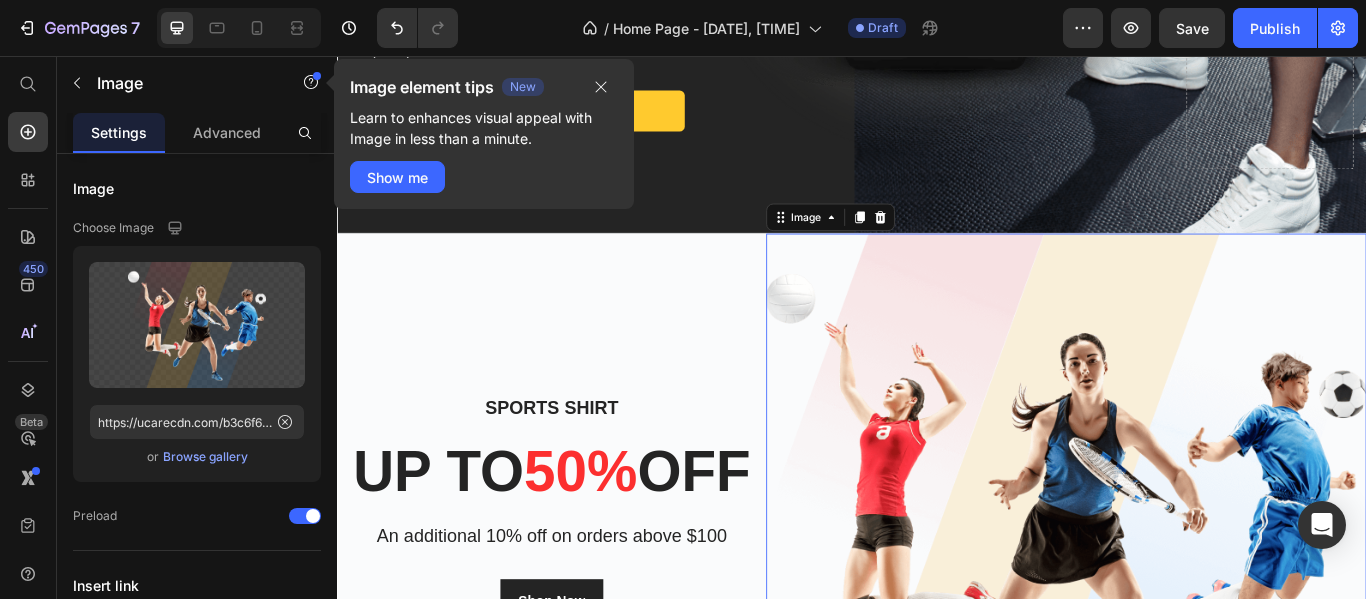 drag, startPoint x: 598, startPoint y: 82, endPoint x: 455, endPoint y: 181, distance: 173.92528 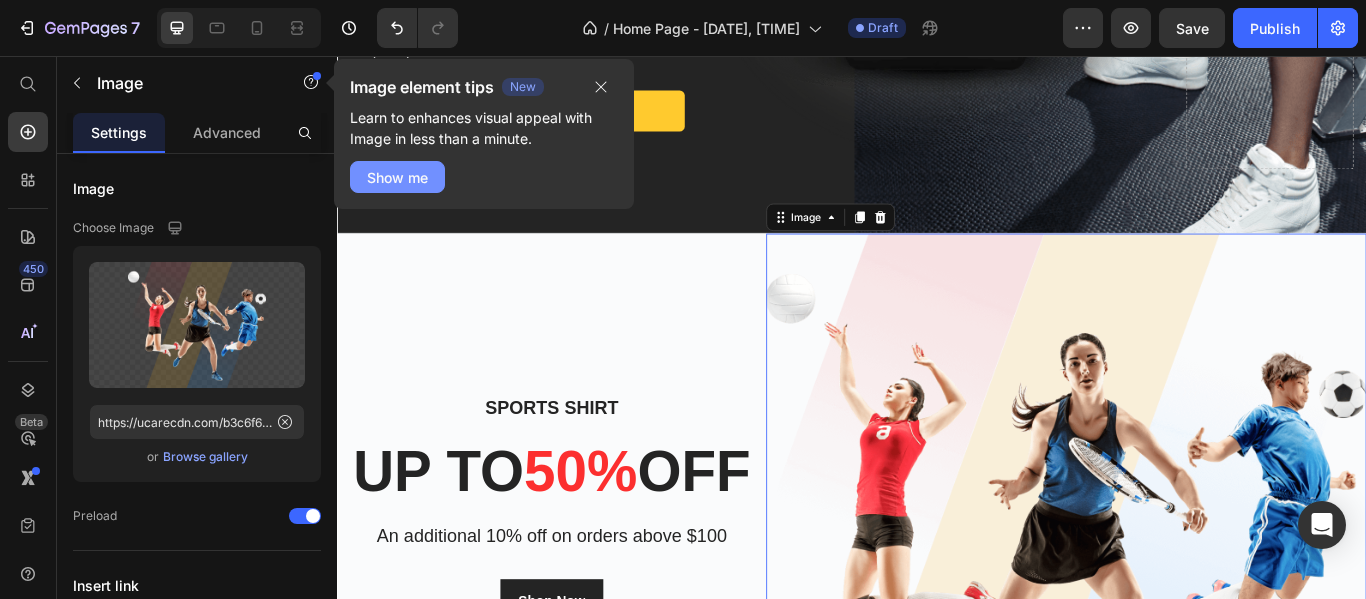click on "Show me" at bounding box center (397, 177) 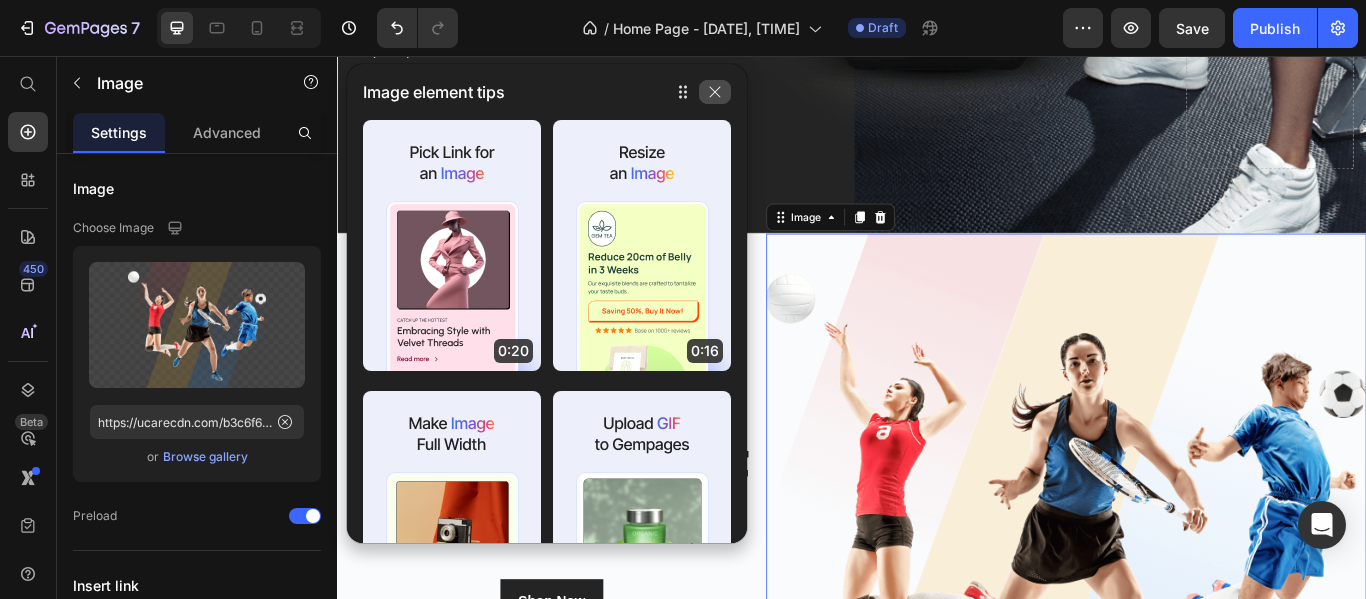 click 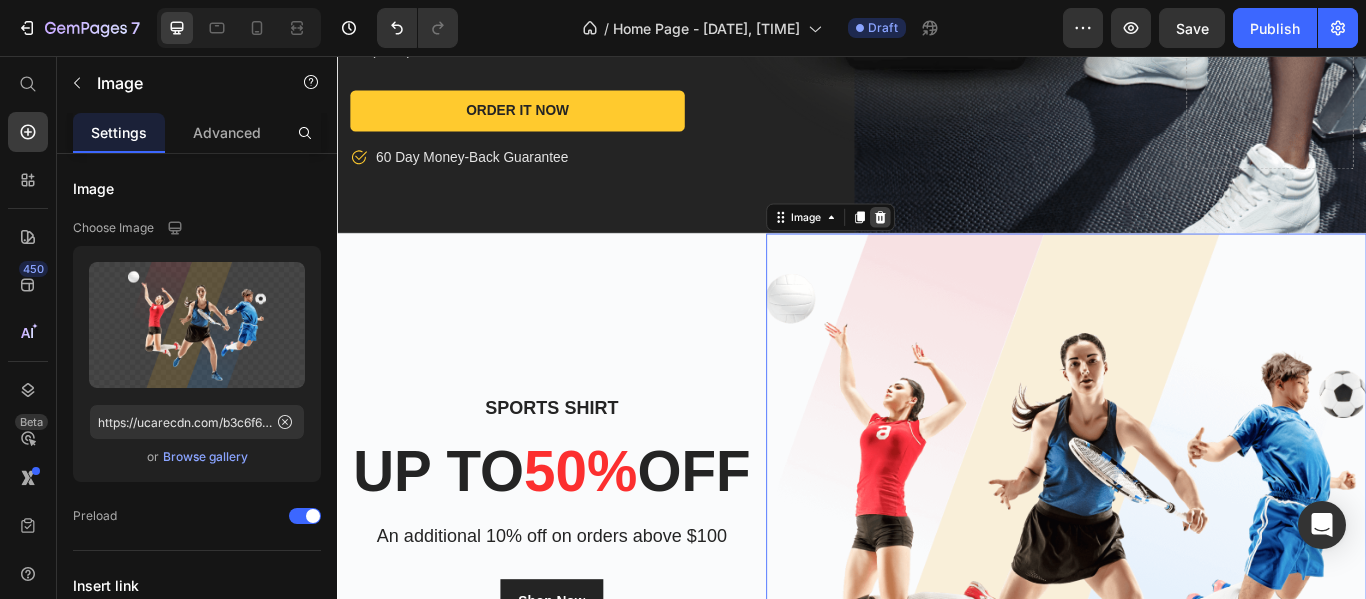 click 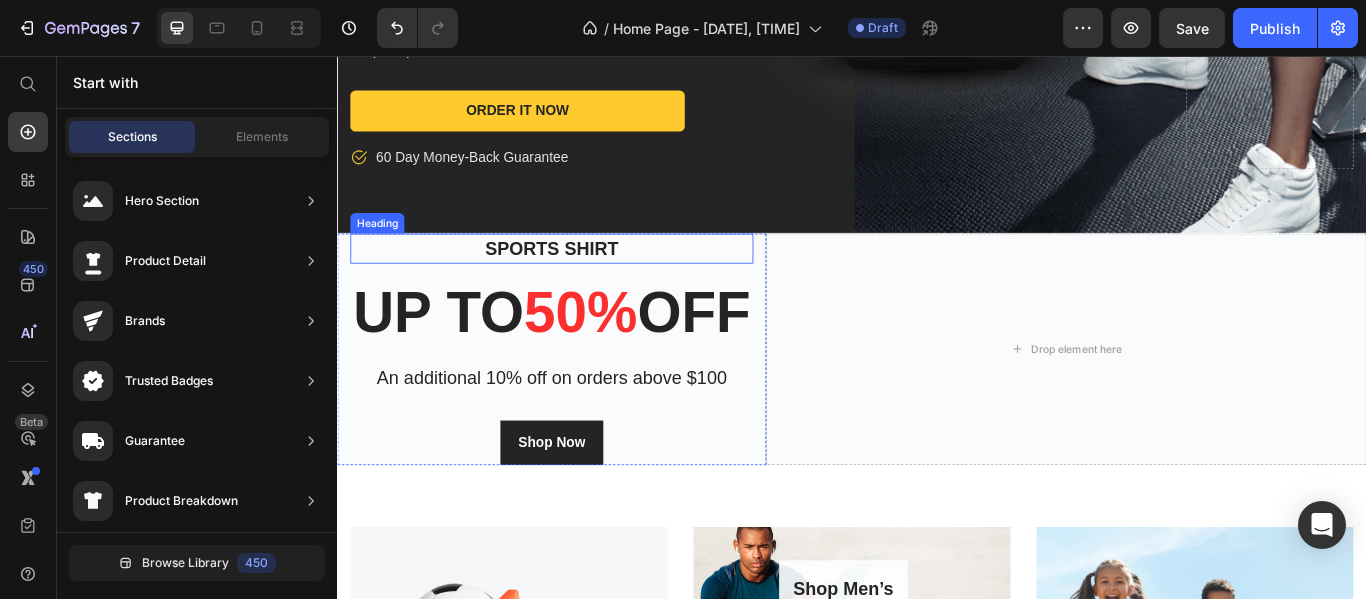 click on "Sports Shirt" at bounding box center [587, 281] 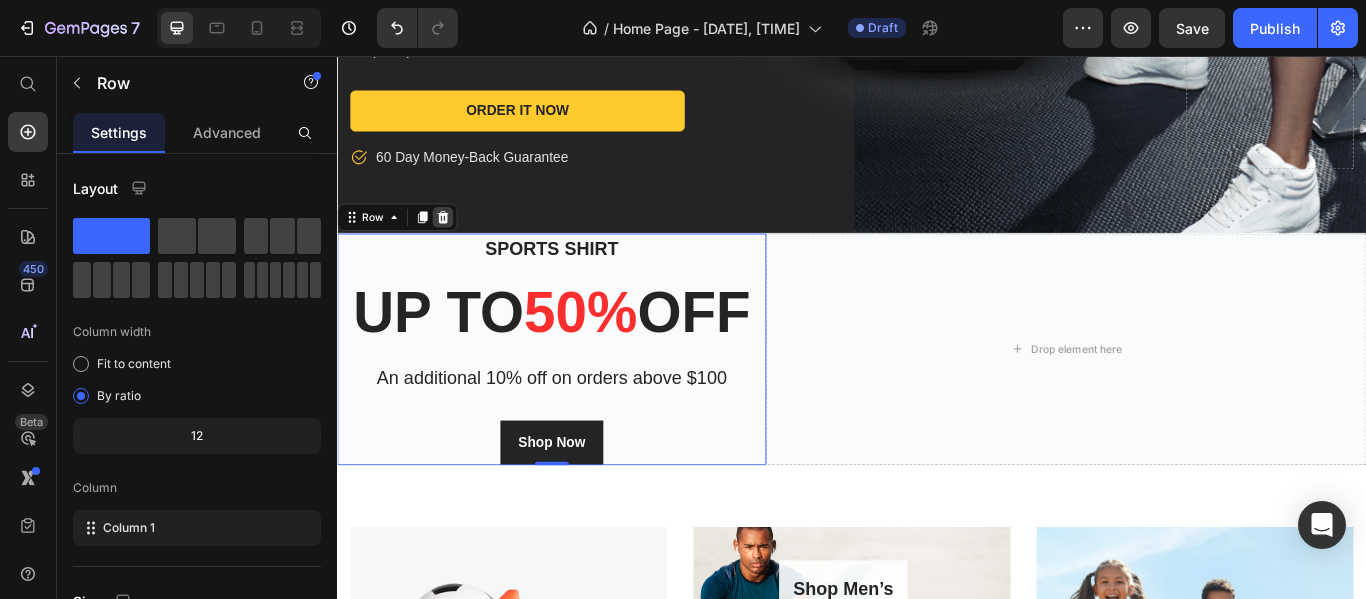 click 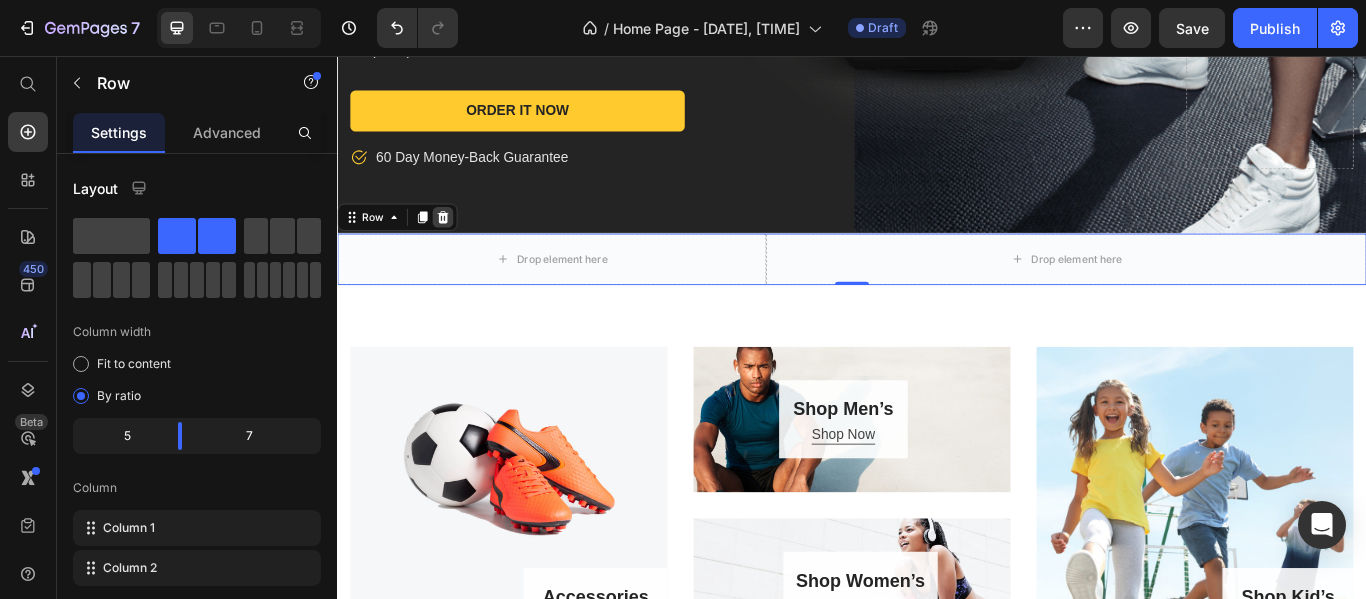 click 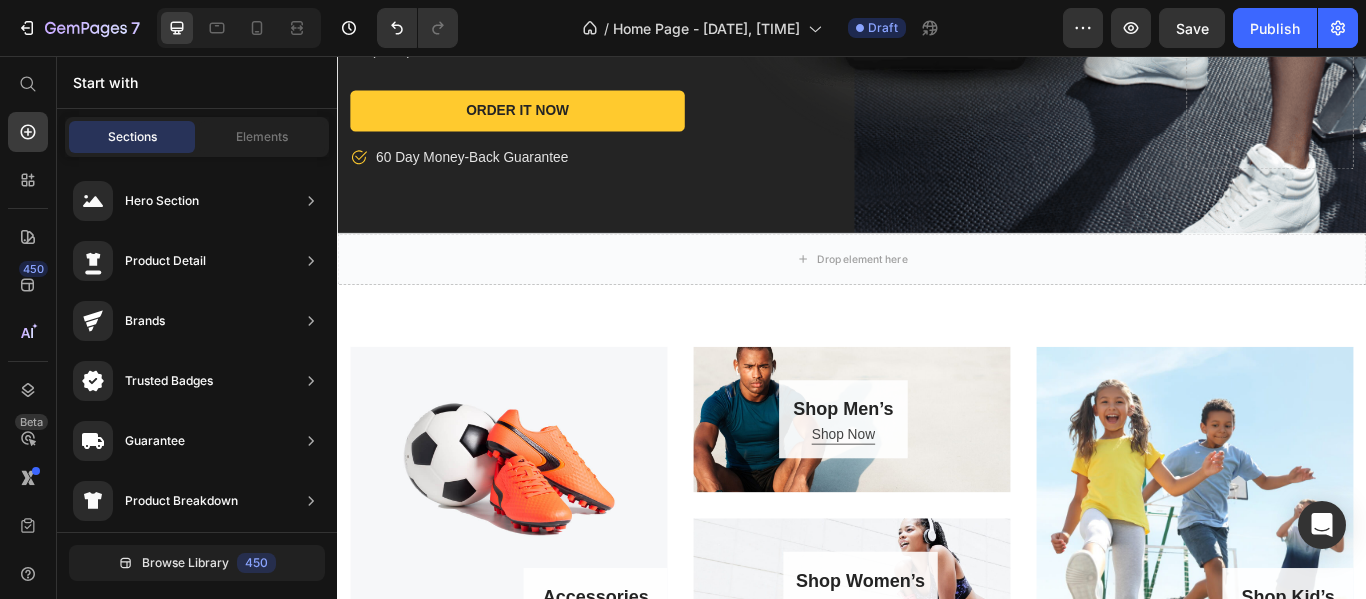 scroll, scrollTop: 140, scrollLeft: 0, axis: vertical 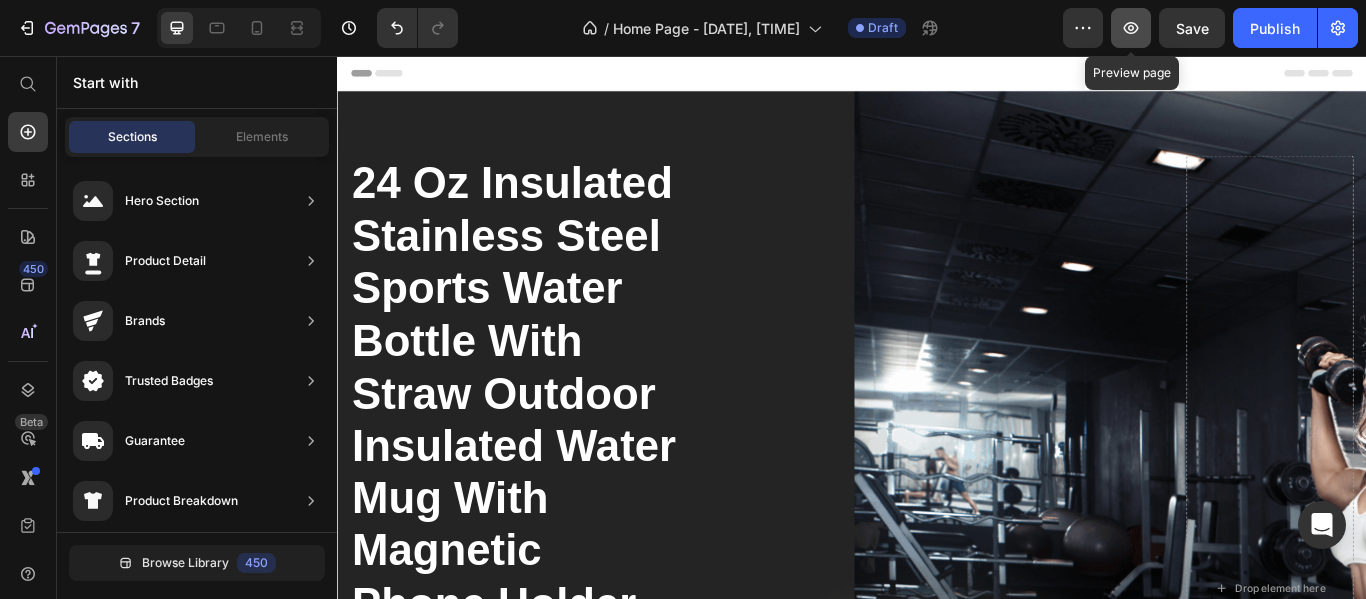 click 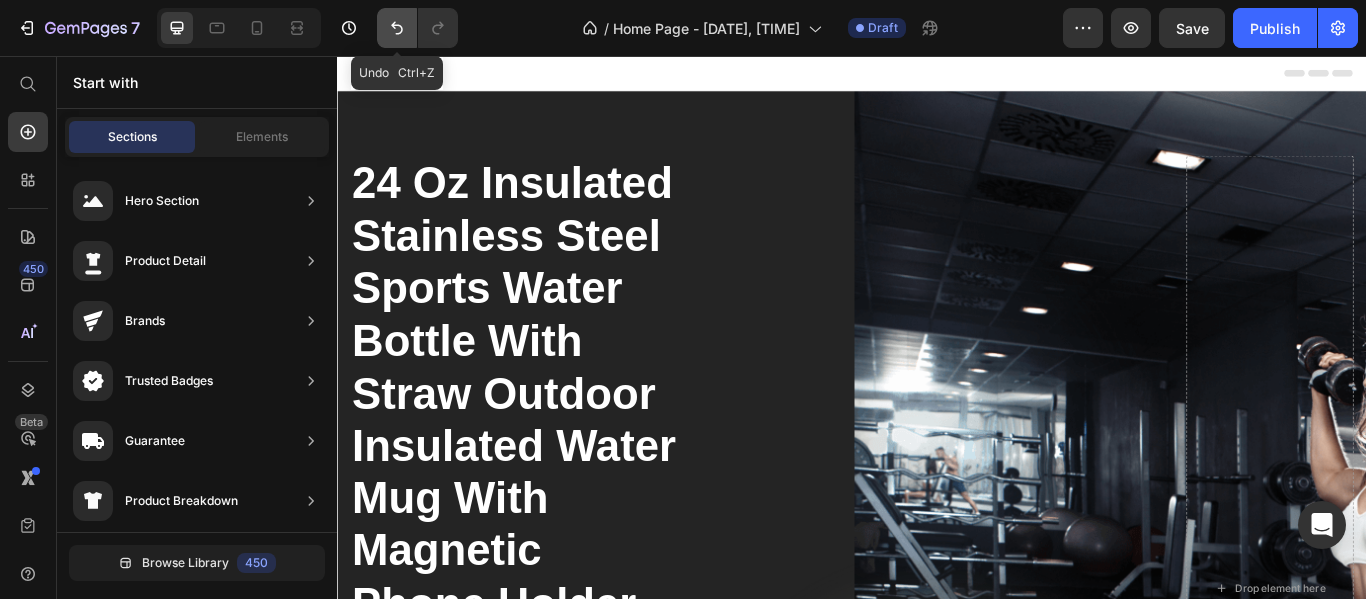 click 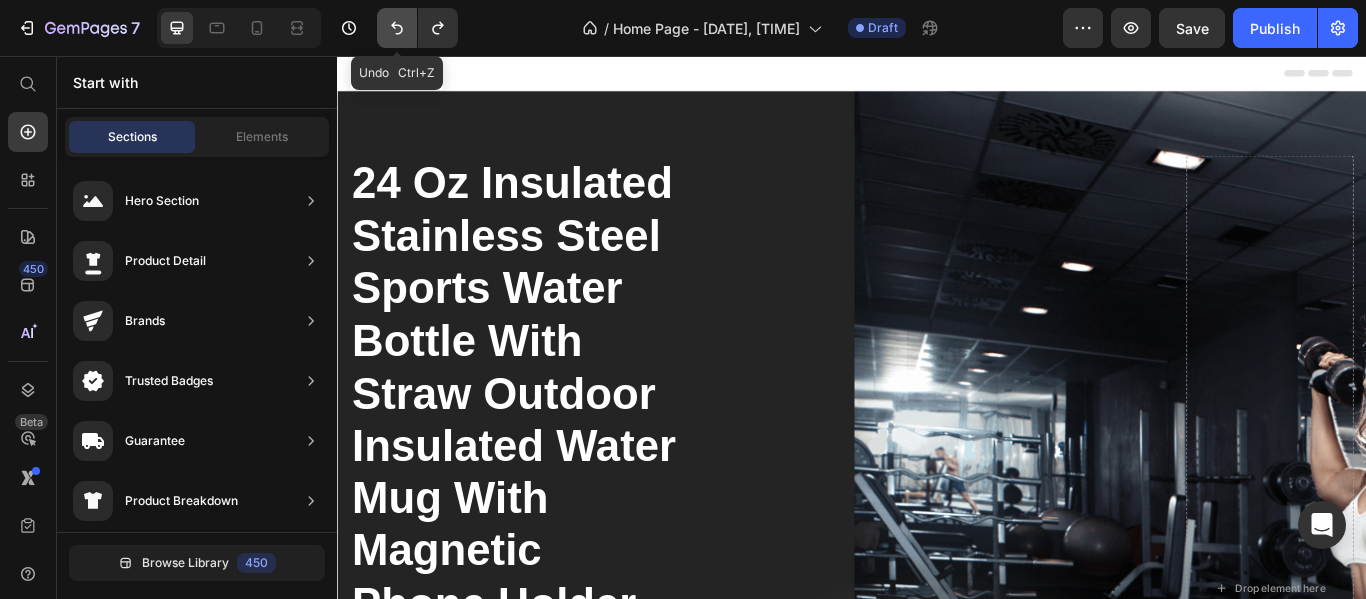 click 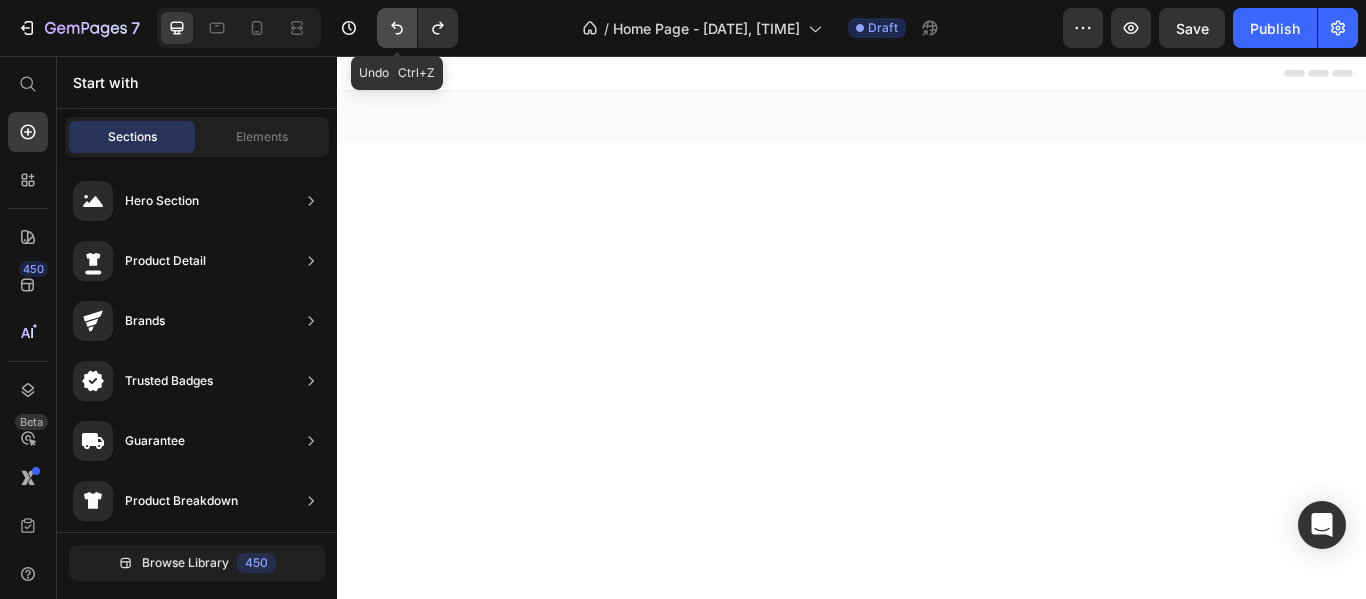 click 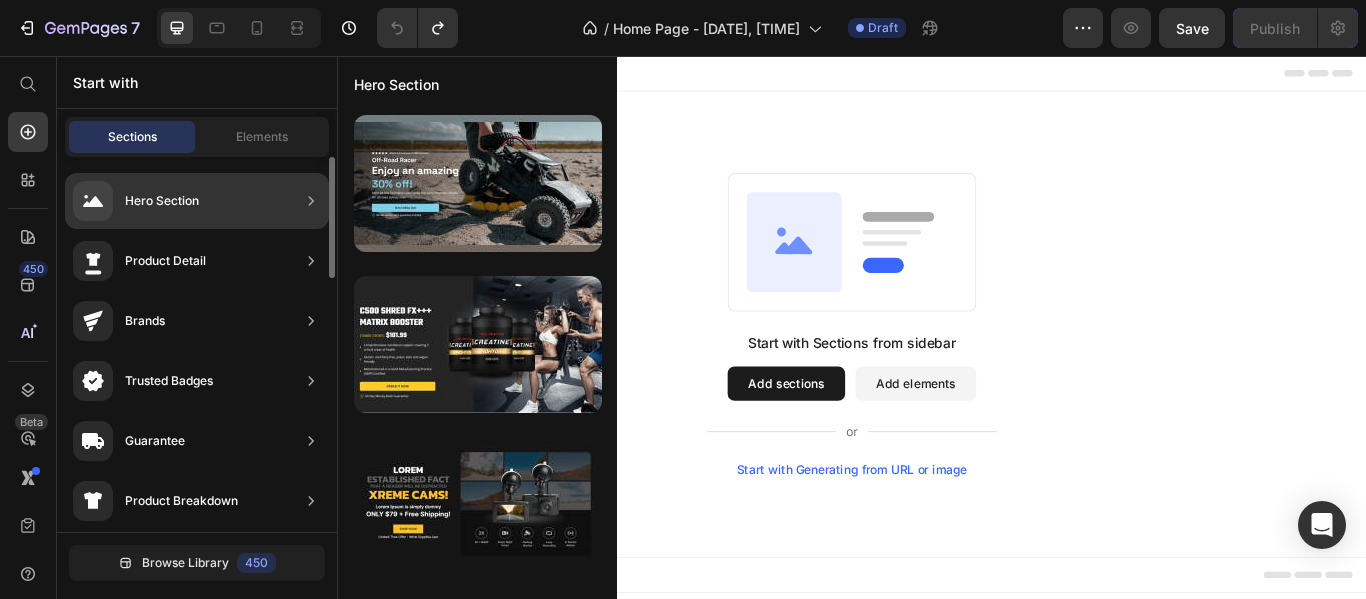 click on "Hero Section" at bounding box center [162, 201] 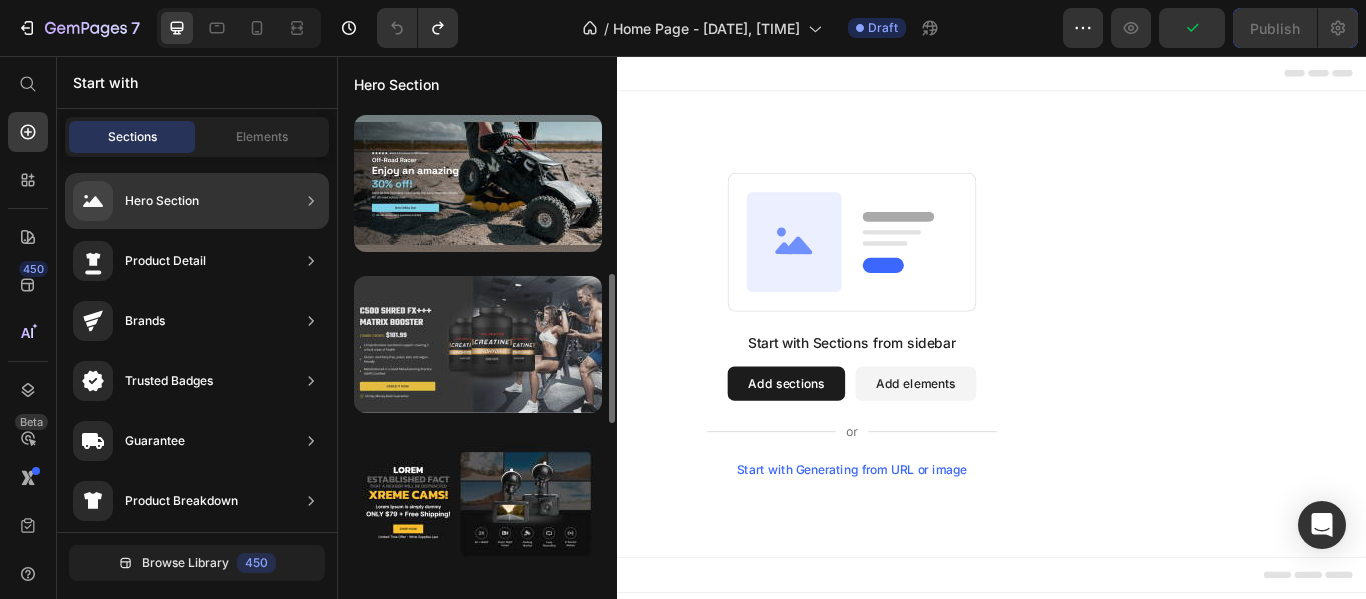 click at bounding box center (478, 344) 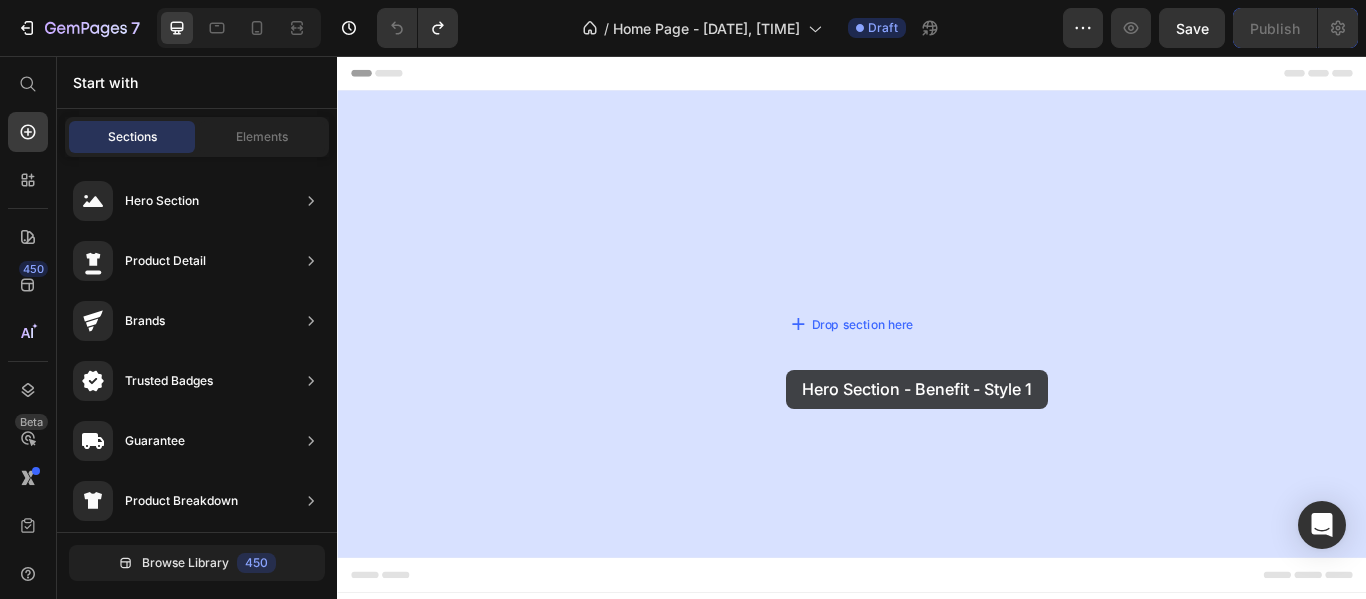 drag, startPoint x: 765, startPoint y: 261, endPoint x: 700, endPoint y: 314, distance: 83.86894 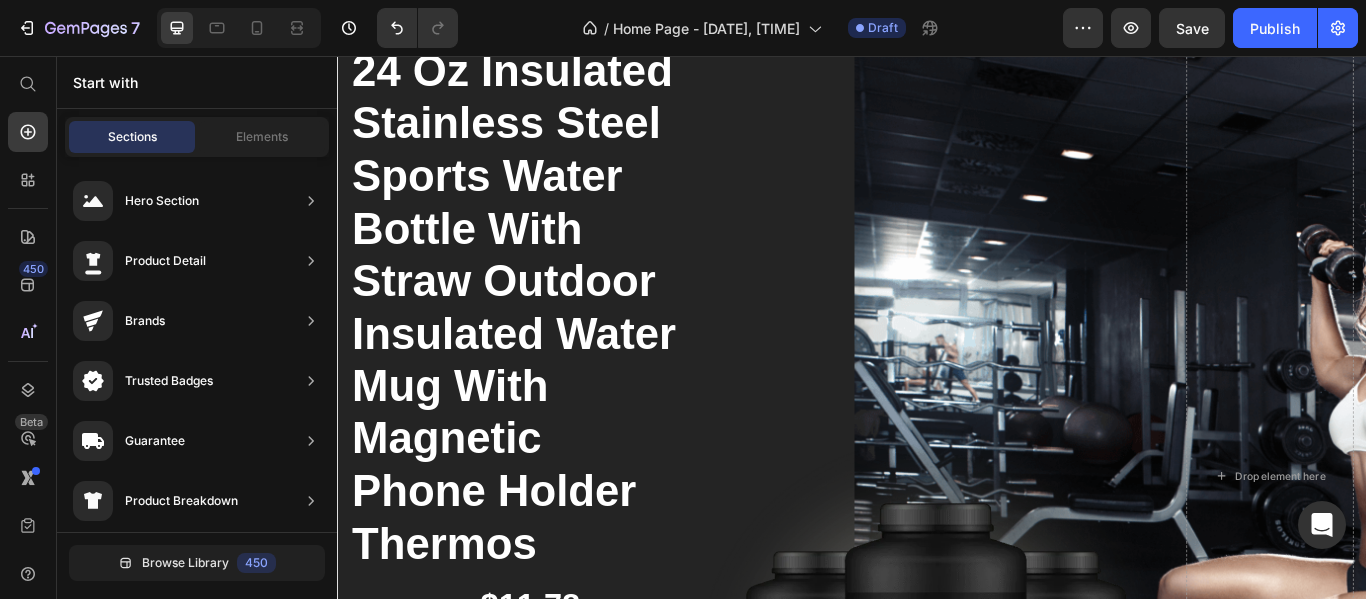scroll, scrollTop: 0, scrollLeft: 0, axis: both 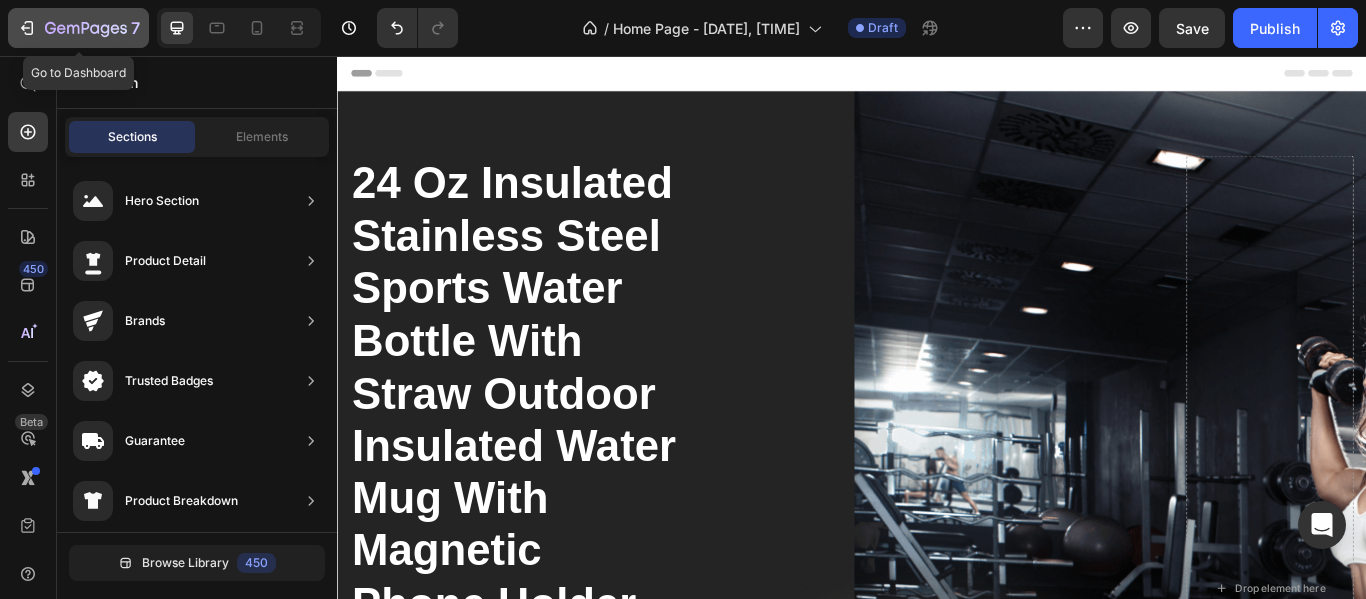 click 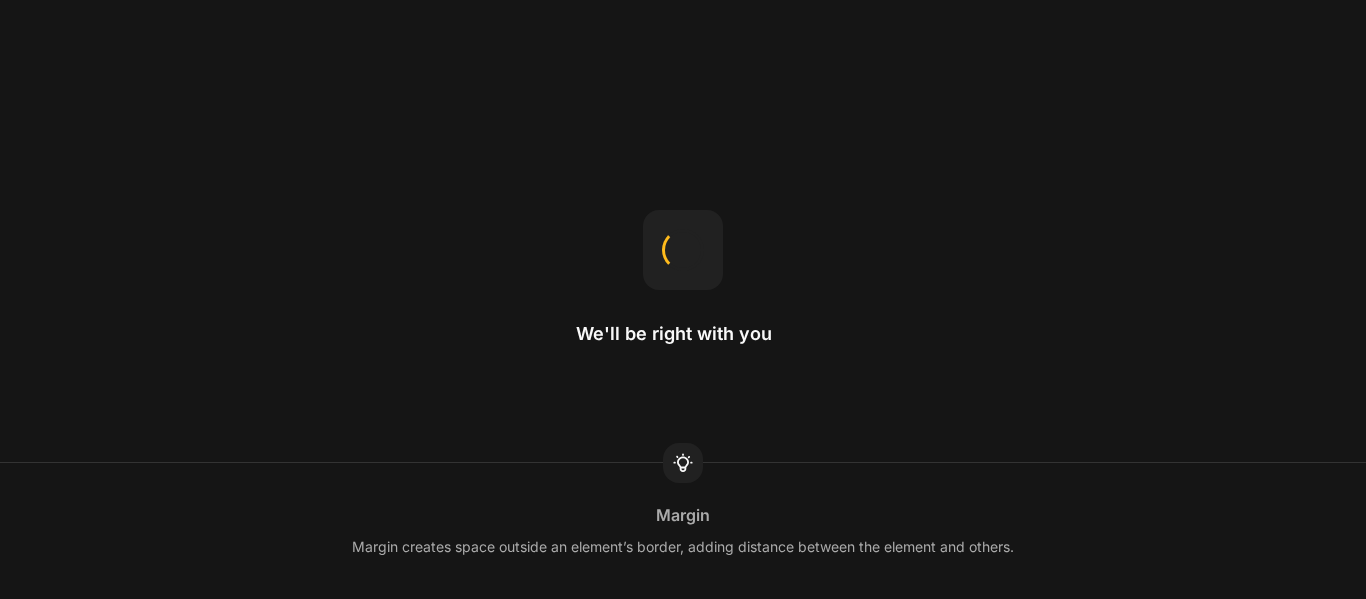 scroll, scrollTop: 0, scrollLeft: 0, axis: both 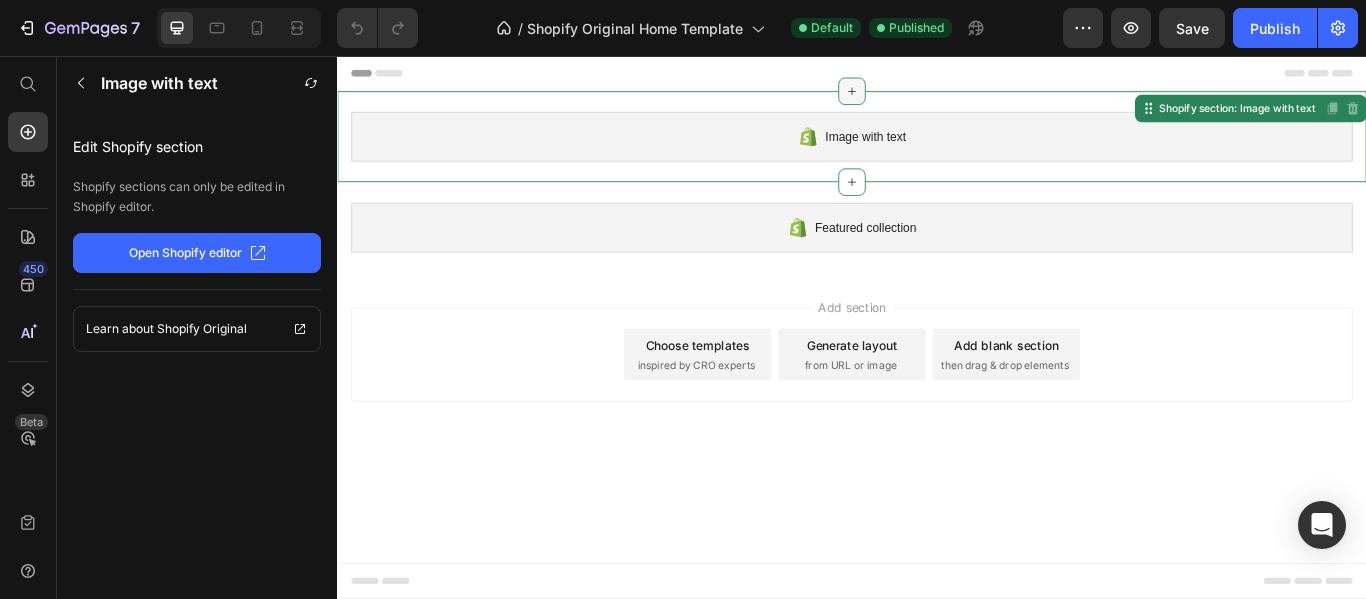 click 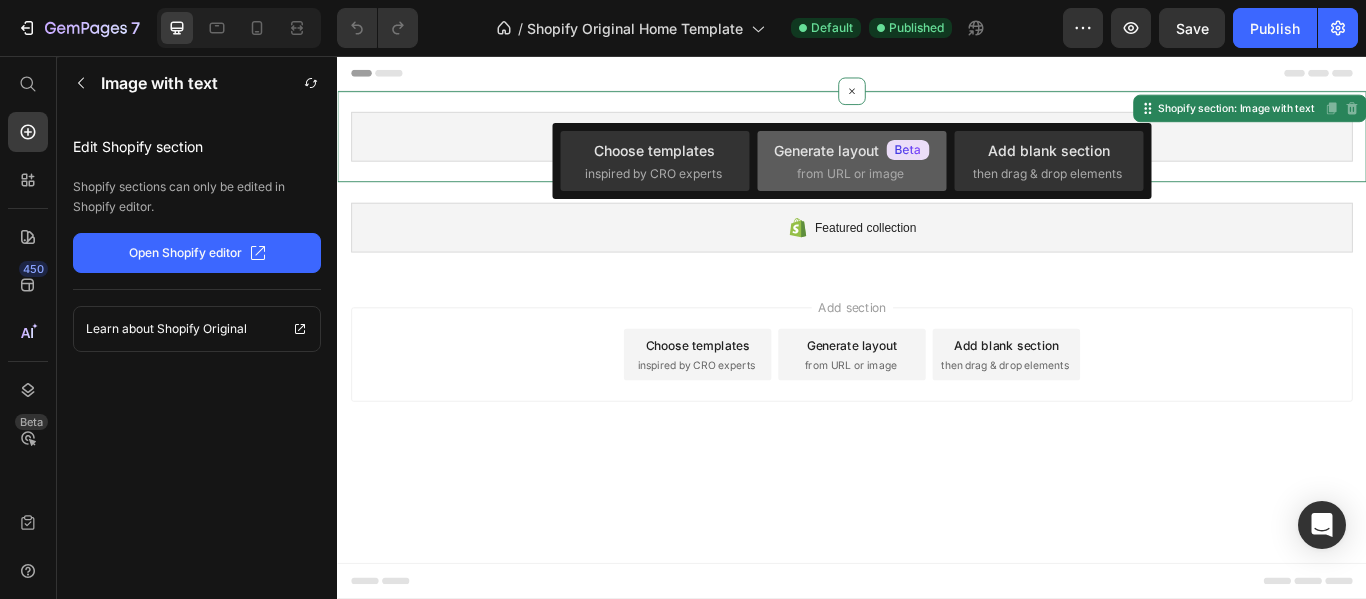 click on "Generate layout" at bounding box center (852, 150) 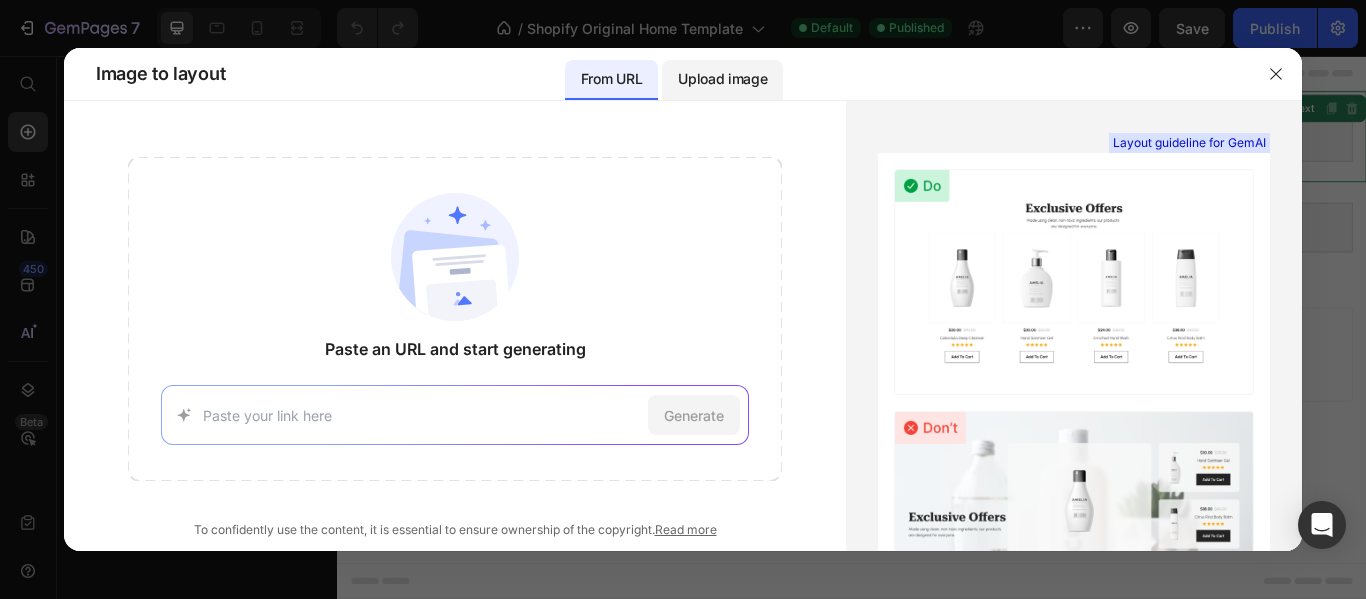 click on "Upload image" at bounding box center (722, 80) 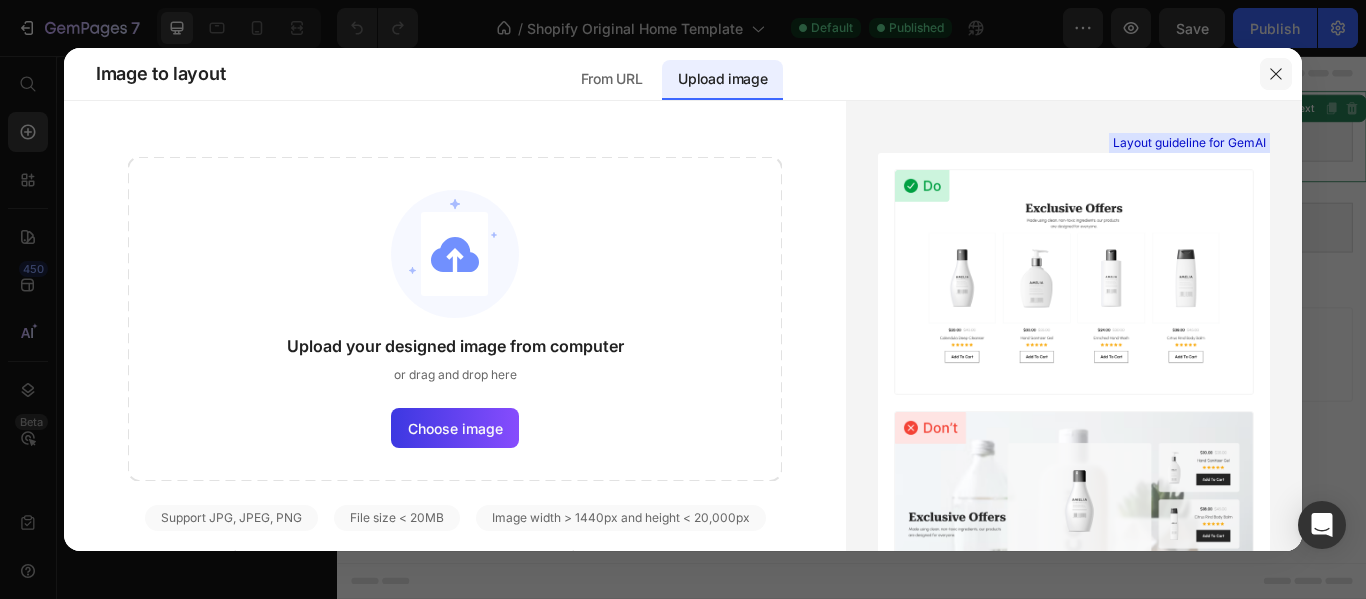 click 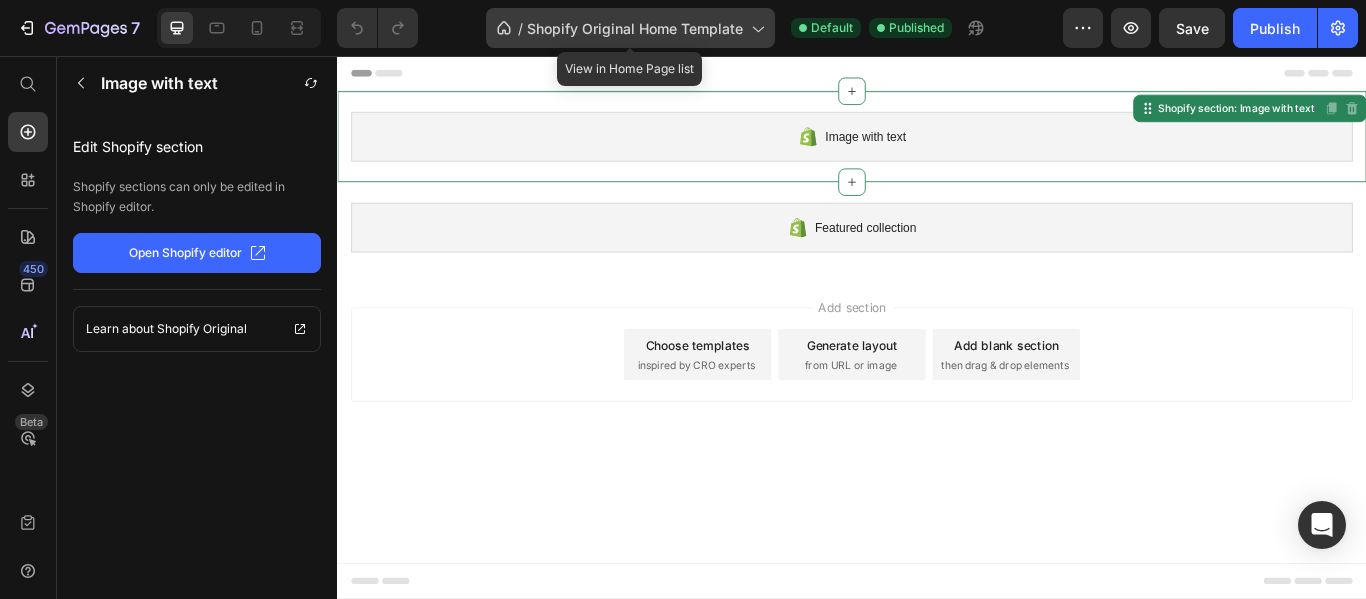 click on "/  Shopify Original Home Template" 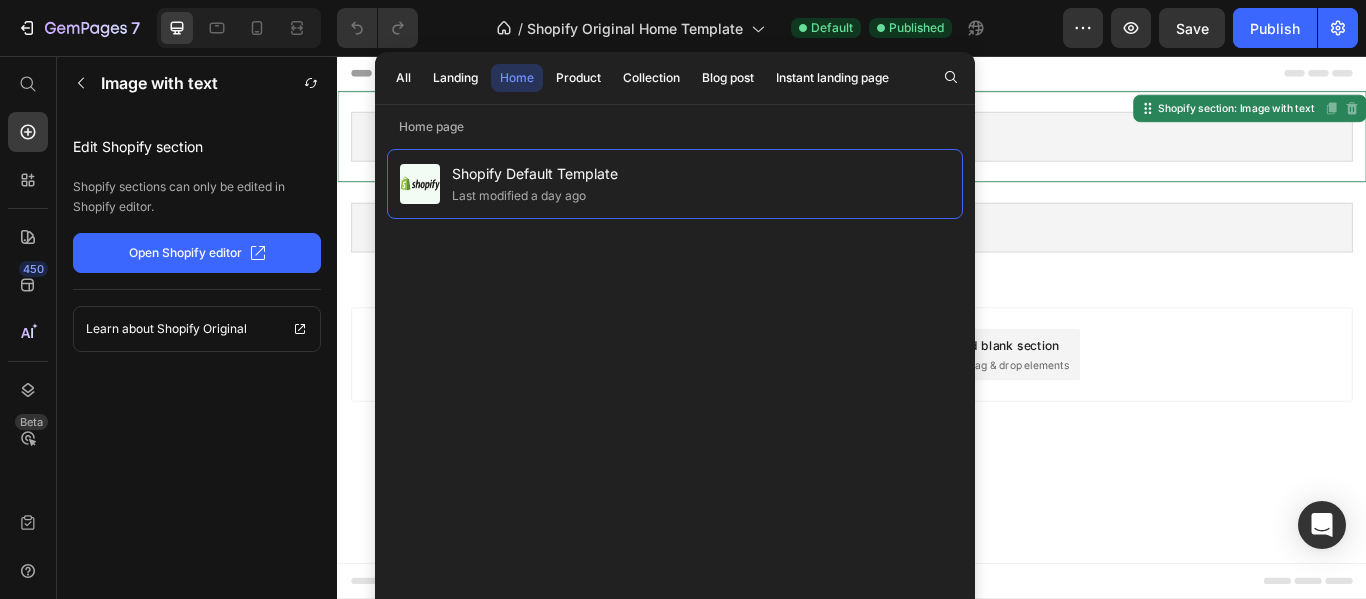 click on "Image with text Shopify section: Image with text   Disabled. Please edit in Shopify Editor Disabled. Please edit in Shopify Editor Featured collection Shopify section: Featured collection Root Start with Sections from sidebar Add sections Add elements Start with Generating from URL or image Add section Choose templates inspired by CRO experts Generate layout from URL or image Add blank section then drag & drop elements" at bounding box center (937, 372) 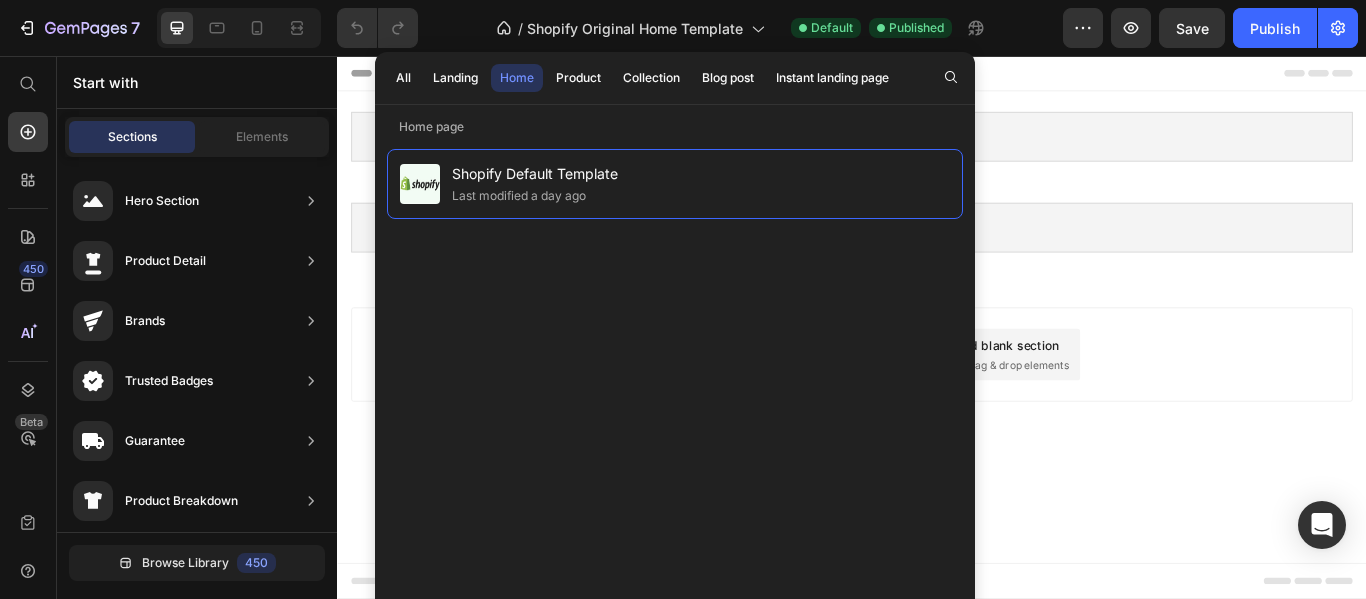 click on "Add section Choose templates inspired by CRO experts Generate layout from URL or image Add blank section then drag & drop elements" at bounding box center (937, 408) 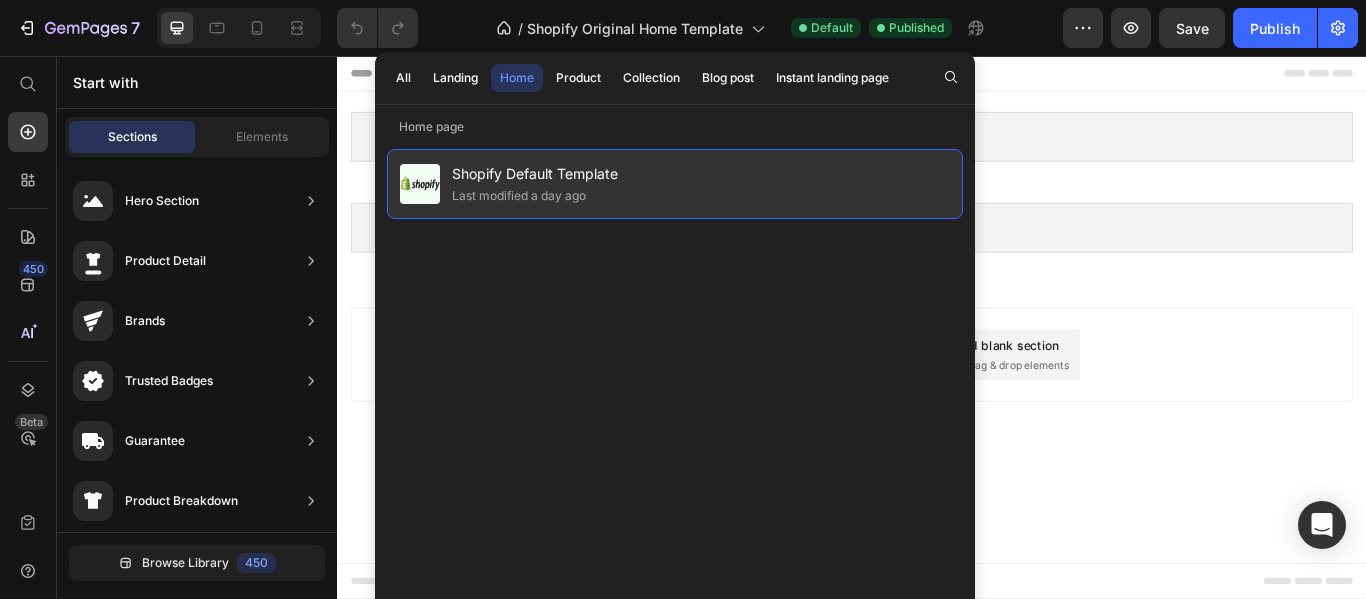 click on "Shopify Default Template Last modified a day ago" 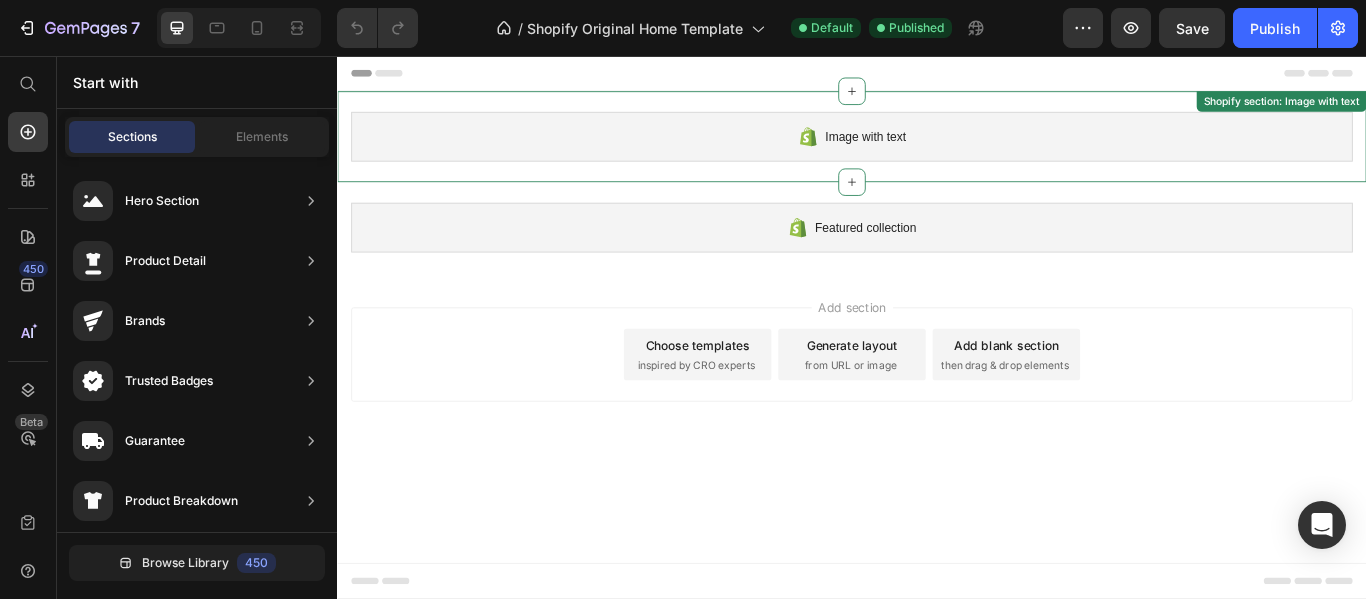 click on "Image with text" at bounding box center (953, 150) 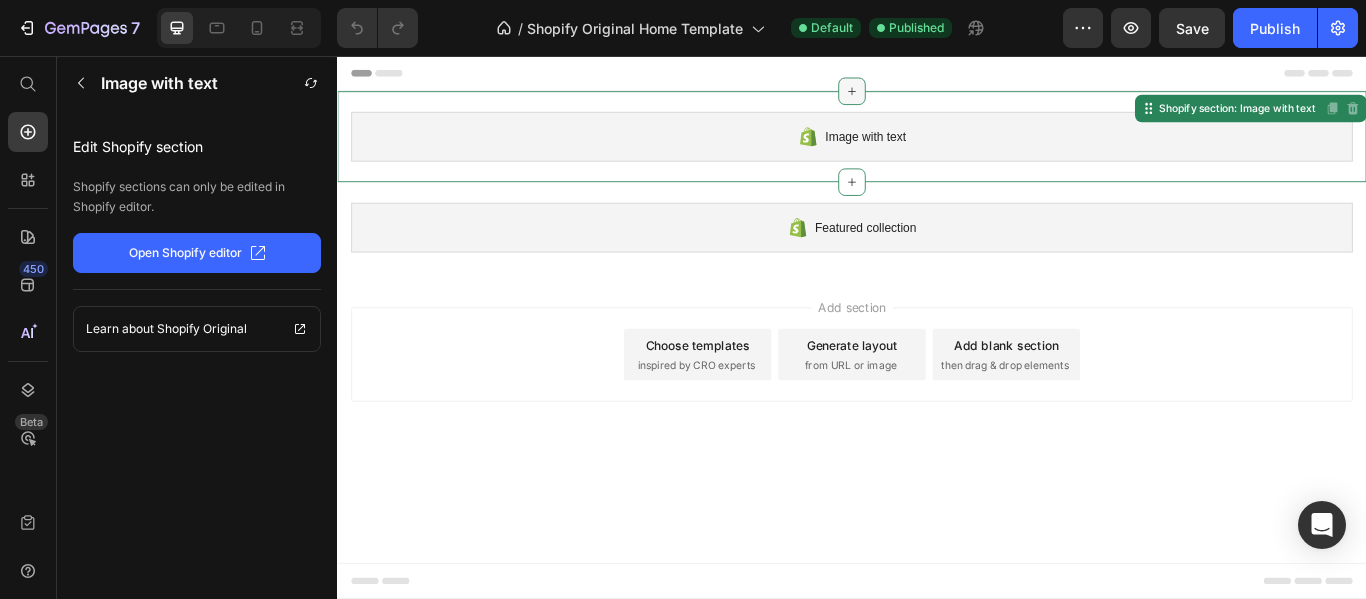 click at bounding box center [937, 97] 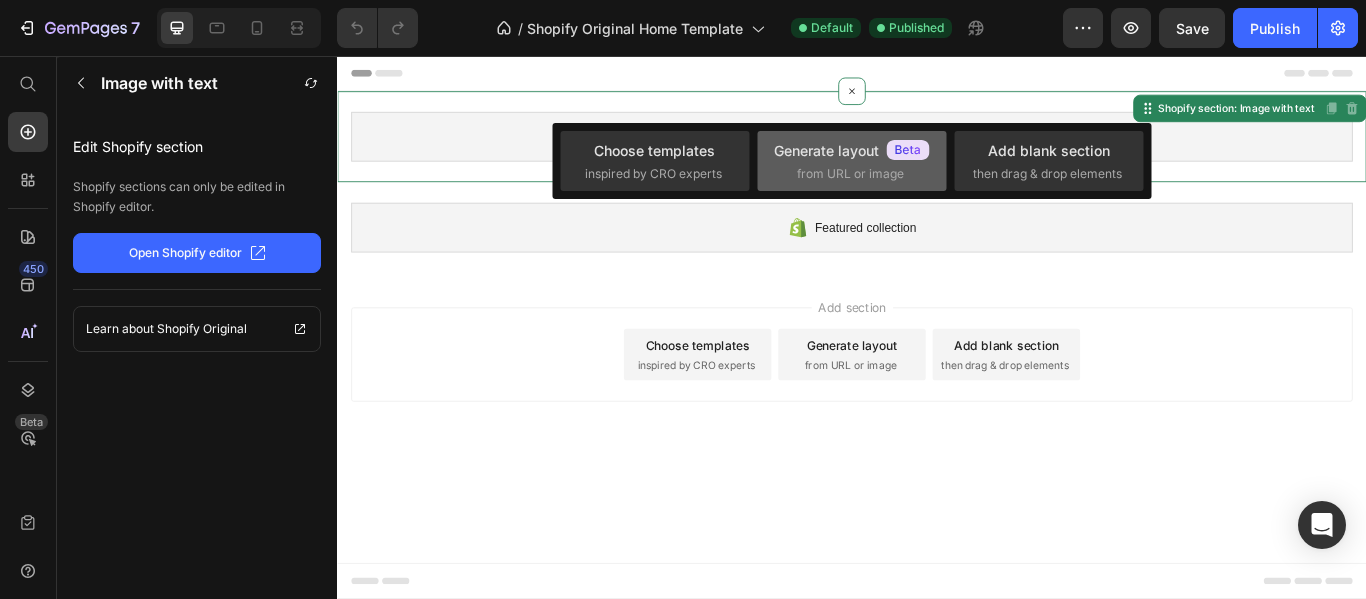 click on "Generate layout" at bounding box center [852, 150] 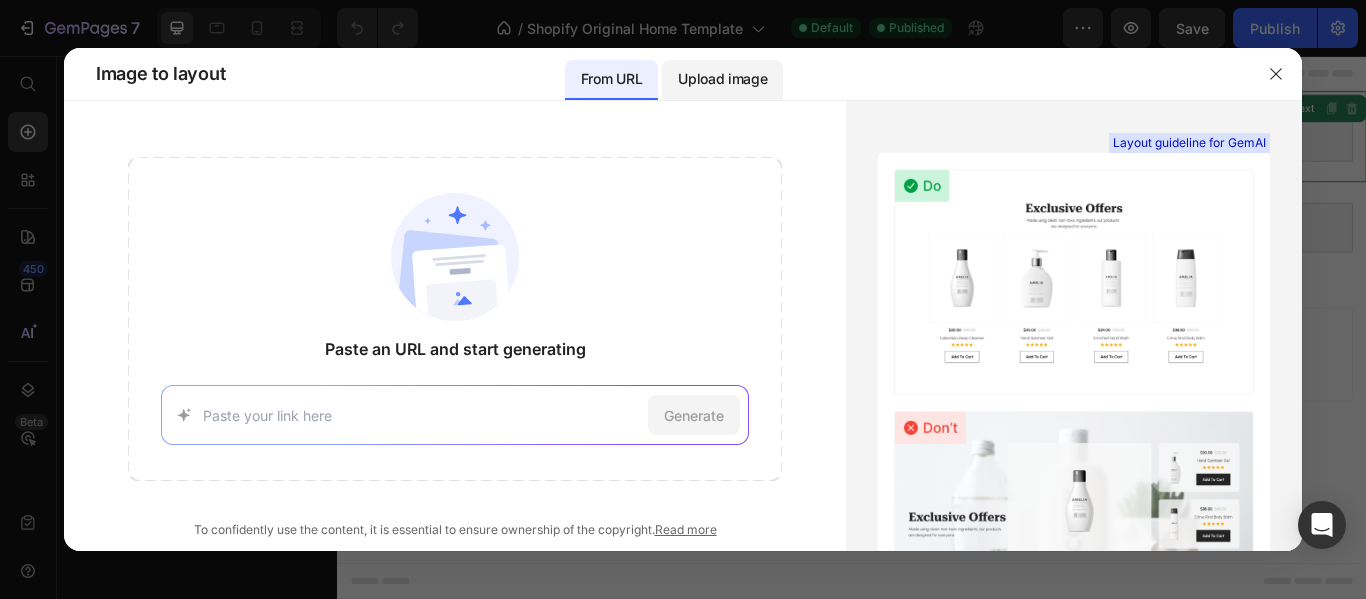 click on "Upload image" at bounding box center (722, 79) 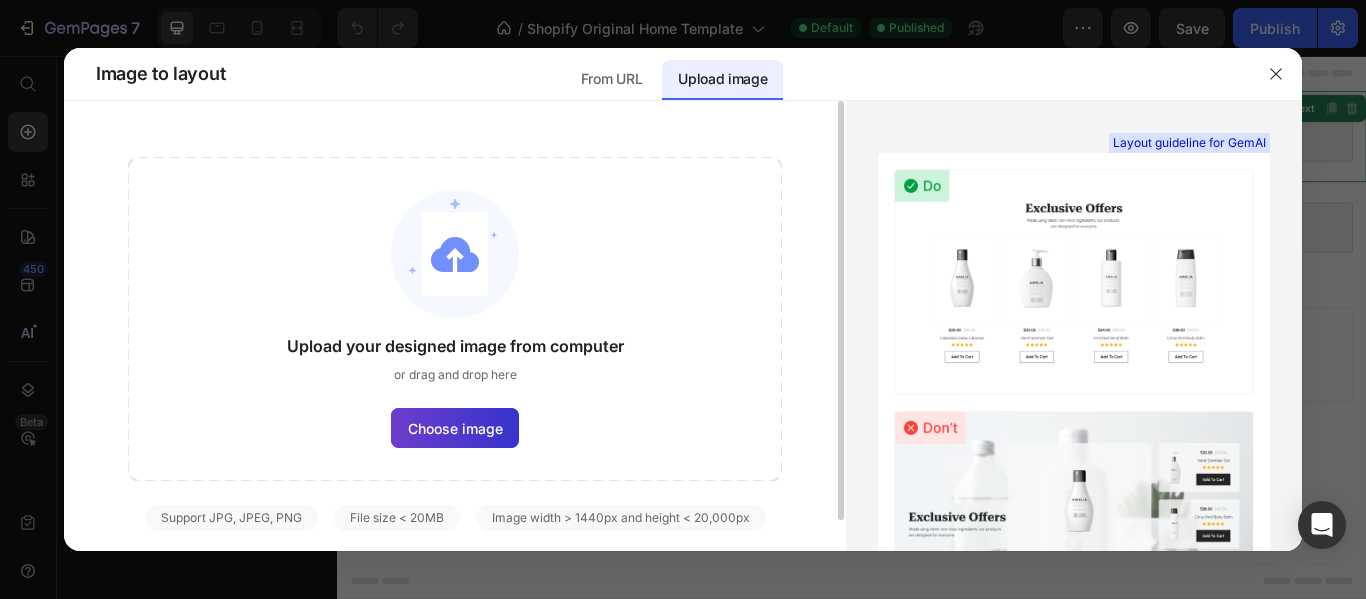 click on "Choose image" at bounding box center [455, 428] 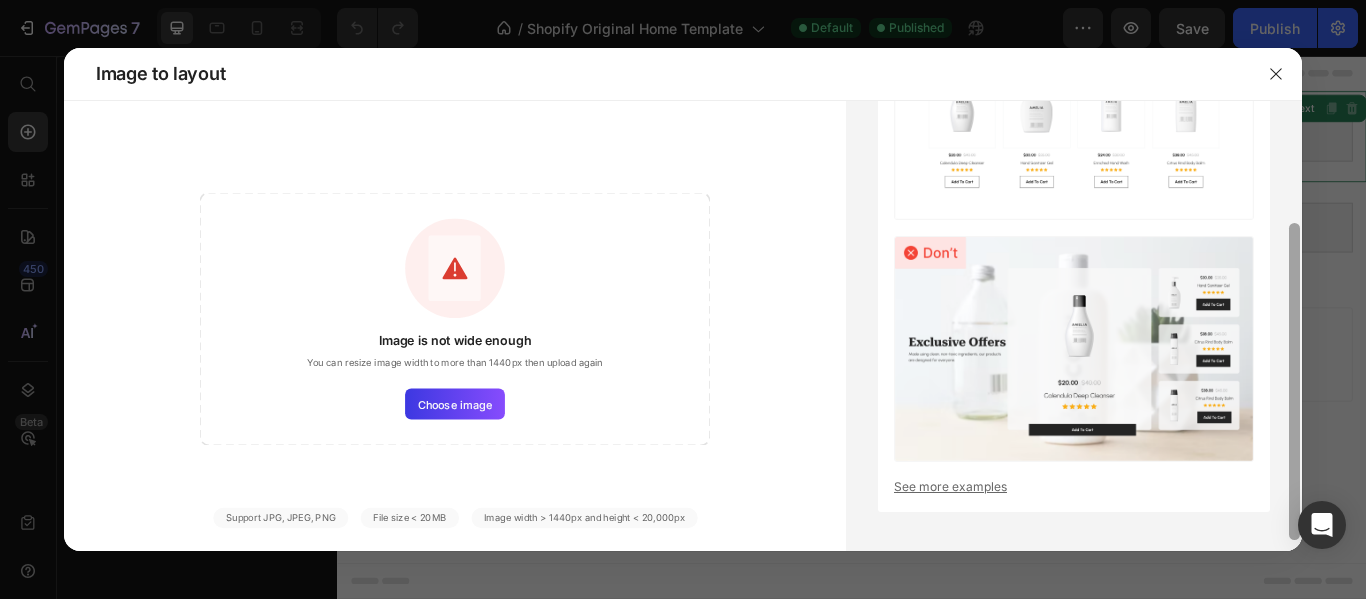 scroll, scrollTop: 178, scrollLeft: 0, axis: vertical 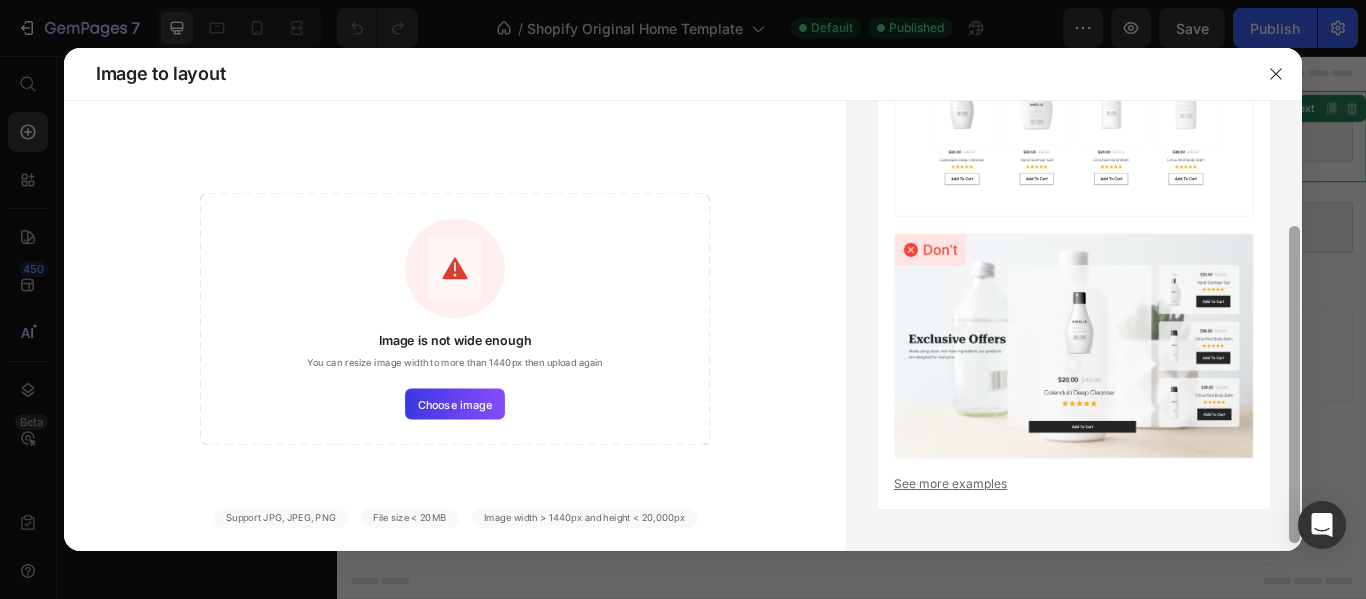 drag, startPoint x: 1294, startPoint y: 150, endPoint x: 1278, endPoint y: 276, distance: 127.01181 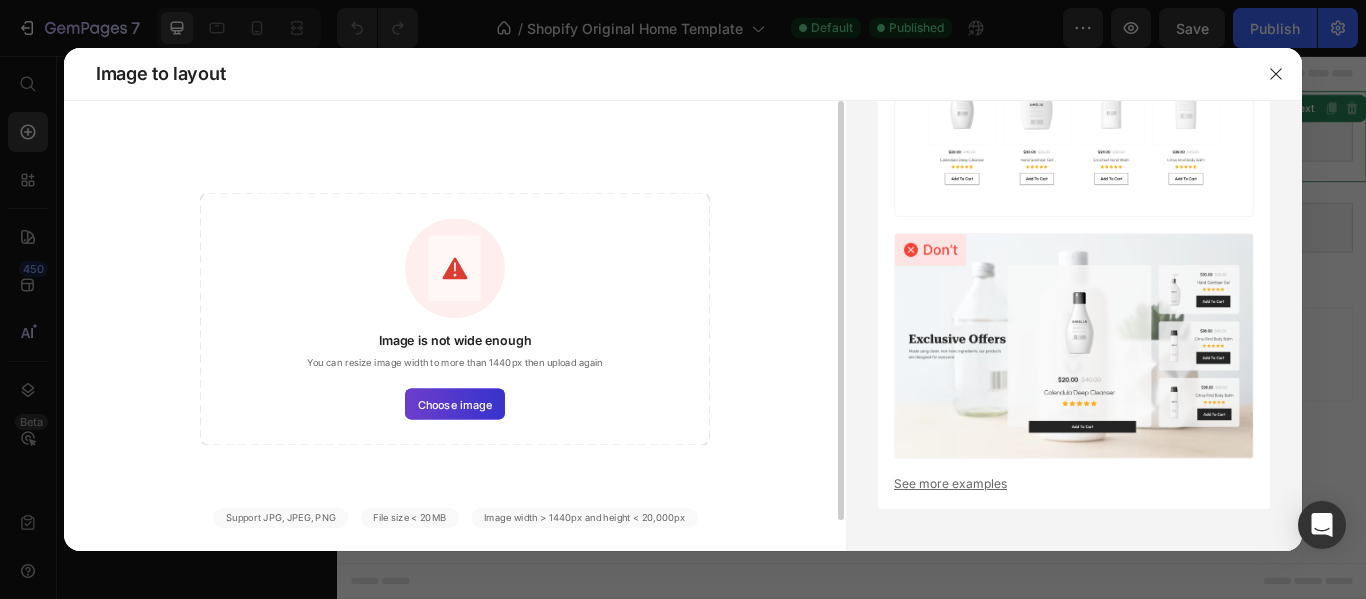 click on "Choose image" at bounding box center [455, 404] 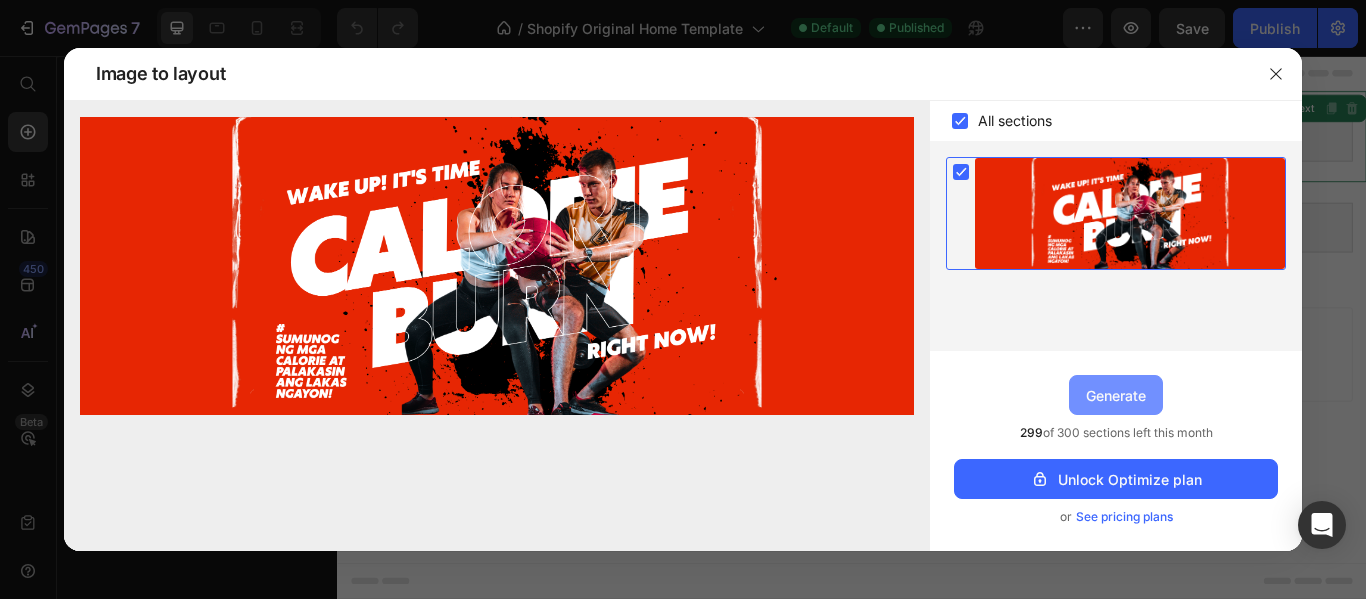 click on "Generate" at bounding box center (1116, 395) 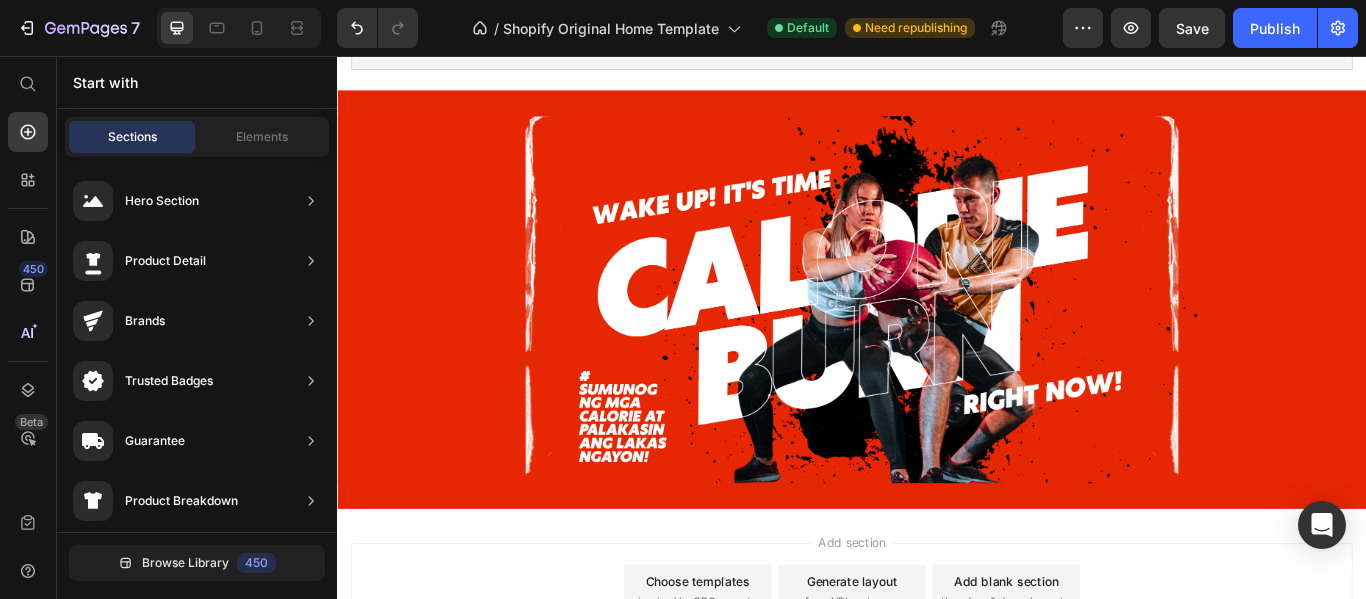 scroll, scrollTop: 234, scrollLeft: 0, axis: vertical 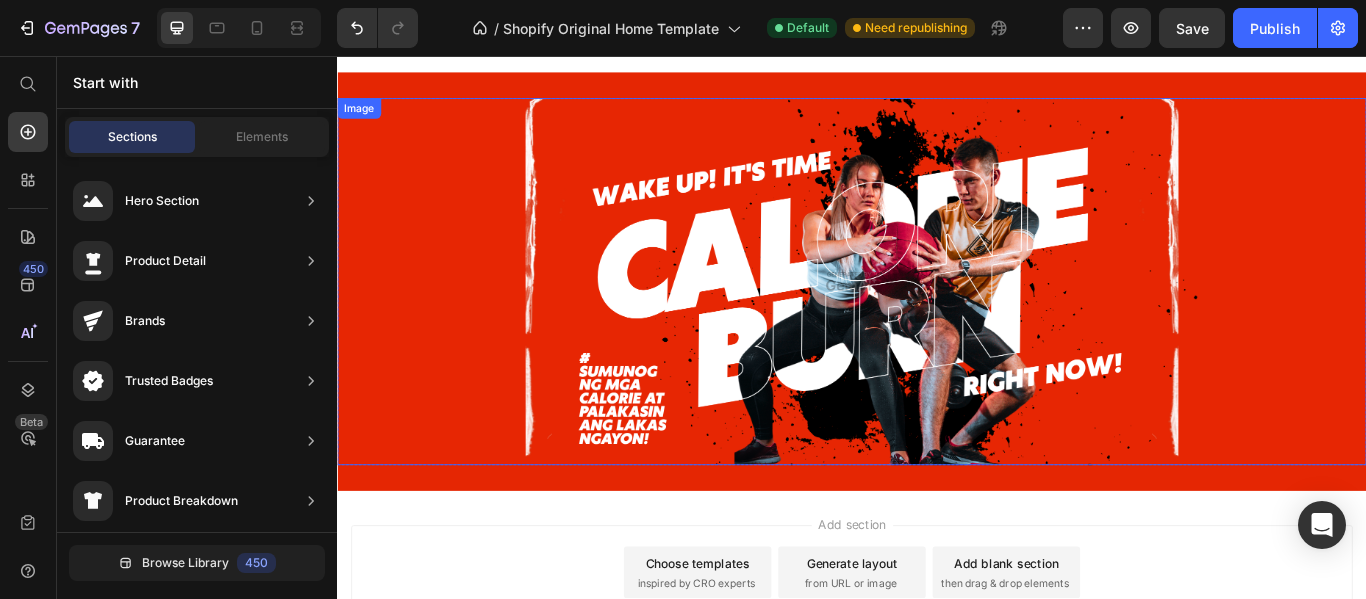 click at bounding box center (937, 319) 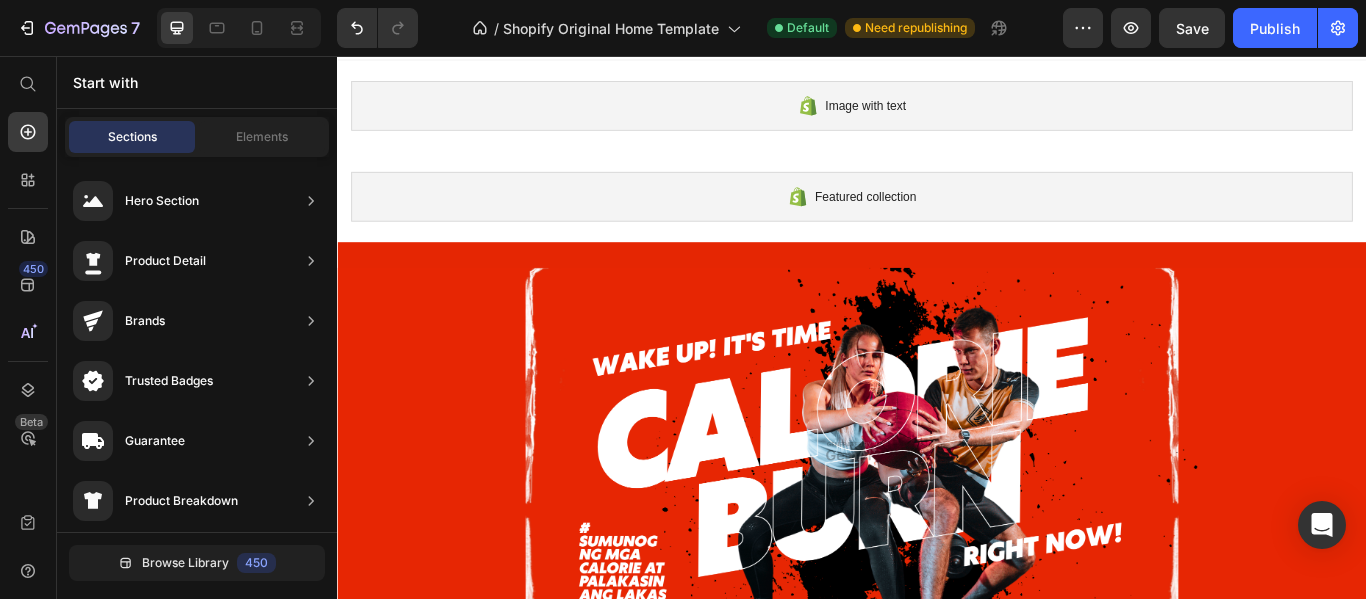 scroll, scrollTop: 0, scrollLeft: 0, axis: both 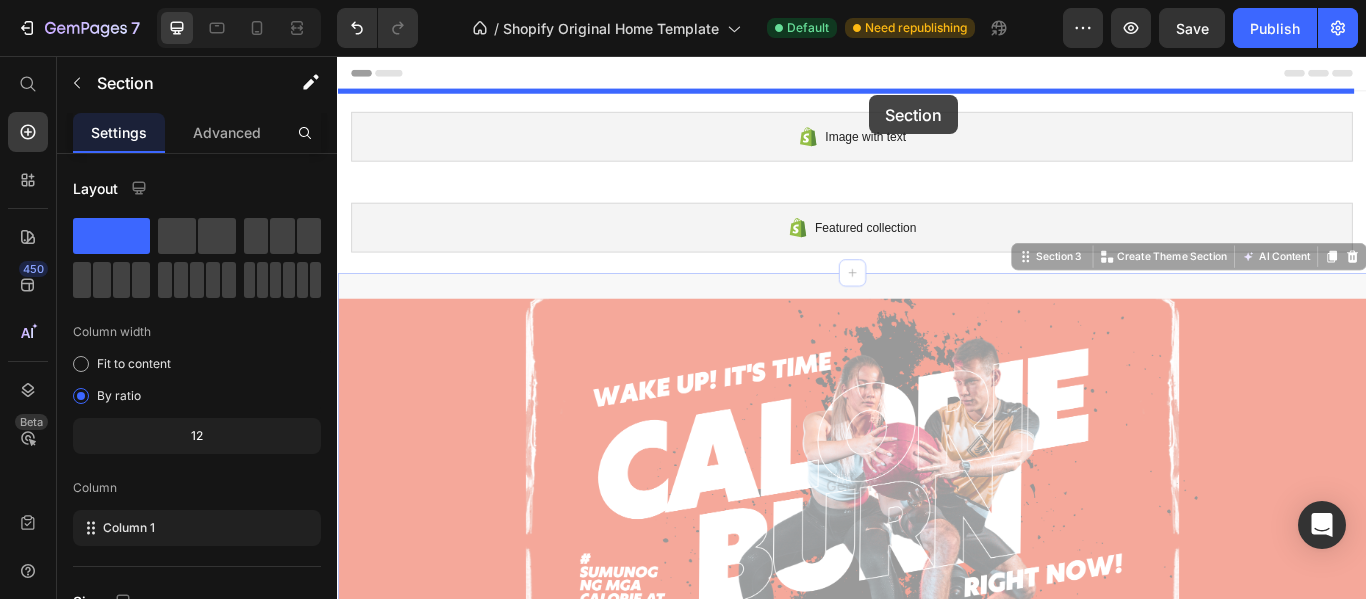 drag, startPoint x: 983, startPoint y: 335, endPoint x: 957, endPoint y: 102, distance: 234.44615 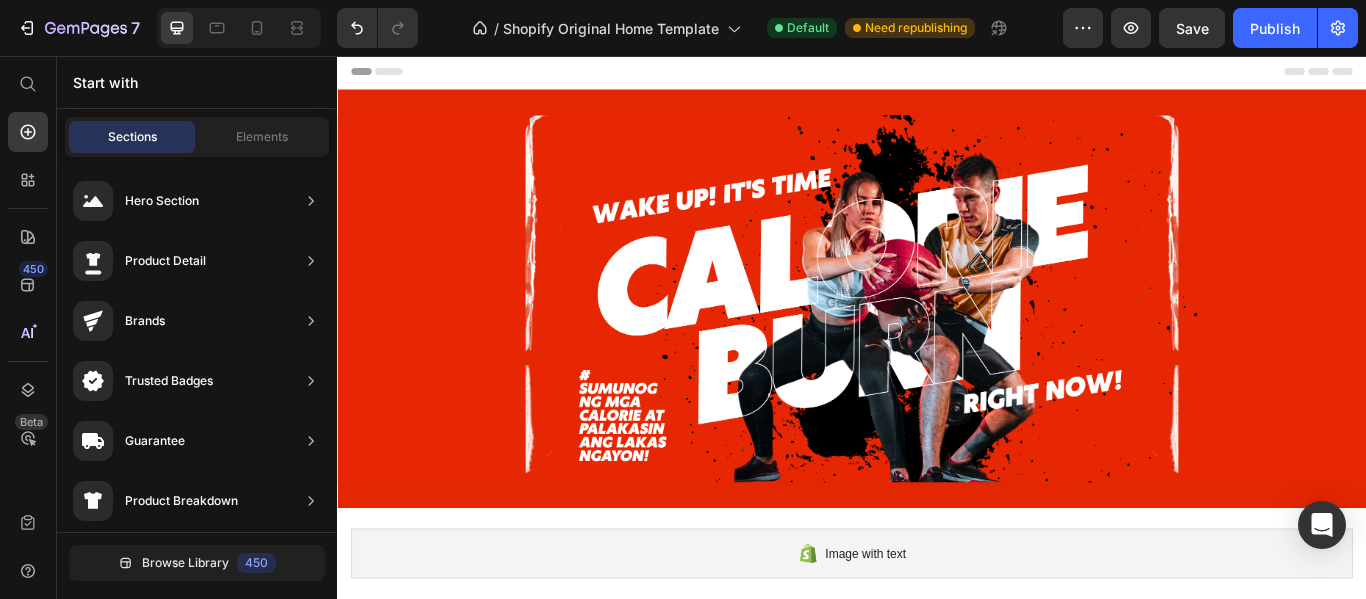 scroll, scrollTop: 0, scrollLeft: 0, axis: both 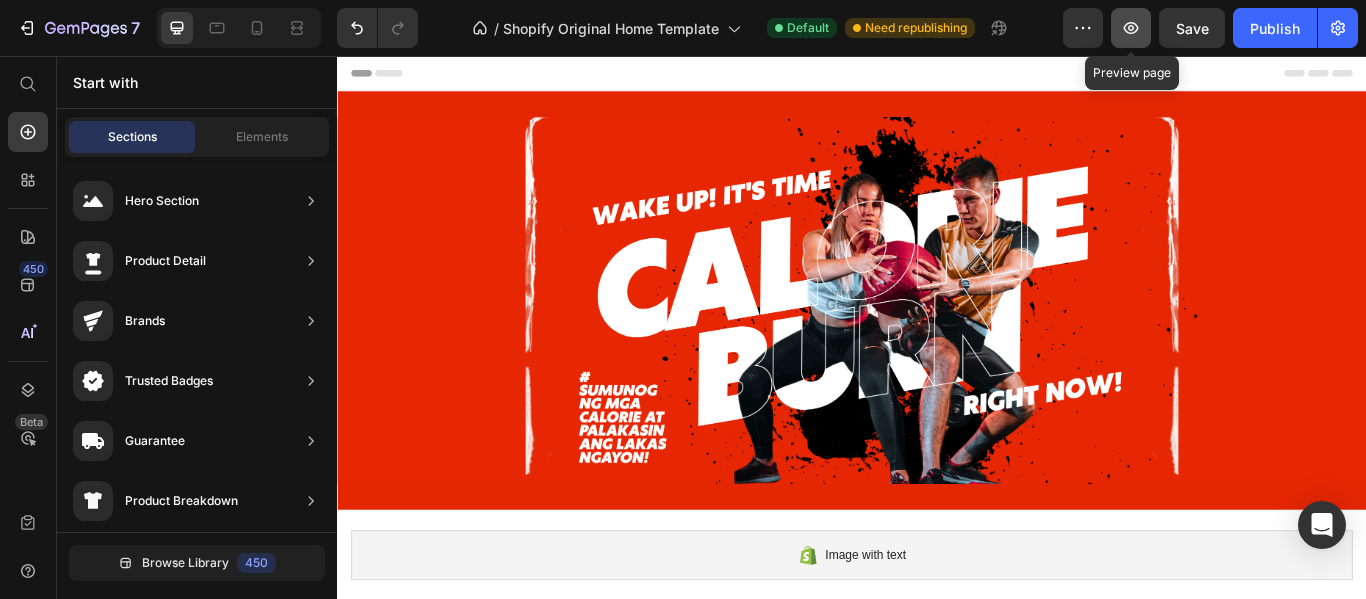 click 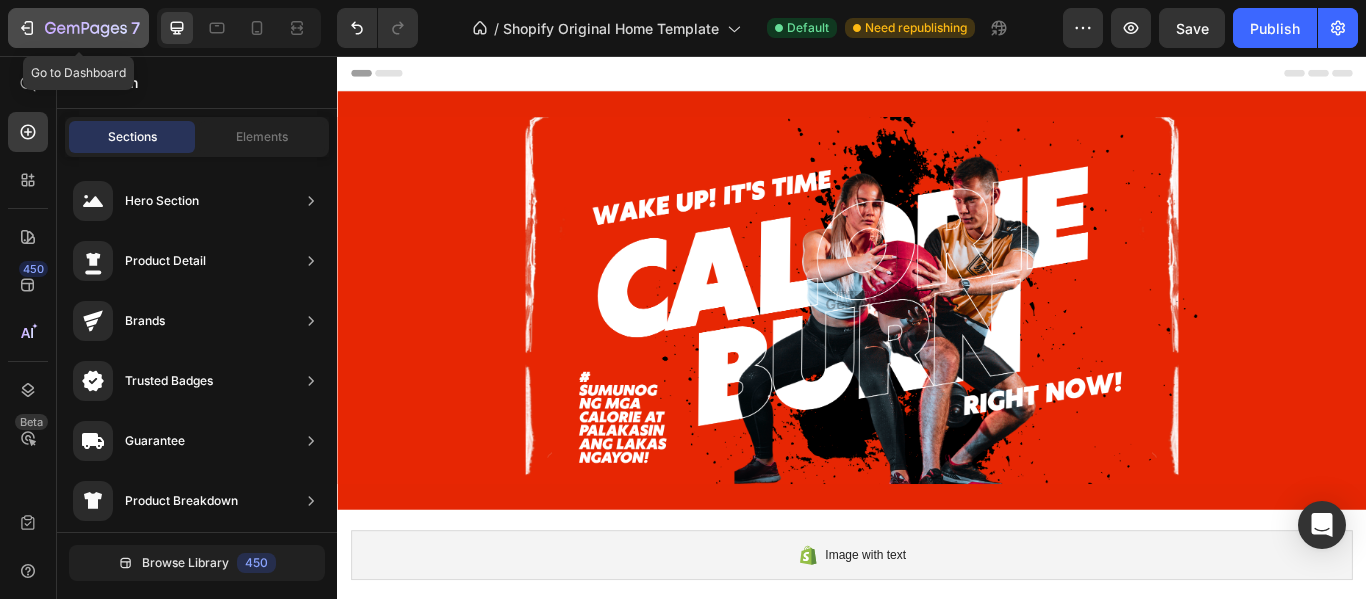 click on "7" at bounding box center [78, 28] 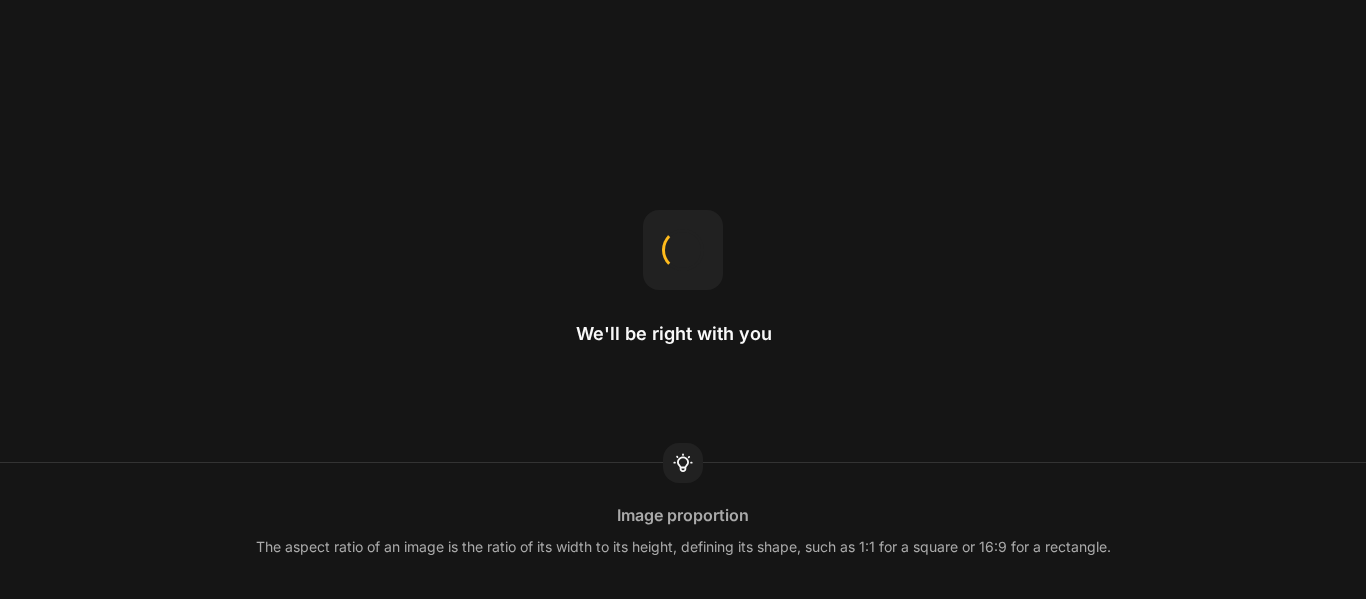 scroll, scrollTop: 0, scrollLeft: 0, axis: both 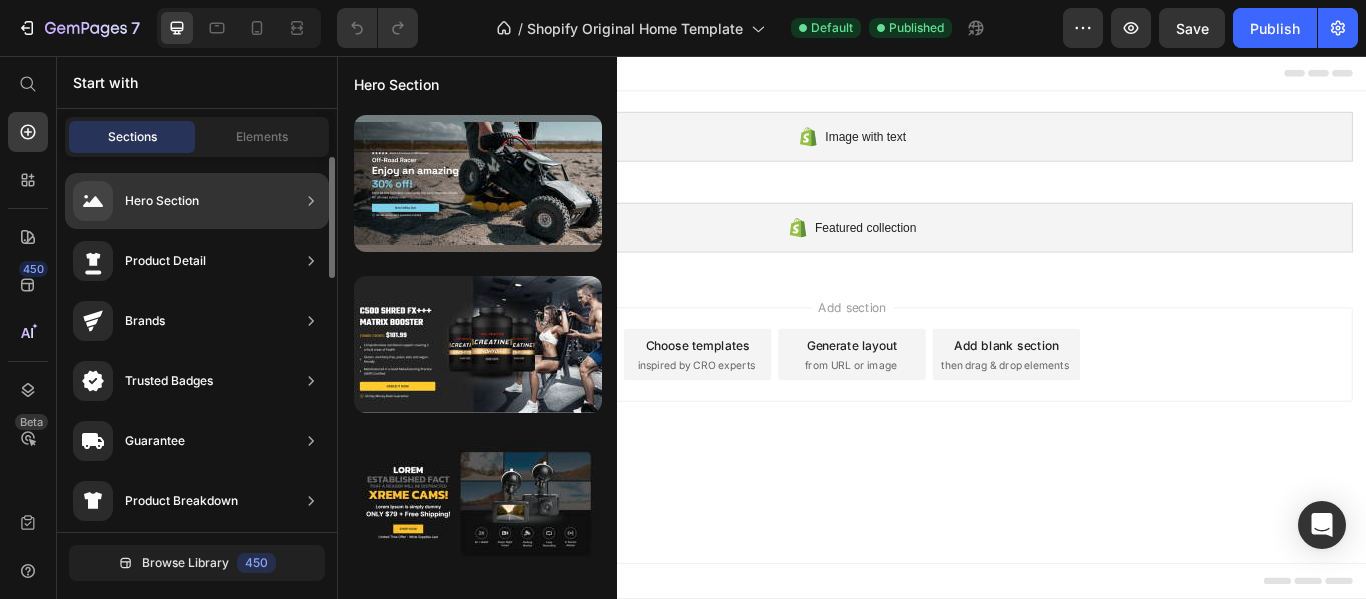 click on "Hero Section" 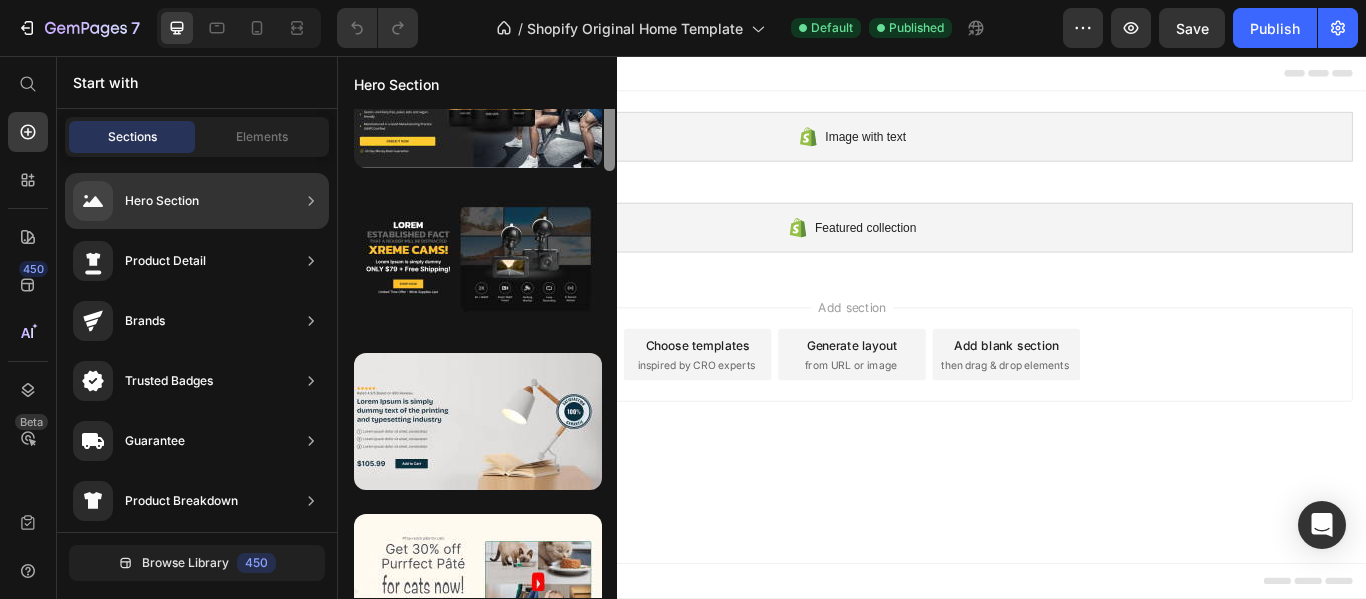 scroll, scrollTop: 0, scrollLeft: 0, axis: both 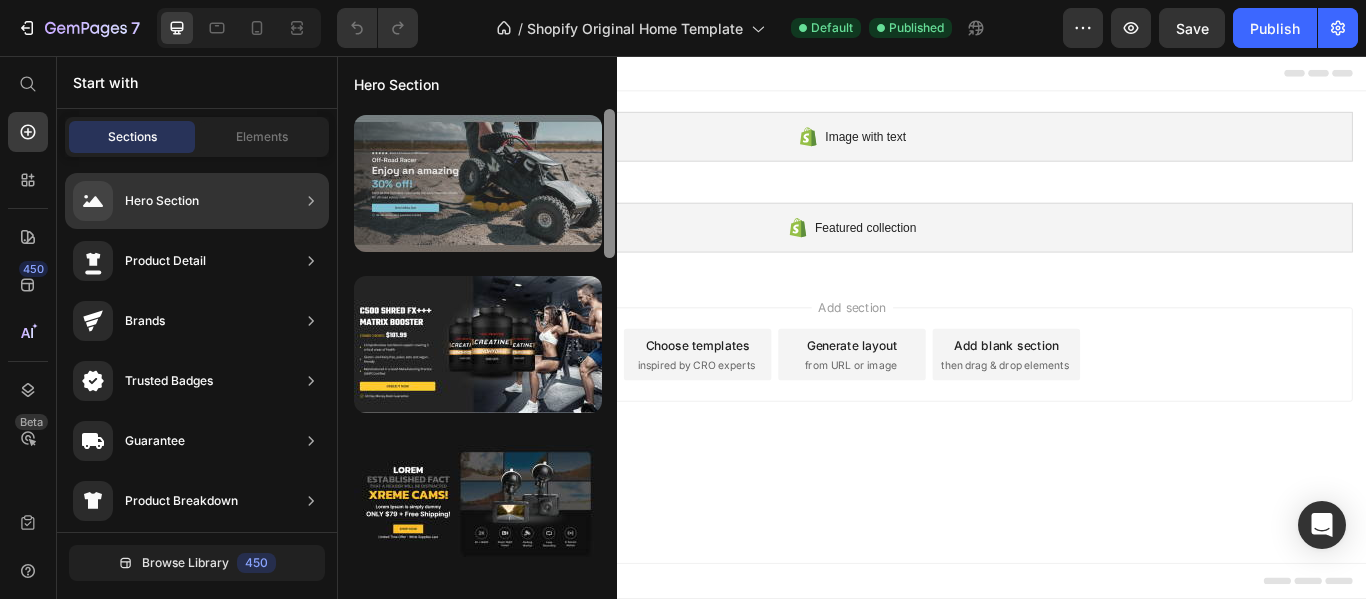 drag, startPoint x: 609, startPoint y: 182, endPoint x: 601, endPoint y: 167, distance: 17 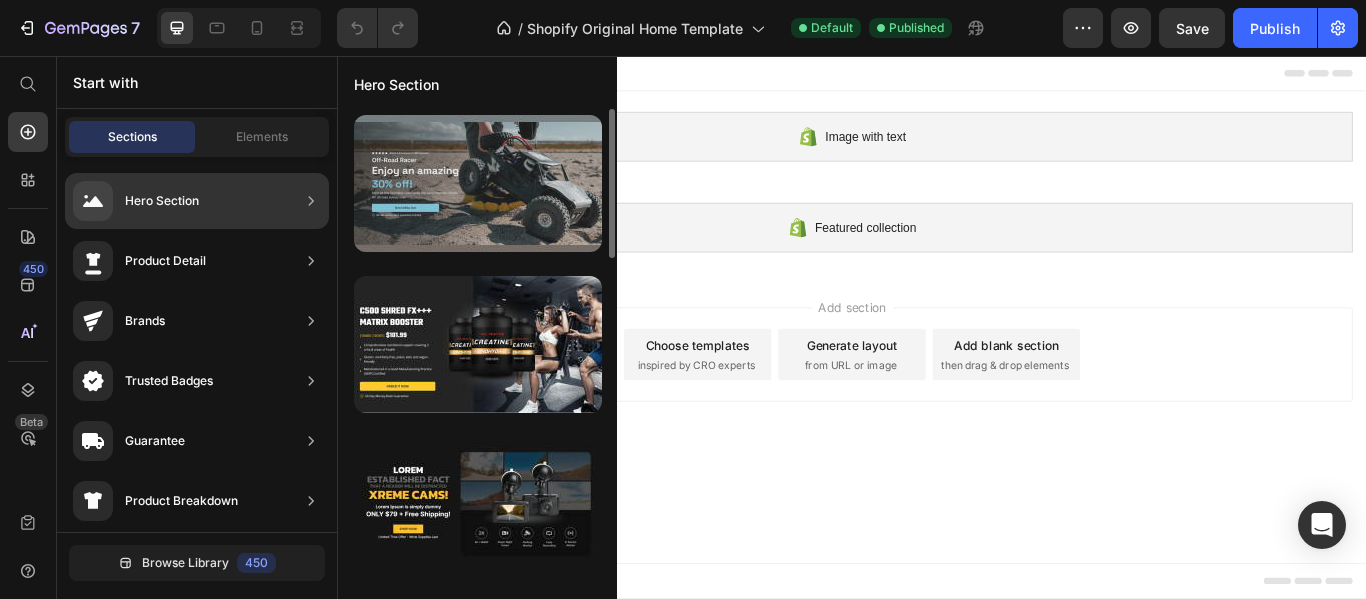 click at bounding box center (478, 183) 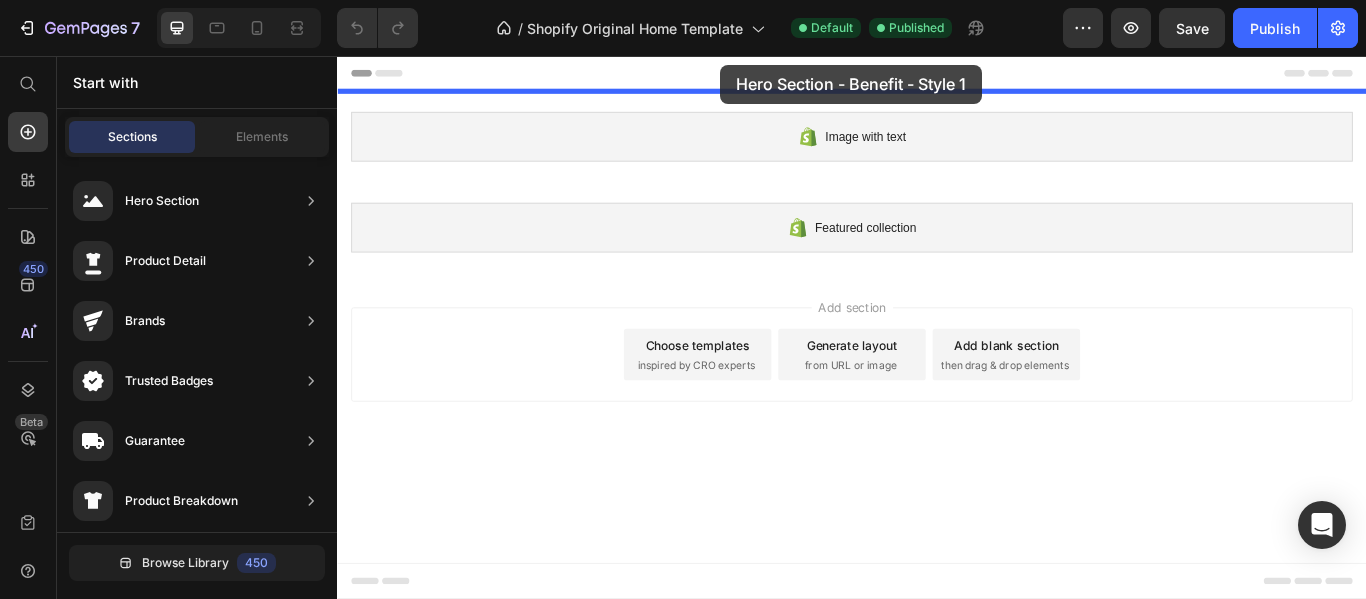 drag, startPoint x: 850, startPoint y: 400, endPoint x: 784, endPoint y: 66, distance: 340.45853 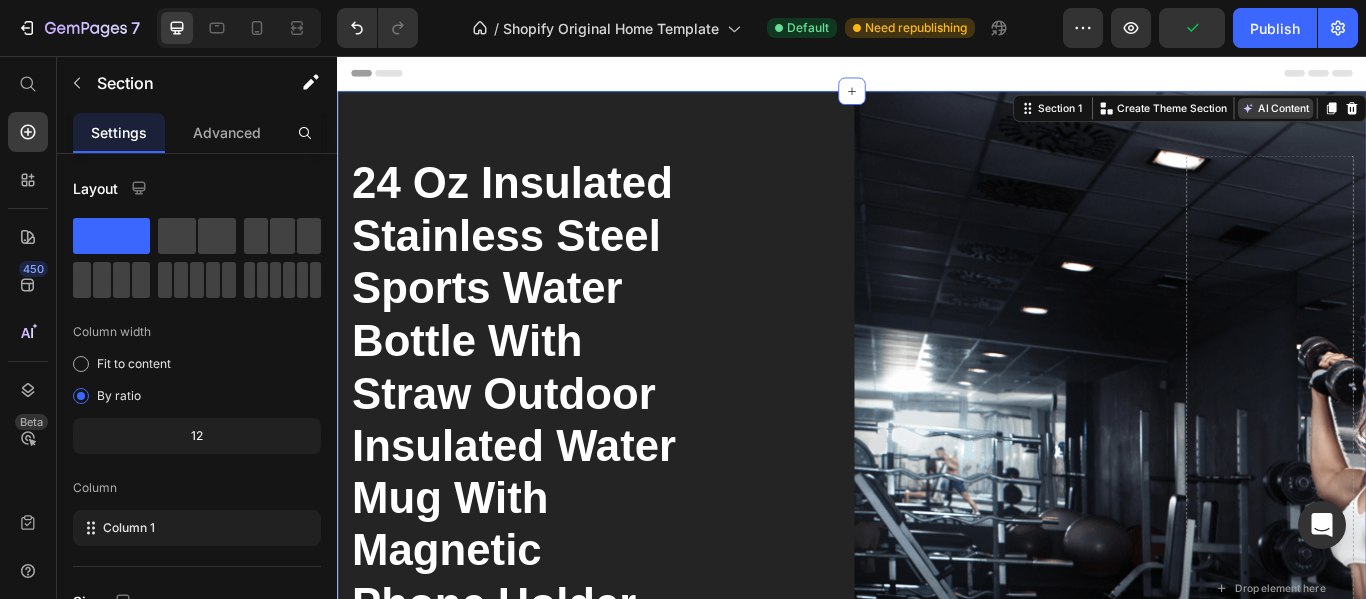 click on "AI Content" at bounding box center (1431, 117) 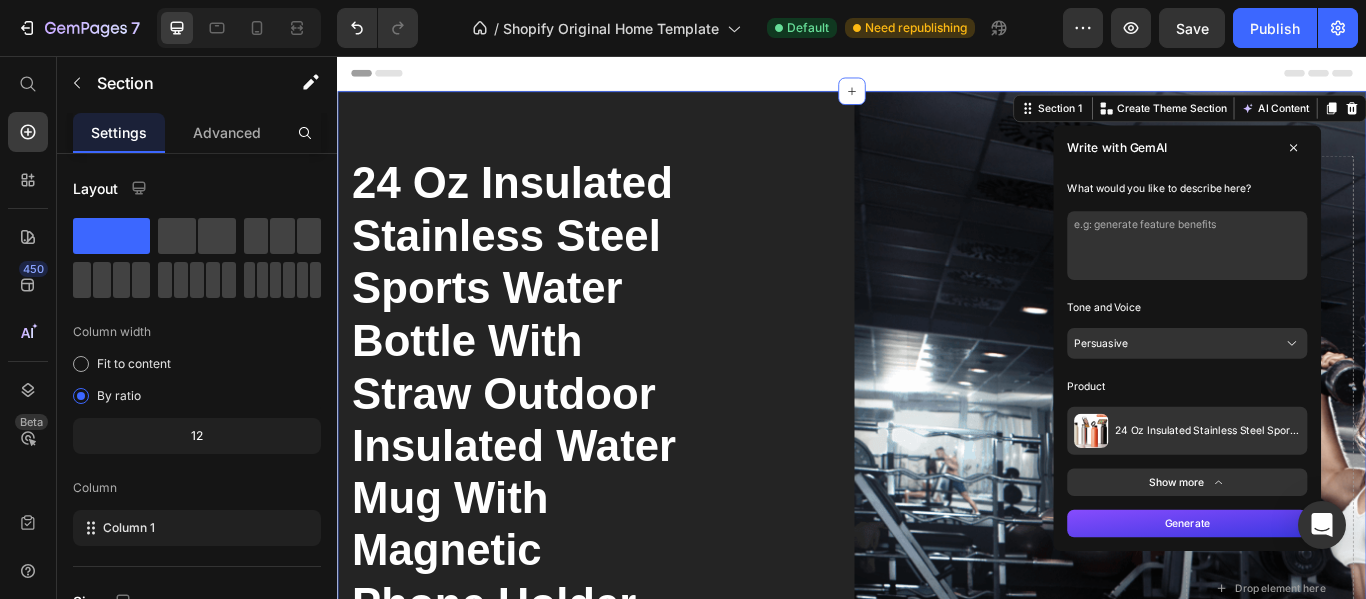 click on "24 Oz Insulated Stainless Steel Sports Water Bottle With Straw Outdoor Insulated Water Mug With Magnetic Phone Holder Thermos" at bounding box center (1352, 493) 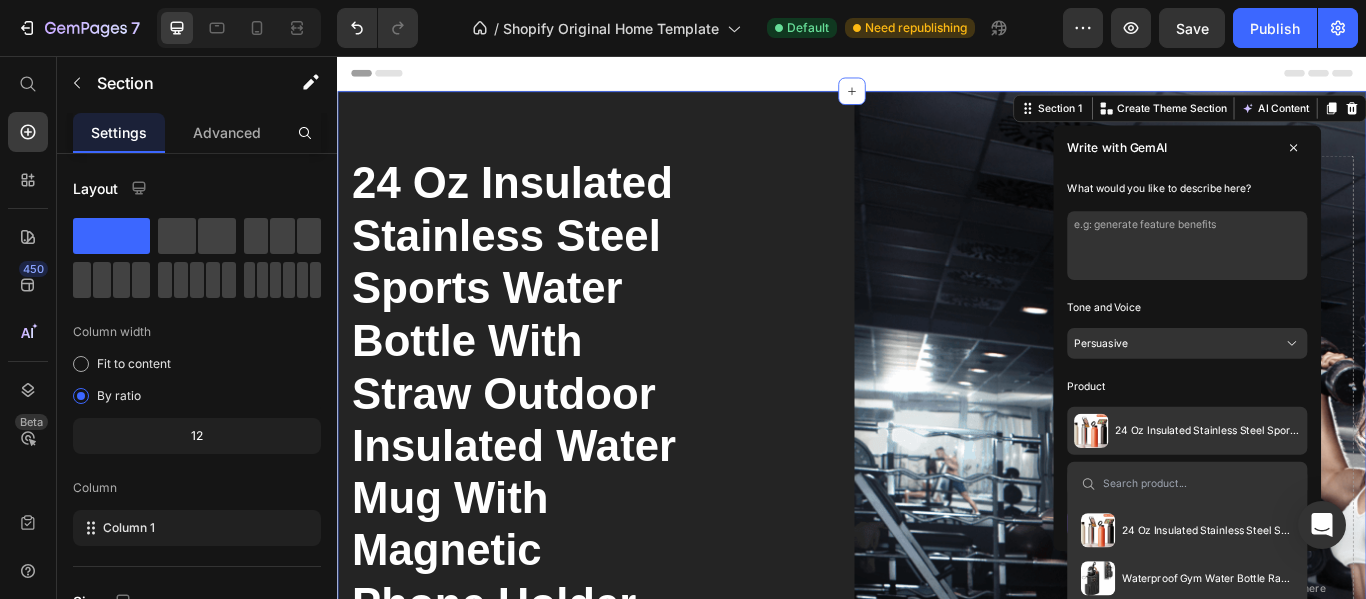click on "24 Oz Insulated Stainless Steel Sports Water Bottle With Straw Outdoor Insulated Water Mug With Magnetic Phone Holder Thermos" at bounding box center (1352, 609) 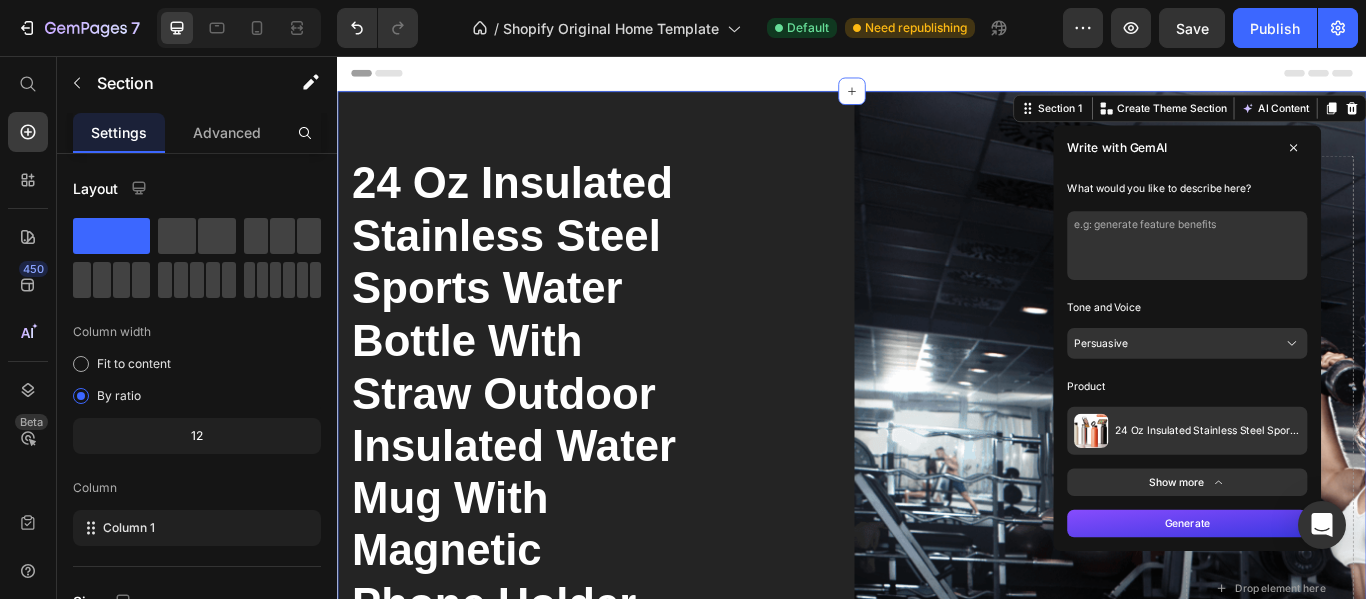 click 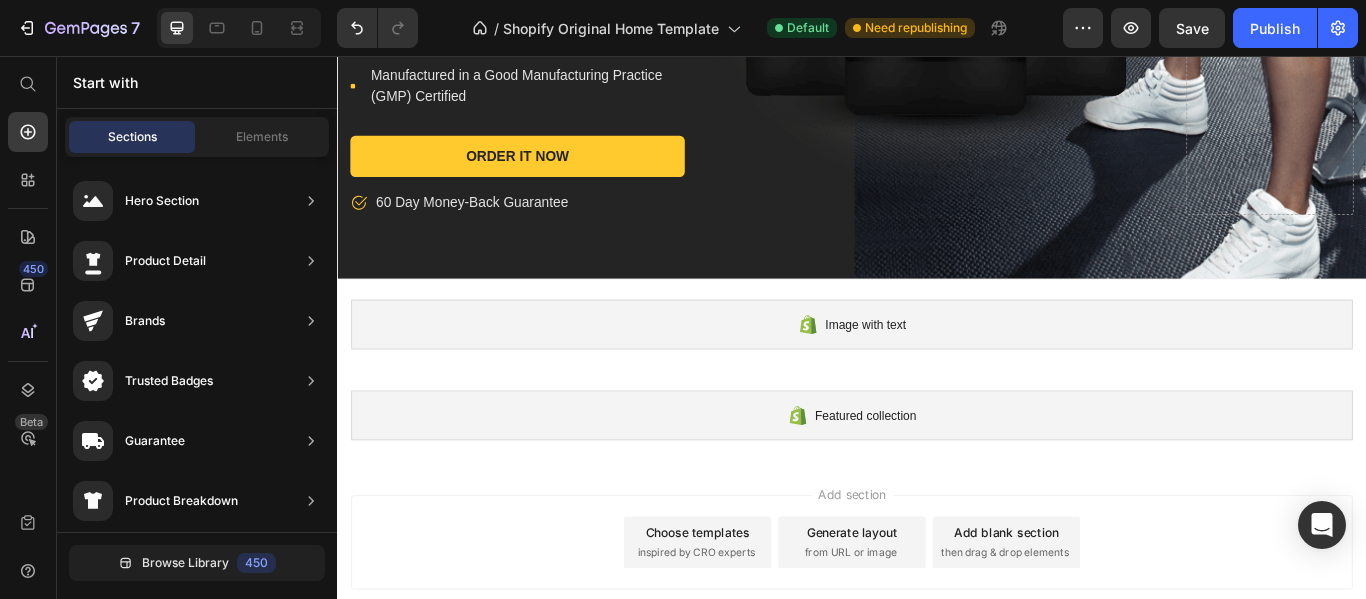 scroll, scrollTop: 1020, scrollLeft: 0, axis: vertical 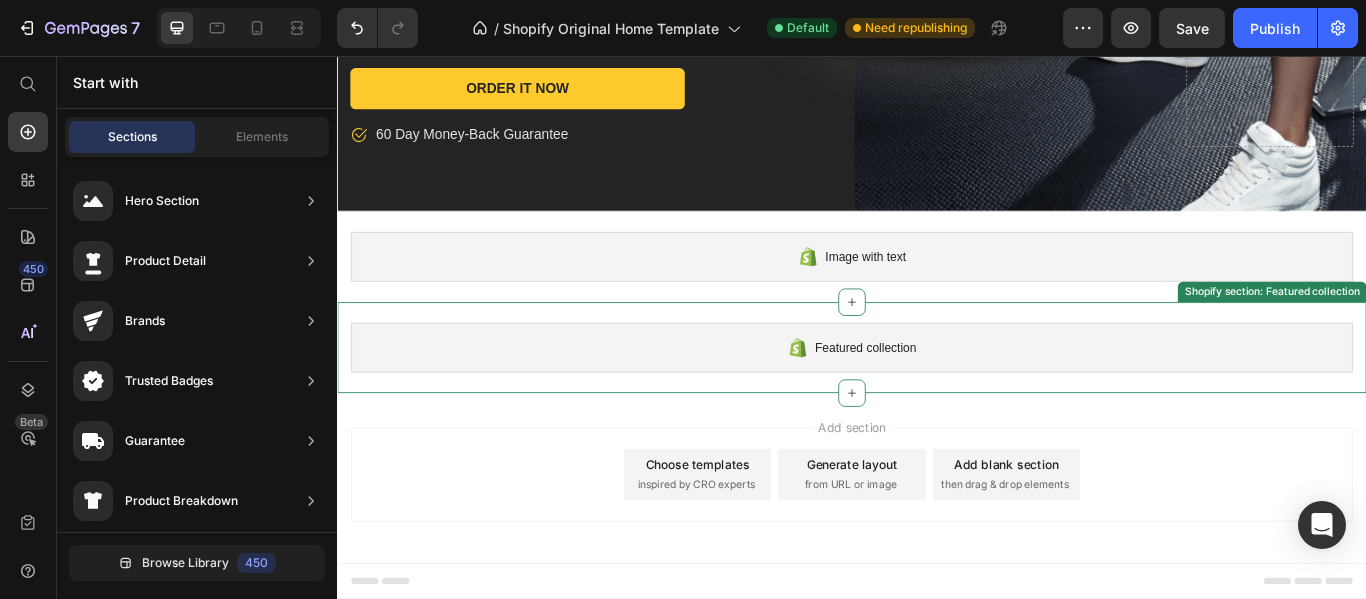 drag, startPoint x: 948, startPoint y: 304, endPoint x: 669, endPoint y: 447, distance: 313.51236 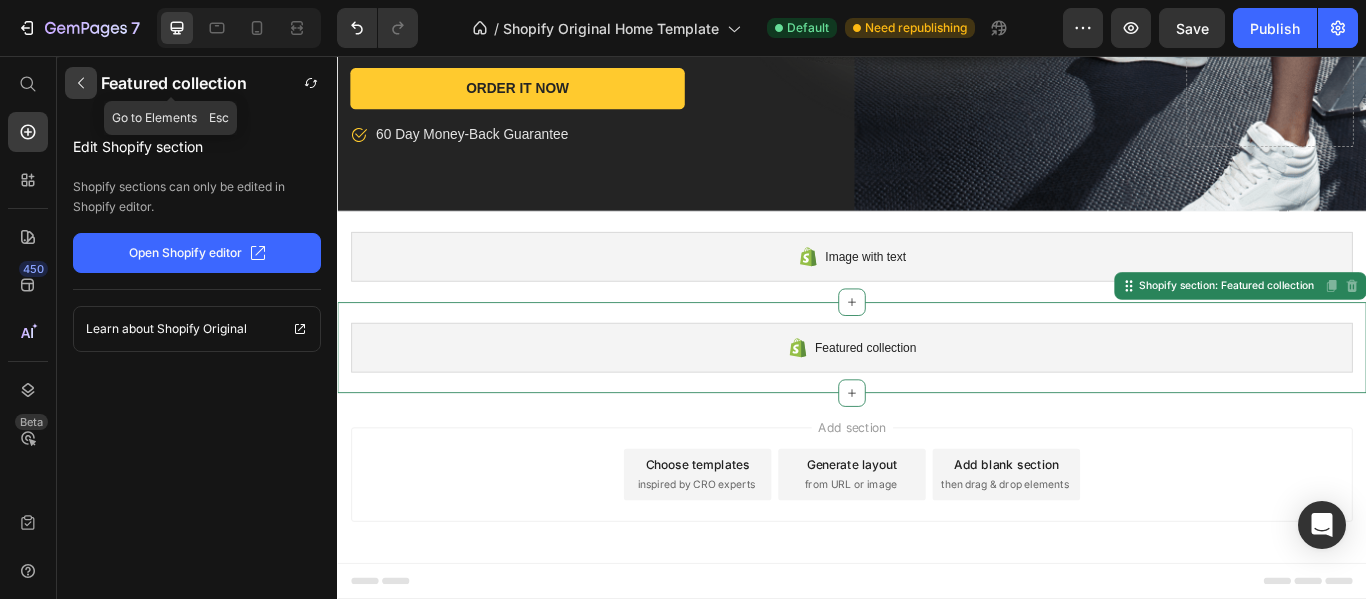 click 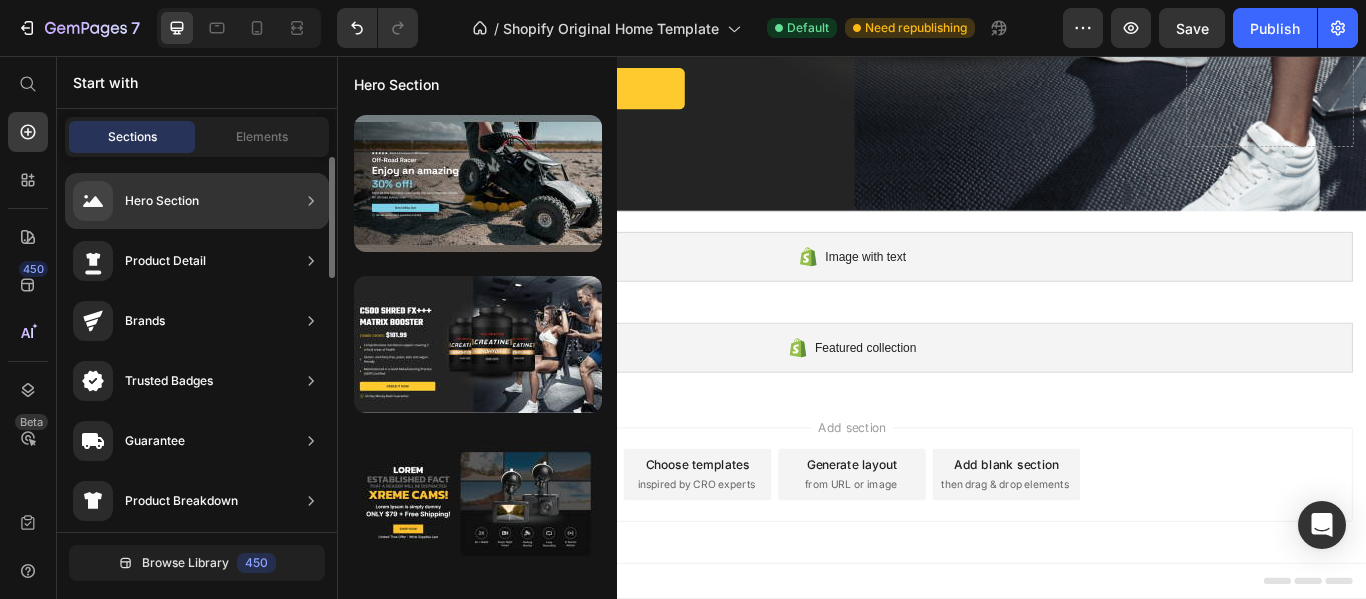 click on "Product Detail" 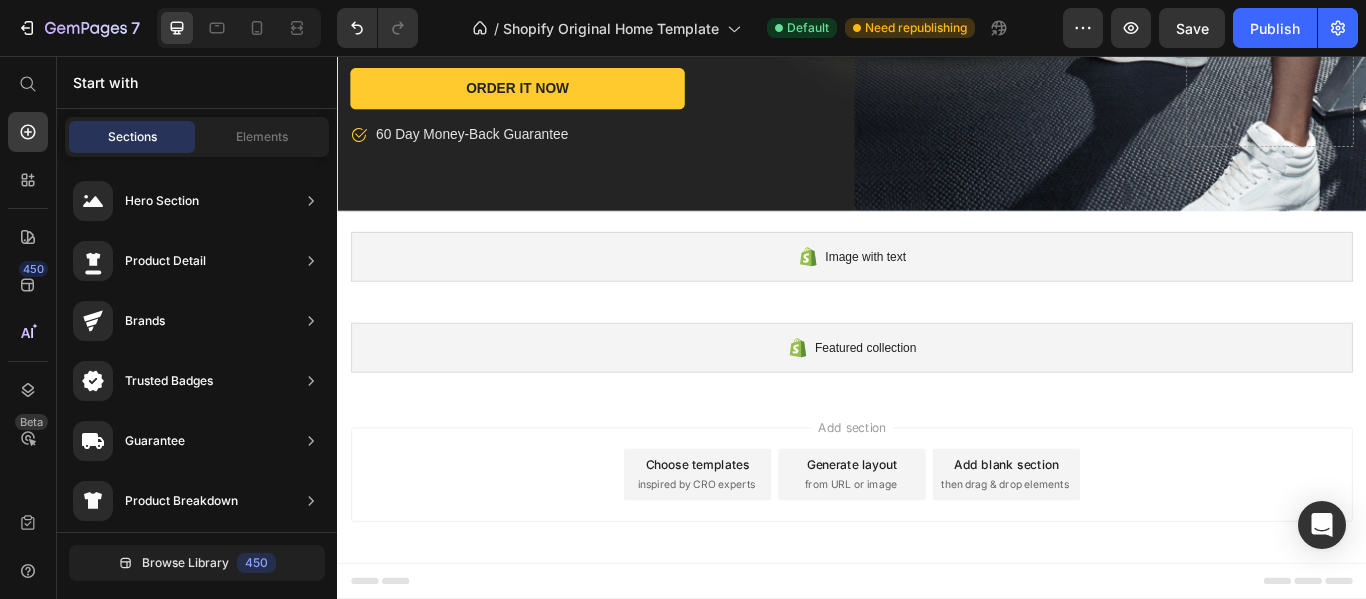 scroll, scrollTop: 0, scrollLeft: 0, axis: both 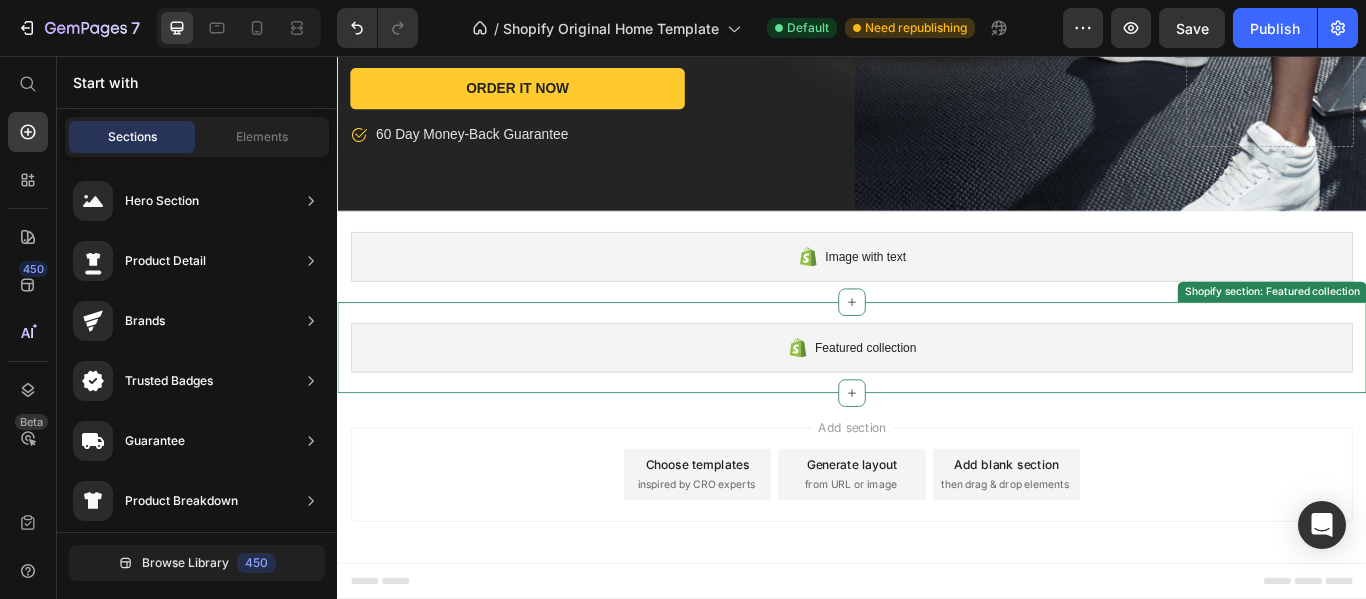drag, startPoint x: 947, startPoint y: 350, endPoint x: 663, endPoint y: 404, distance: 289.08823 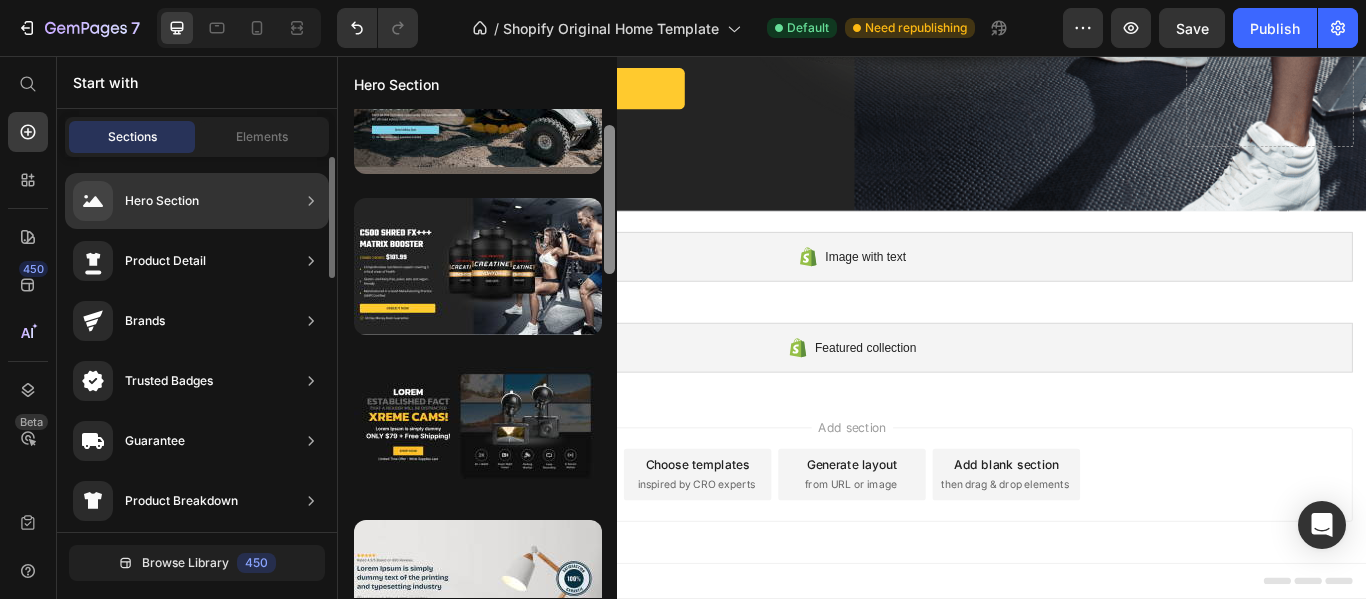 scroll, scrollTop: 81, scrollLeft: 0, axis: vertical 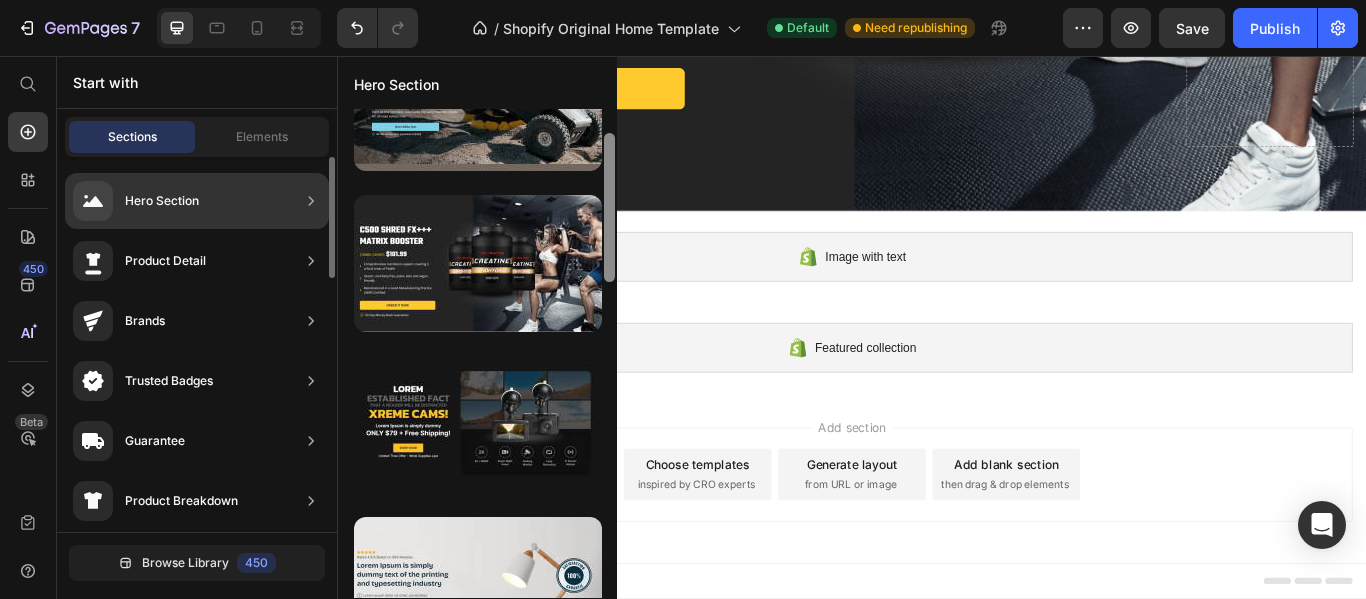 click on "Hero Section" 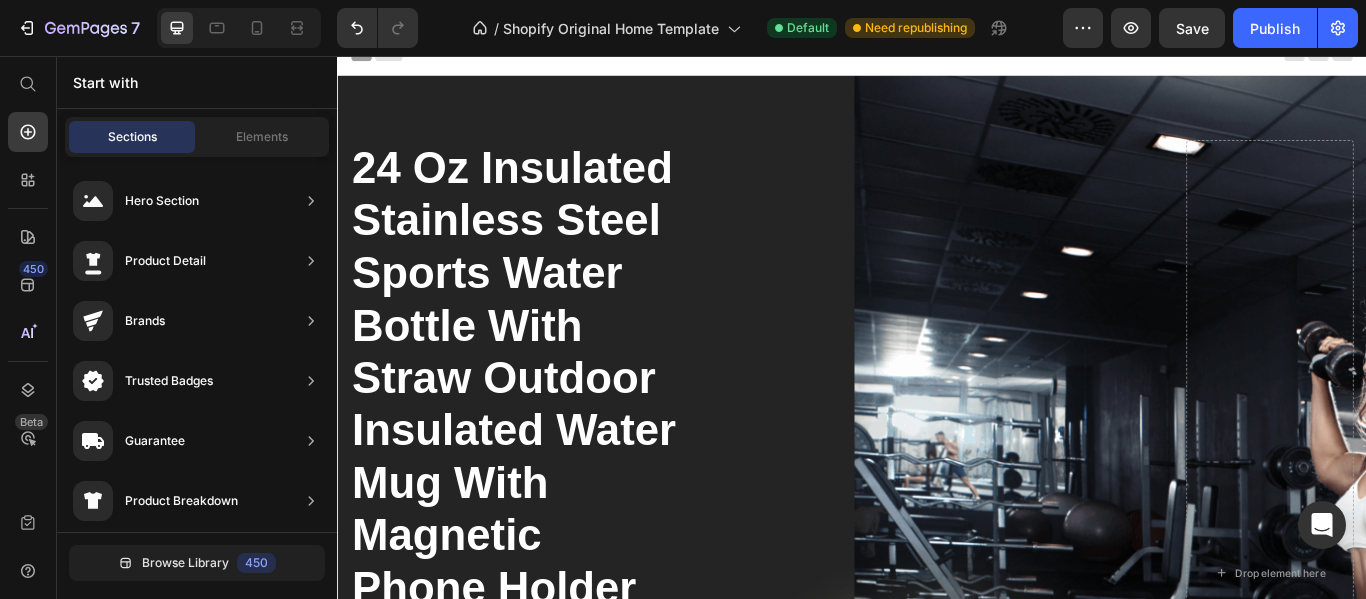scroll, scrollTop: 0, scrollLeft: 0, axis: both 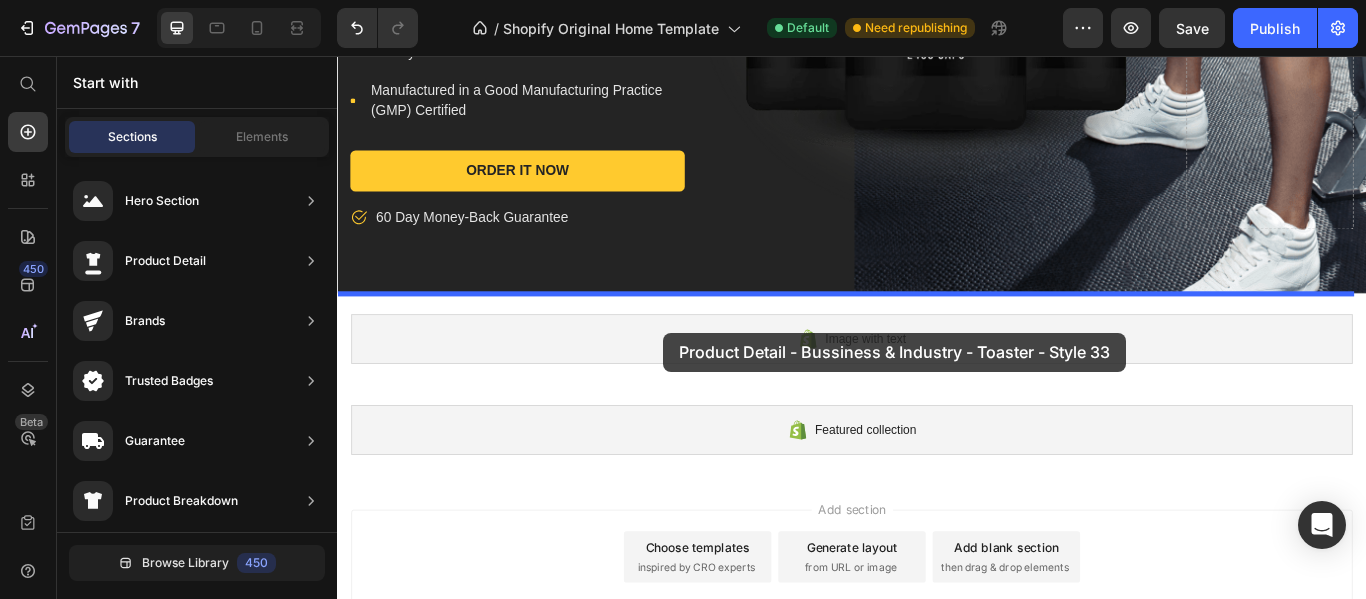 drag, startPoint x: 785, startPoint y: 461, endPoint x: 717, endPoint y: 379, distance: 106.52699 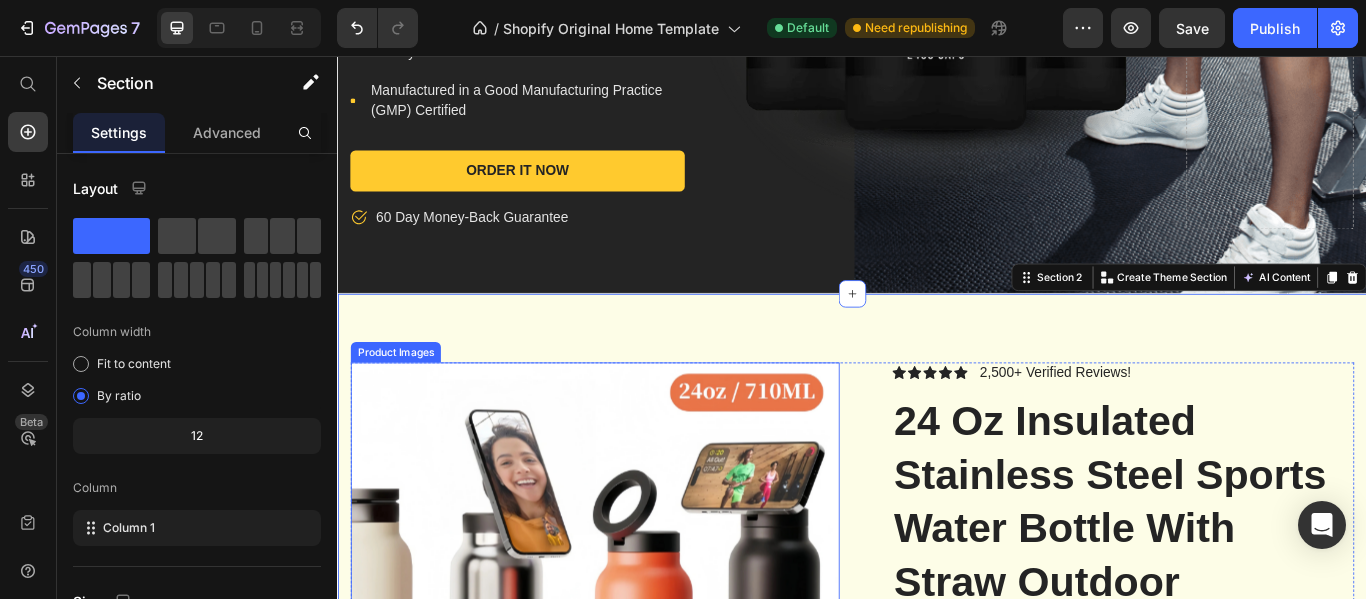 scroll, scrollTop: 1131, scrollLeft: 0, axis: vertical 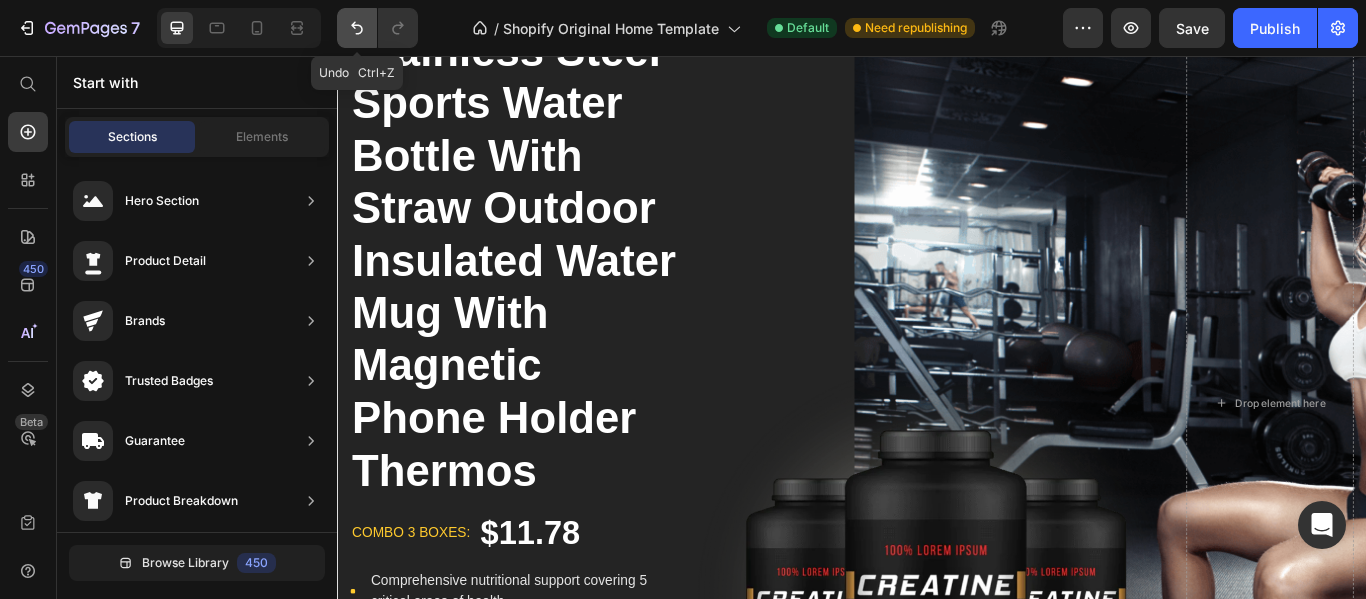 click 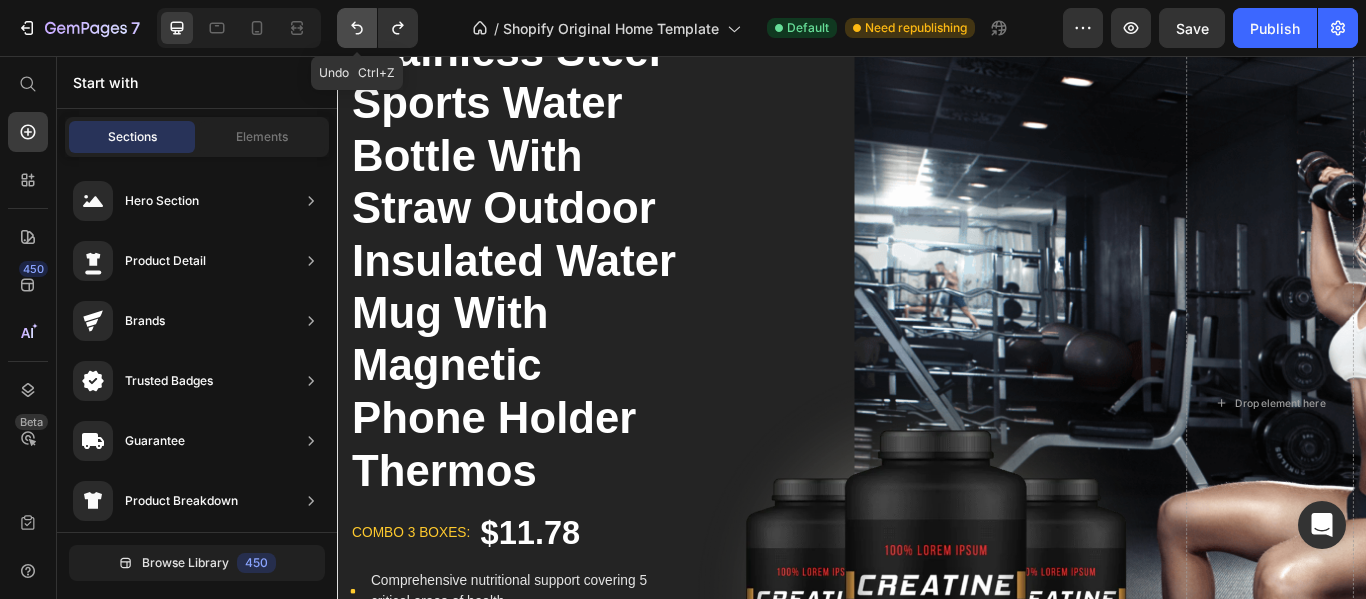 click 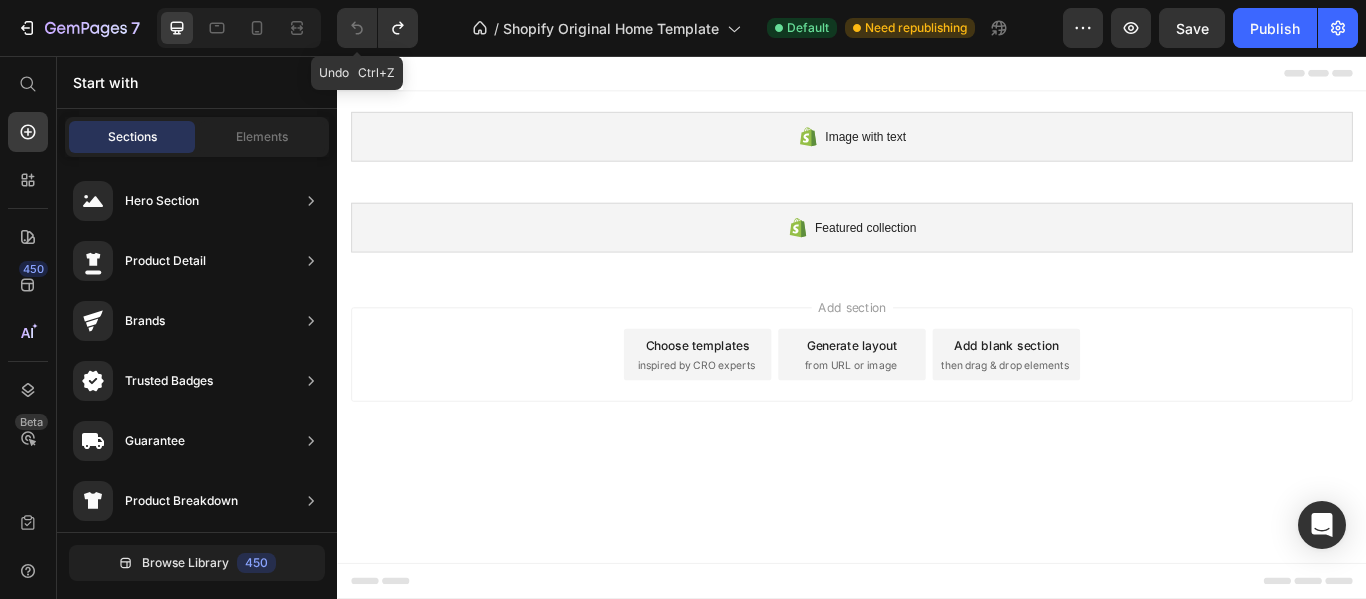 scroll, scrollTop: 0, scrollLeft: 0, axis: both 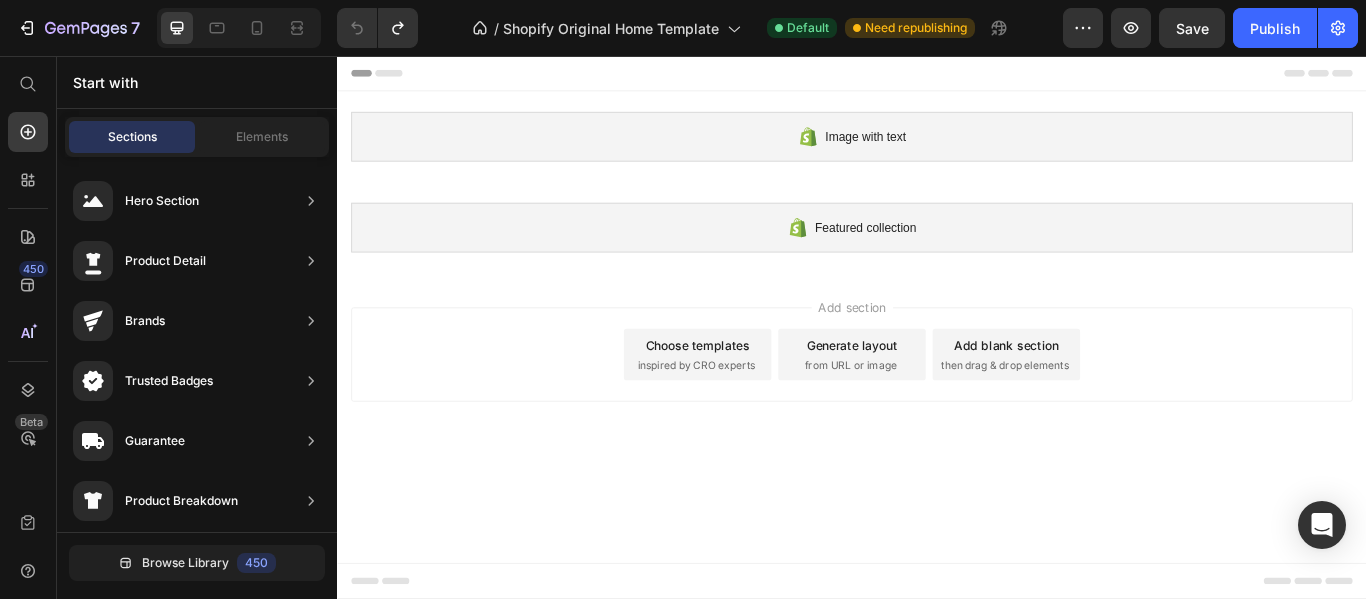 click on "Choose templates" at bounding box center [757, 393] 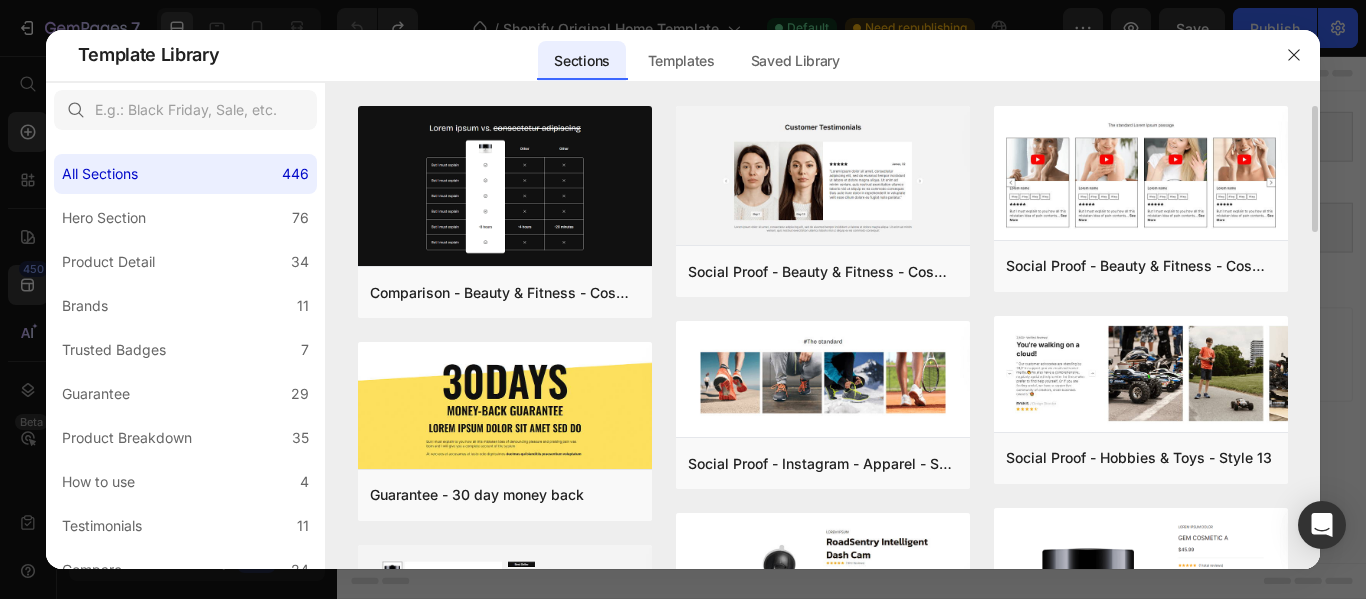 drag, startPoint x: 1314, startPoint y: 126, endPoint x: 1320, endPoint y: 138, distance: 13.416408 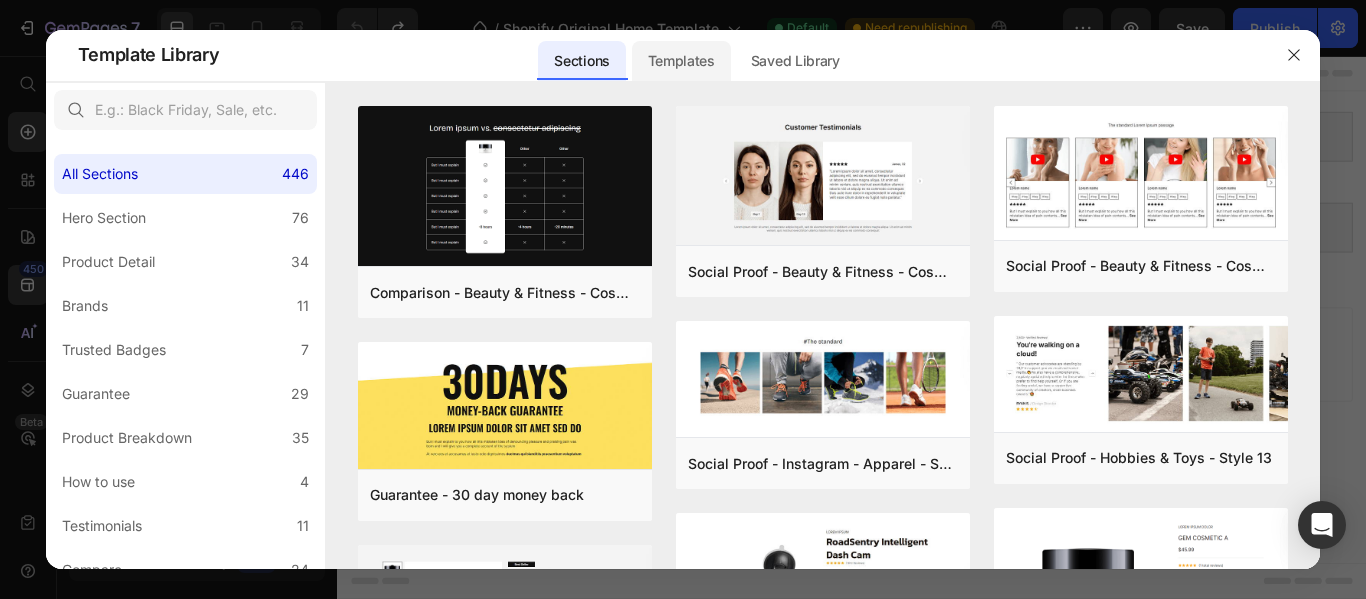 click on "Templates" 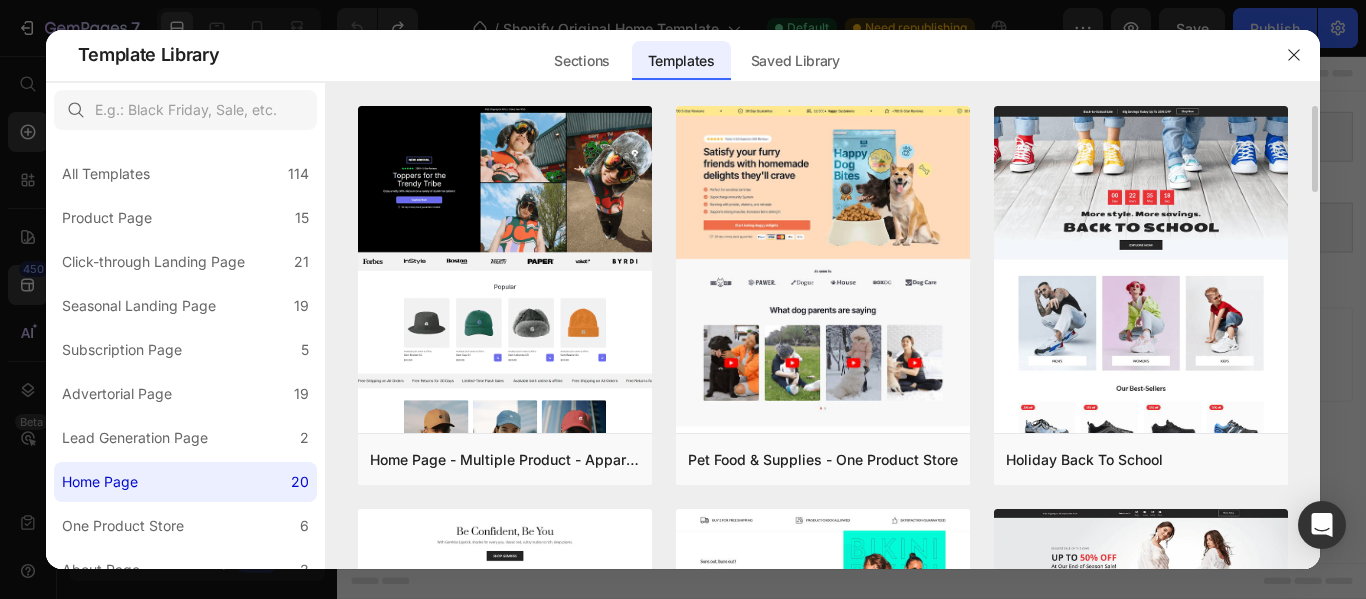 drag, startPoint x: 1313, startPoint y: 129, endPoint x: 1314, endPoint y: 152, distance: 23.021729 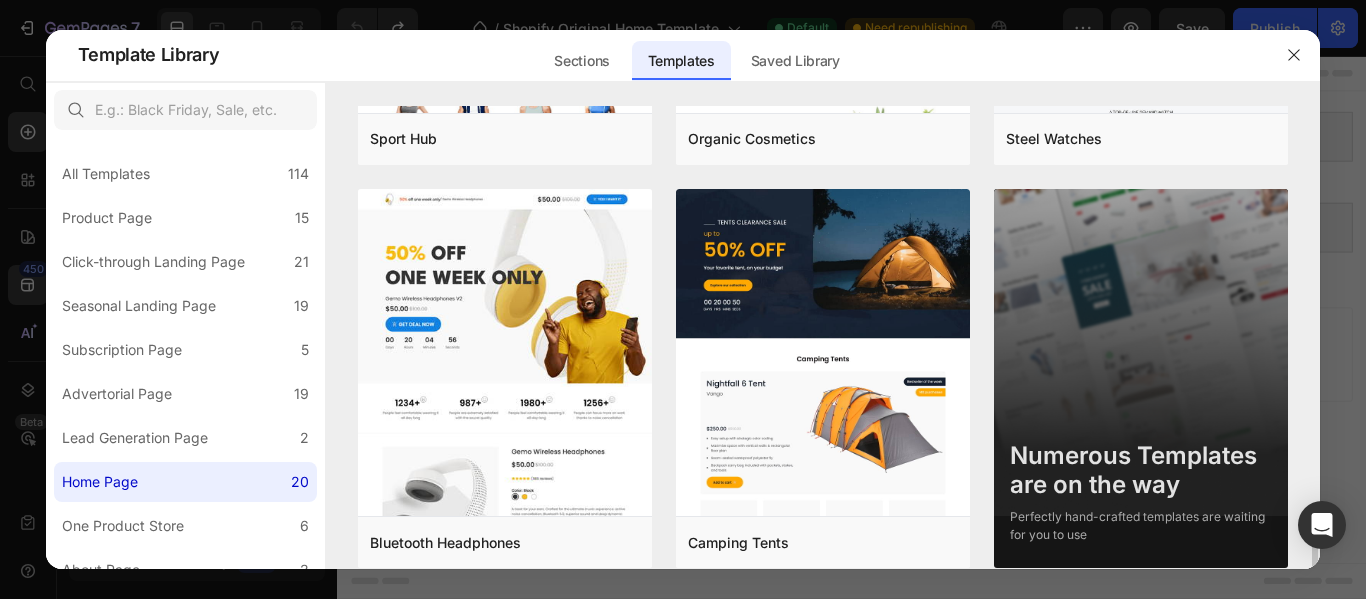 scroll, scrollTop: 2360, scrollLeft: 0, axis: vertical 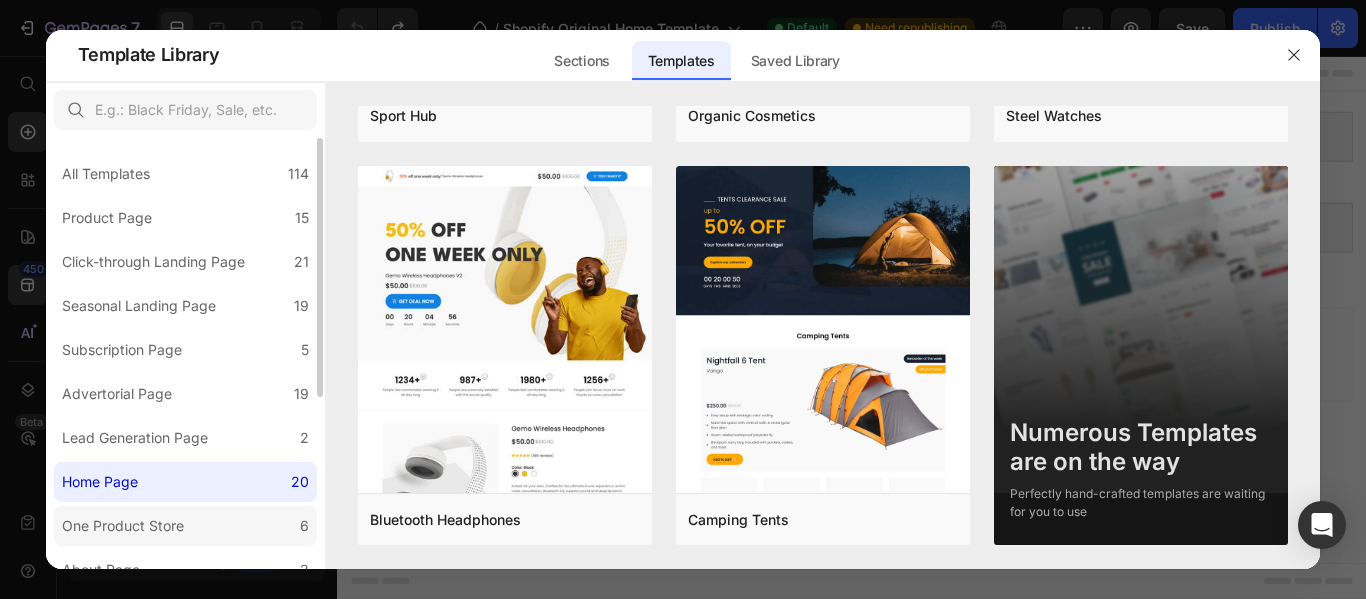 click on "One Product Store 6" 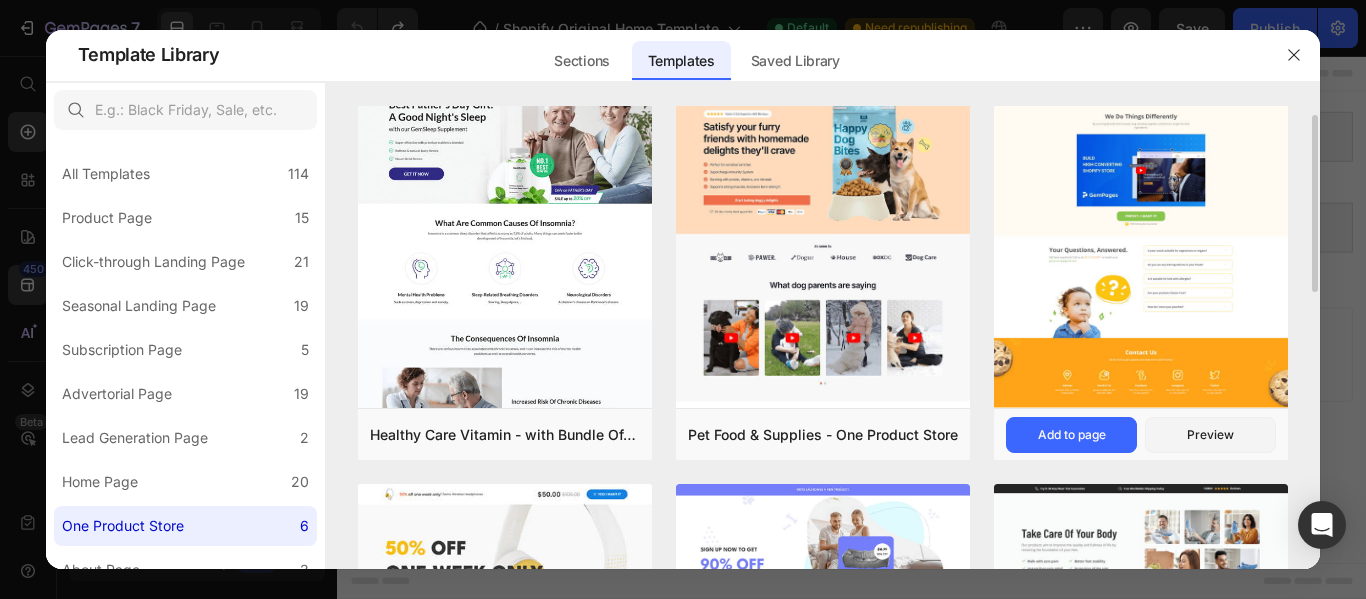 scroll, scrollTop: 0, scrollLeft: 0, axis: both 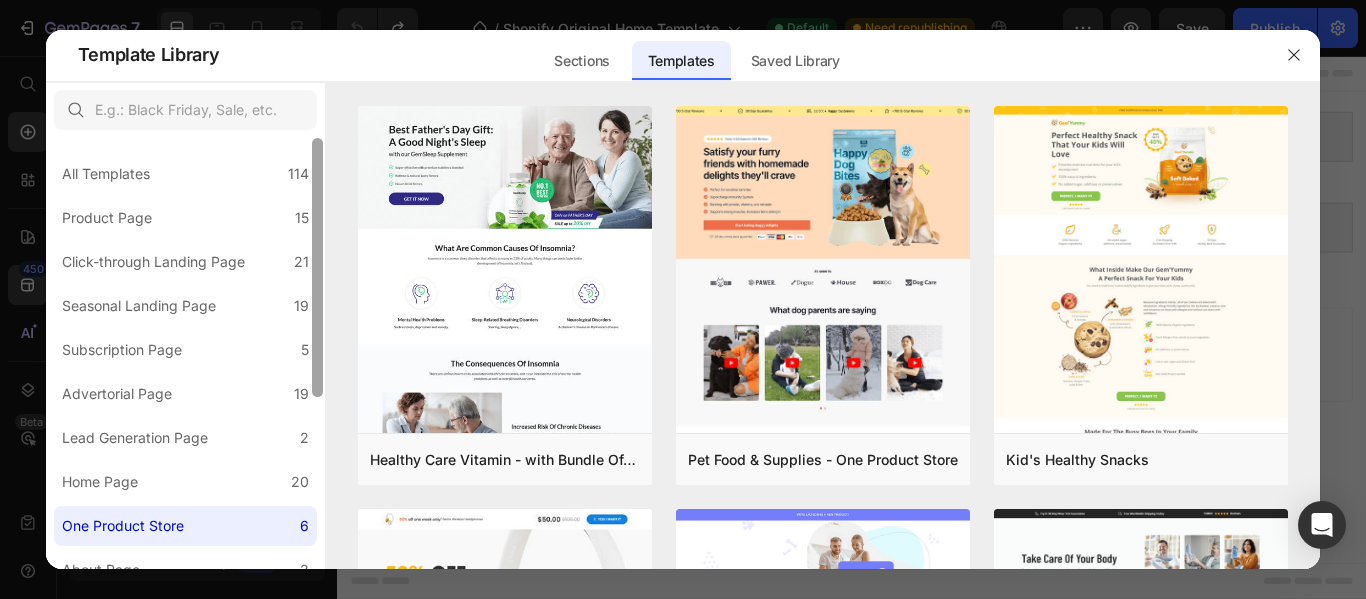 drag, startPoint x: 316, startPoint y: 223, endPoint x: 308, endPoint y: 194, distance: 30.083218 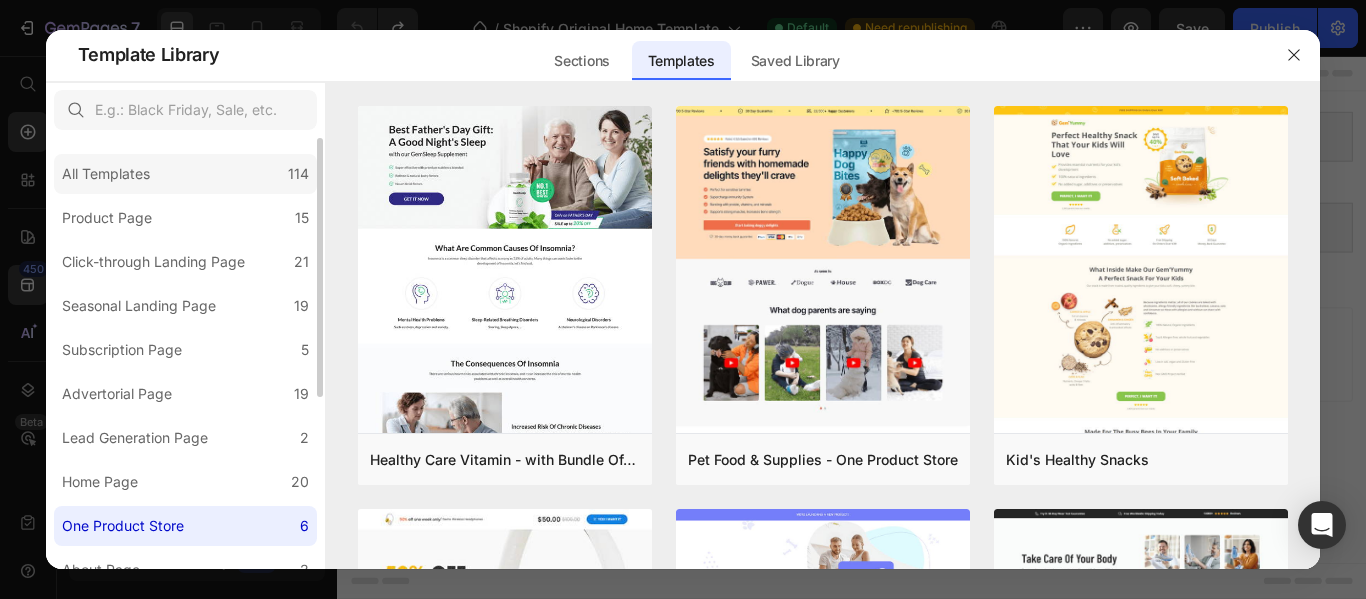 click on "All Templates 114" 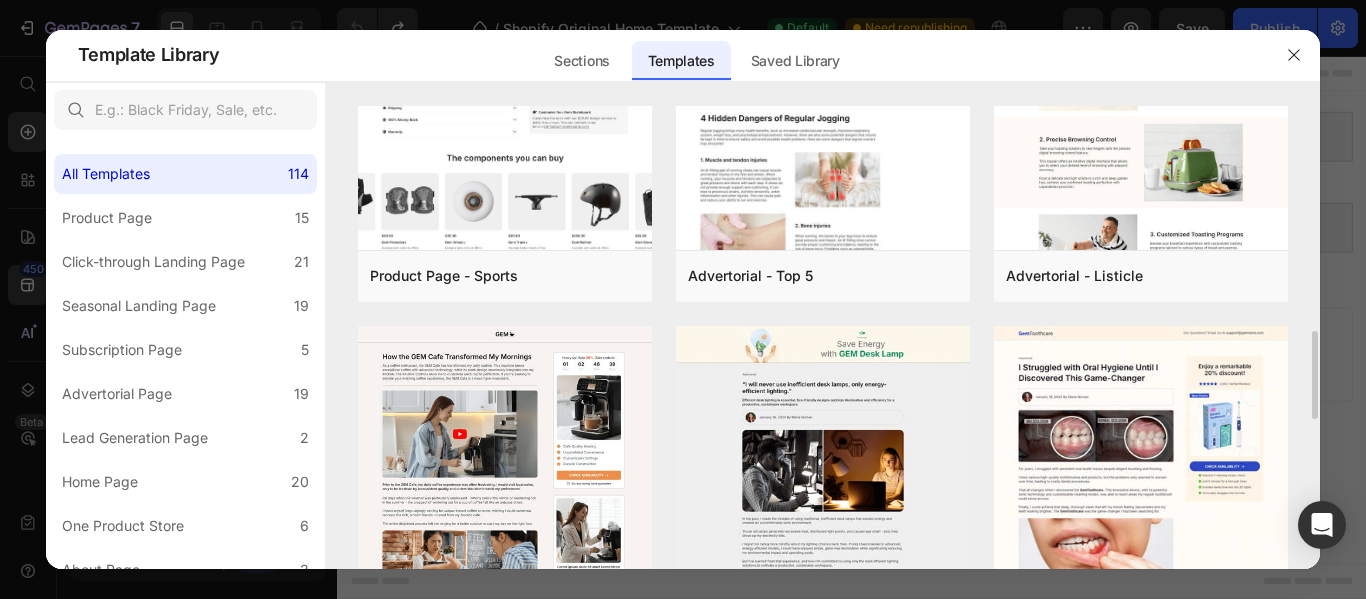 scroll, scrollTop: 1020, scrollLeft: 0, axis: vertical 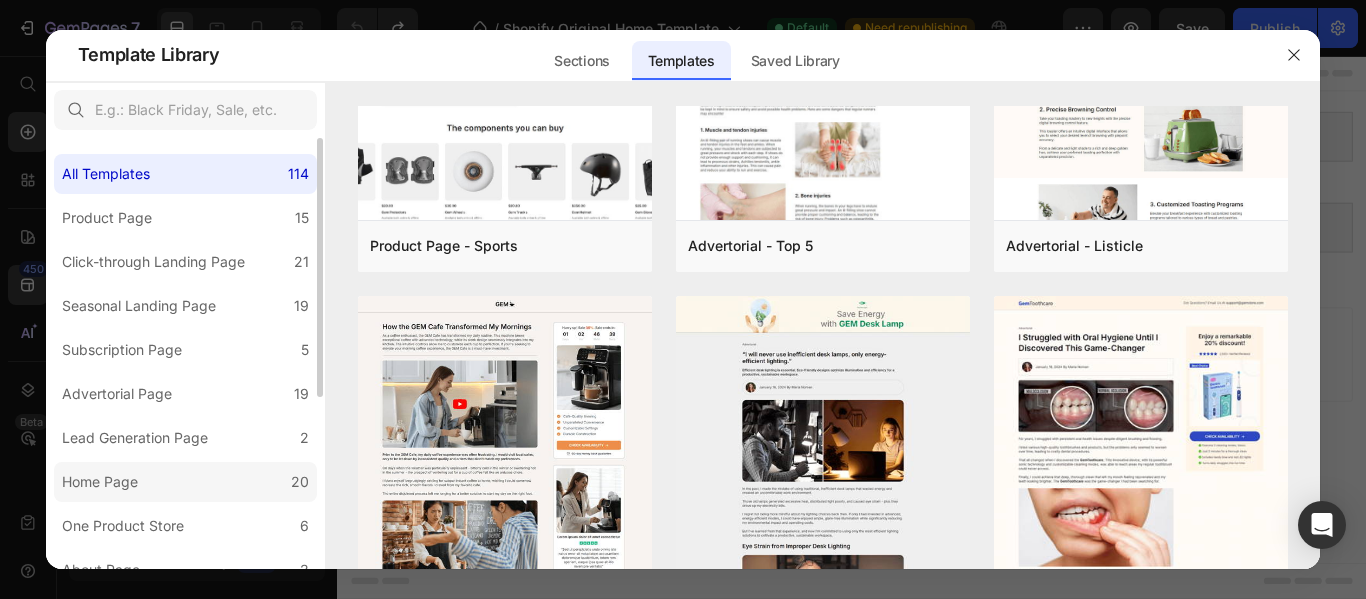 click on "Home Page 20" 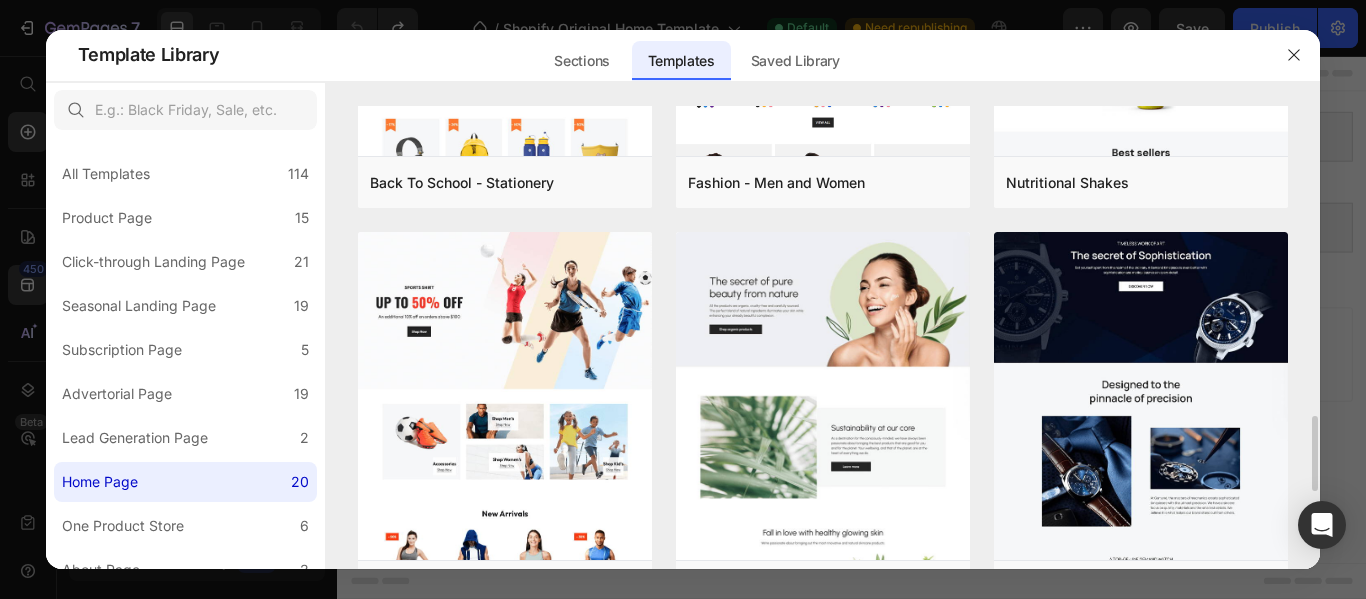 scroll, scrollTop: 1920, scrollLeft: 0, axis: vertical 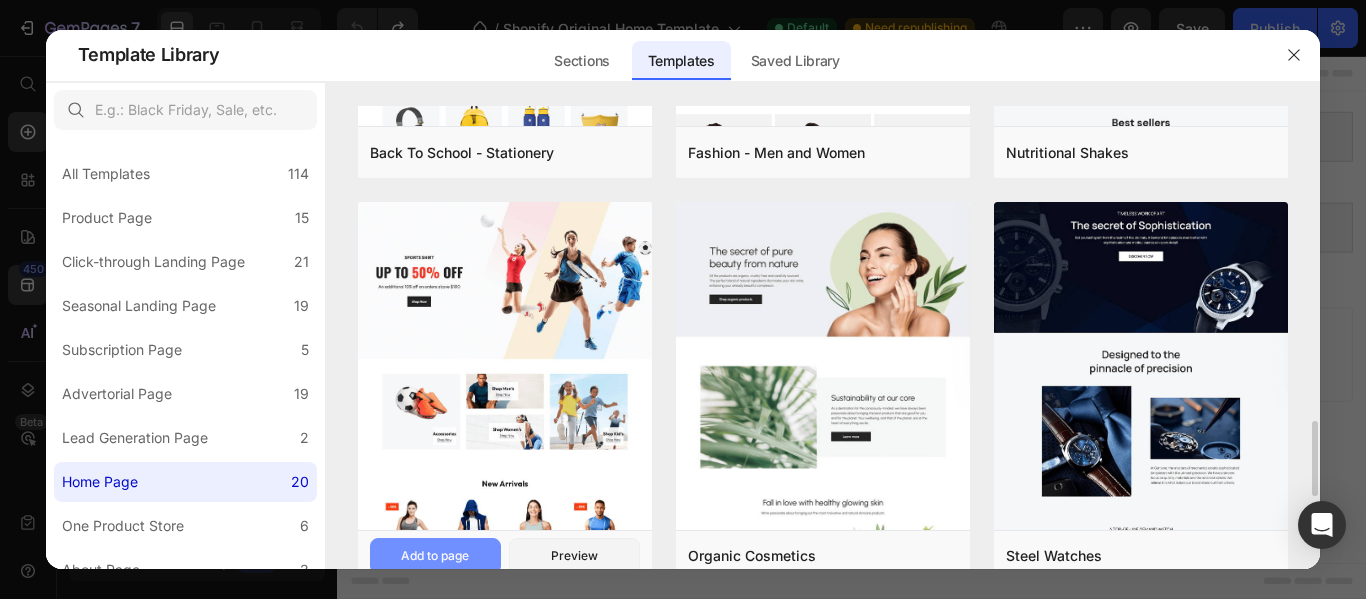 click on "Add to page" at bounding box center [435, 556] 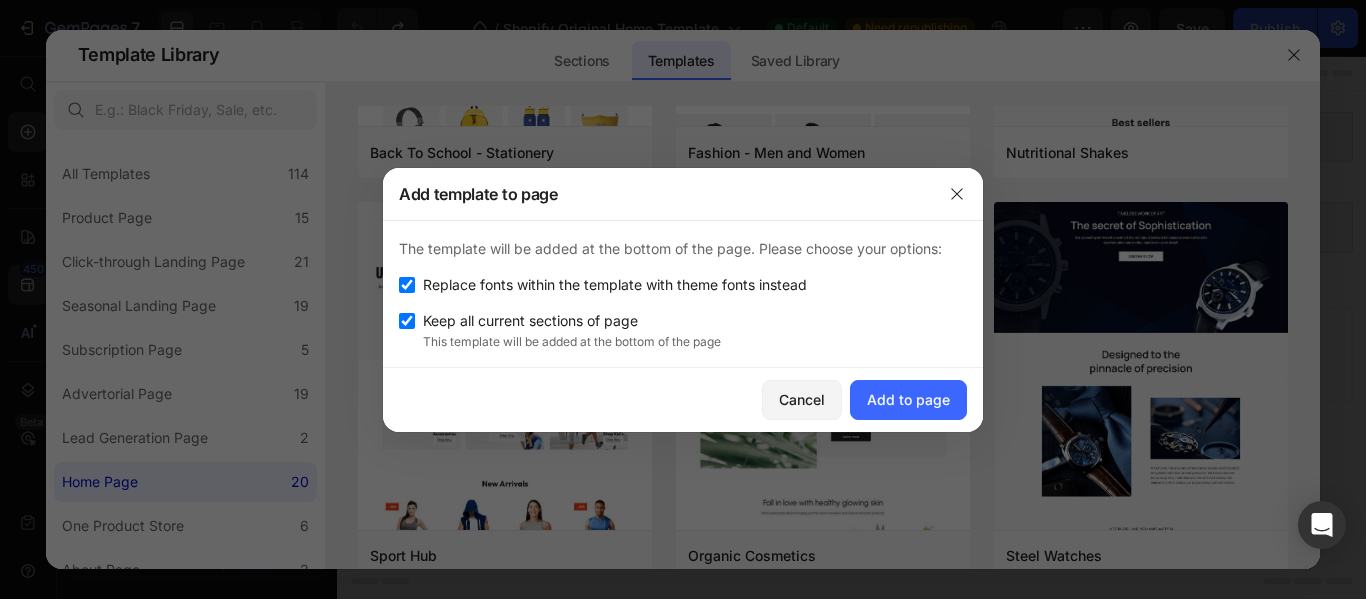 click at bounding box center [407, 321] 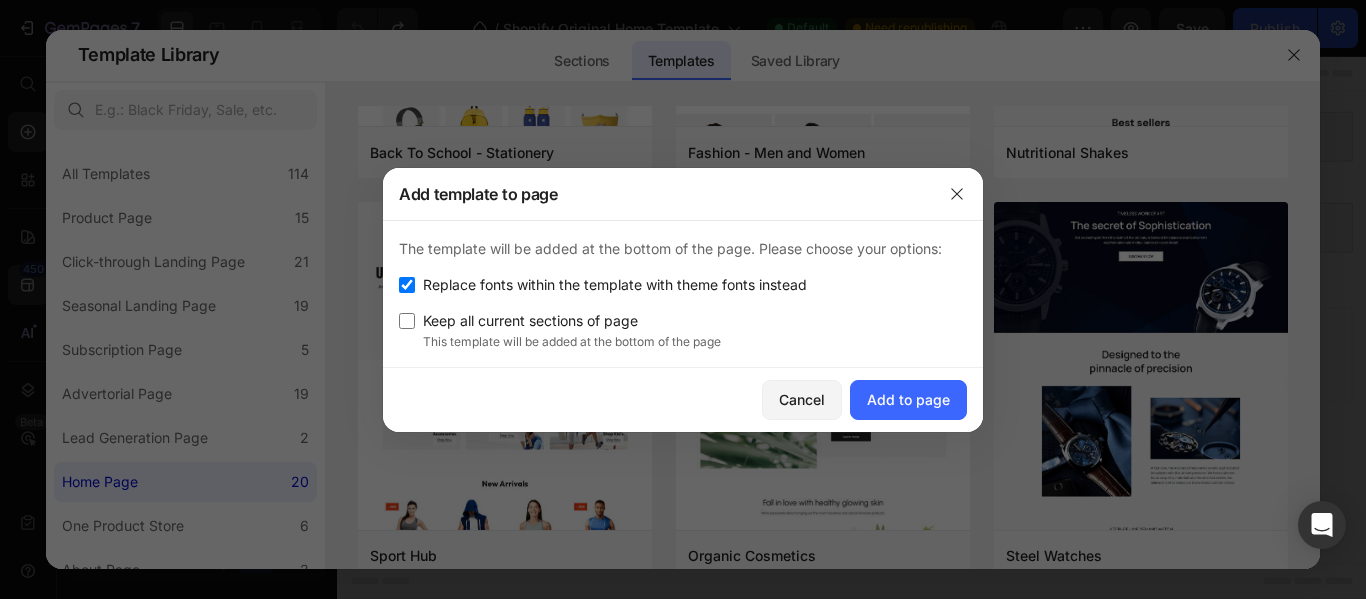 checkbox on "false" 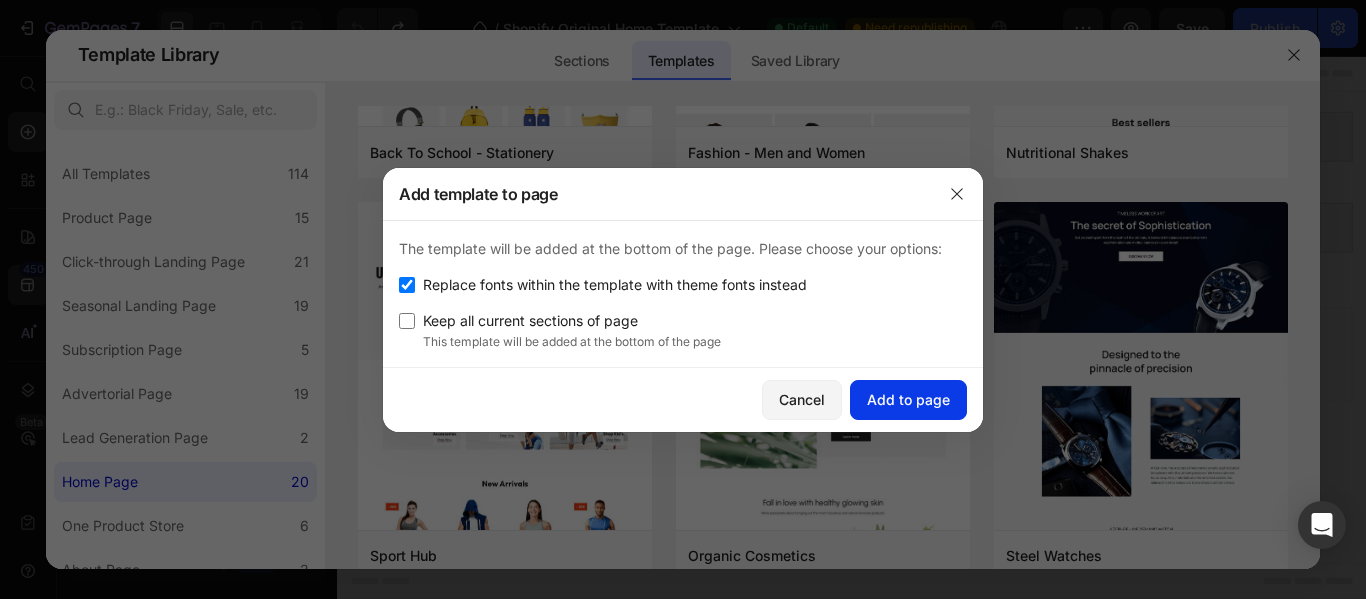 click on "Add to page" at bounding box center (908, 399) 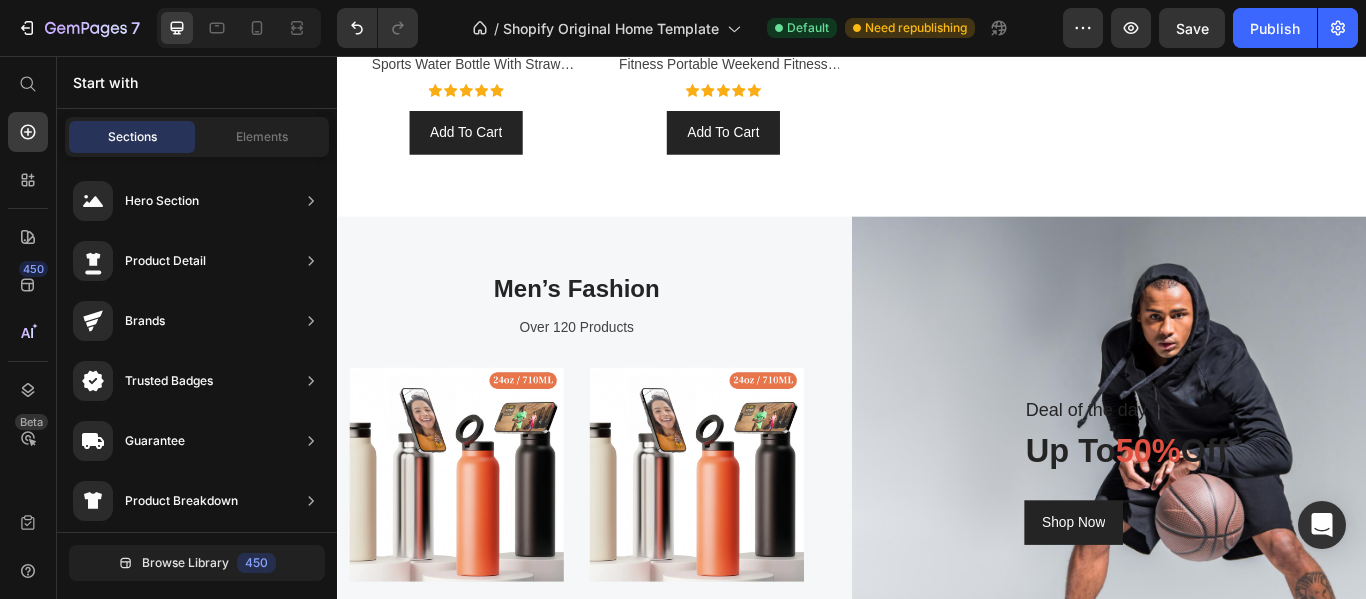 scroll, scrollTop: 197, scrollLeft: 0, axis: vertical 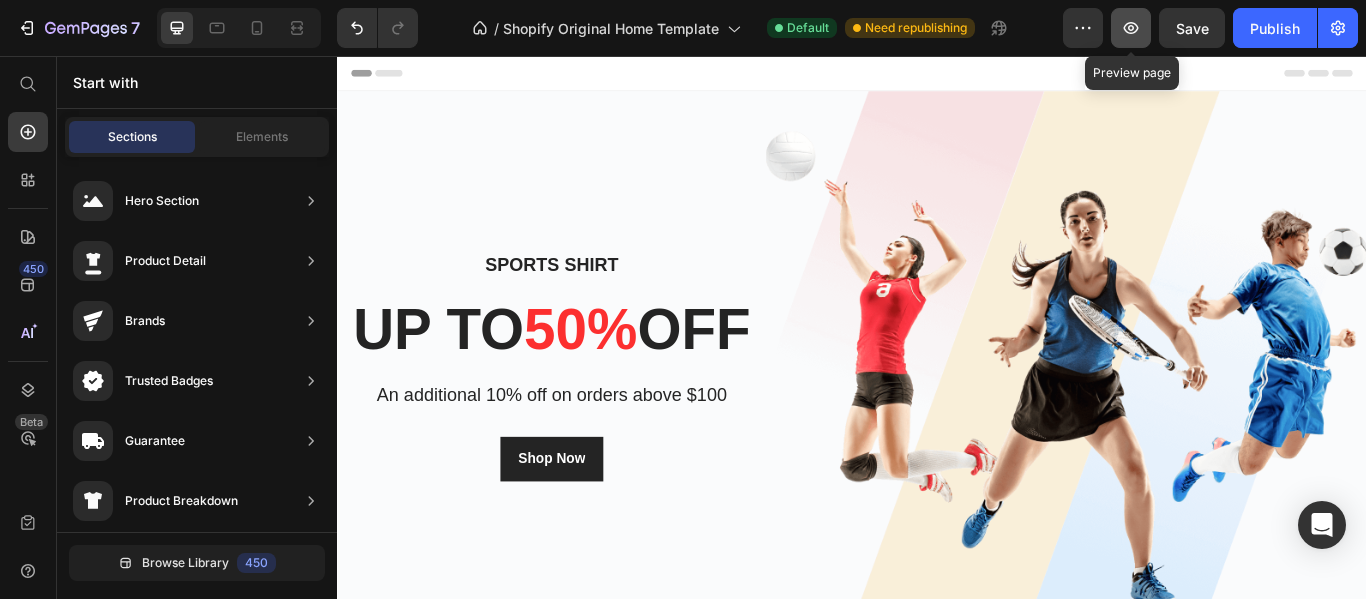click 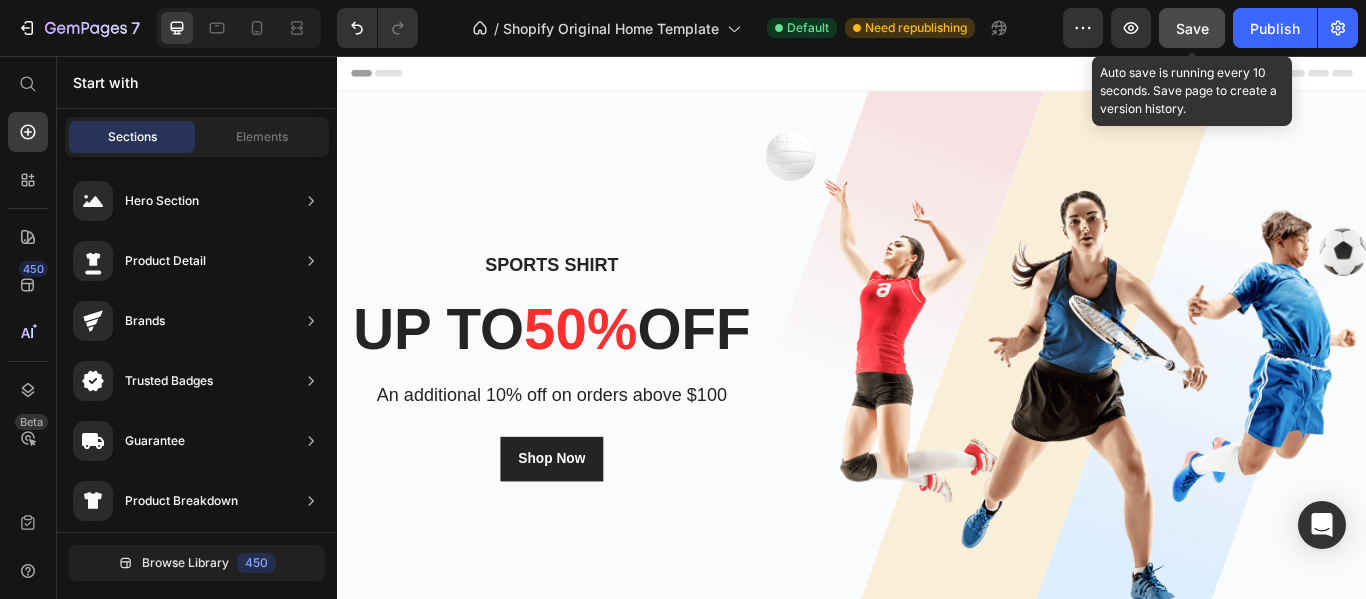 click on "Save" at bounding box center [1192, 28] 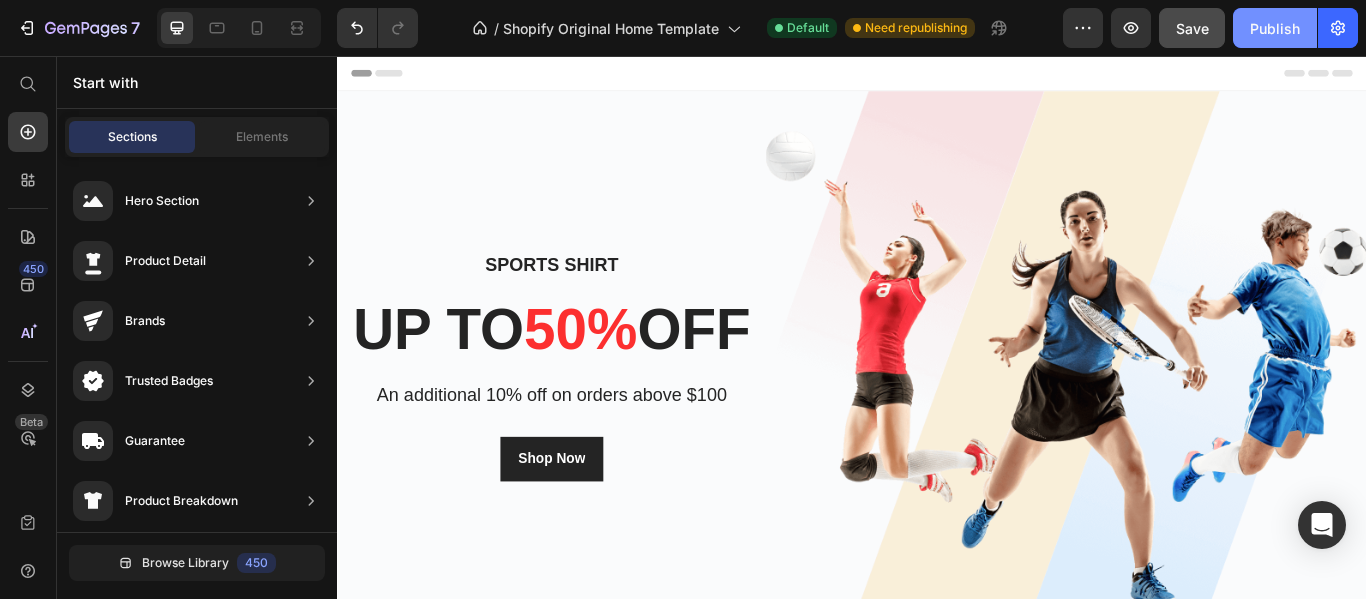 click on "Publish" at bounding box center (1275, 28) 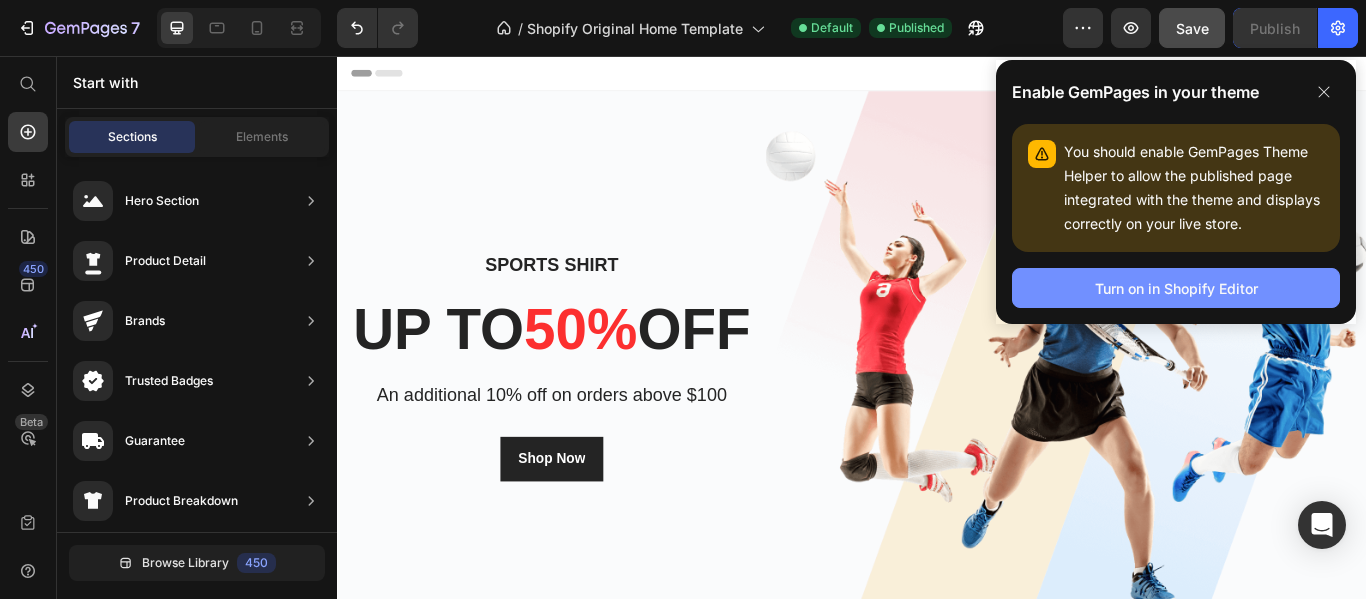 click on "Turn on in Shopify Editor" at bounding box center (1176, 288) 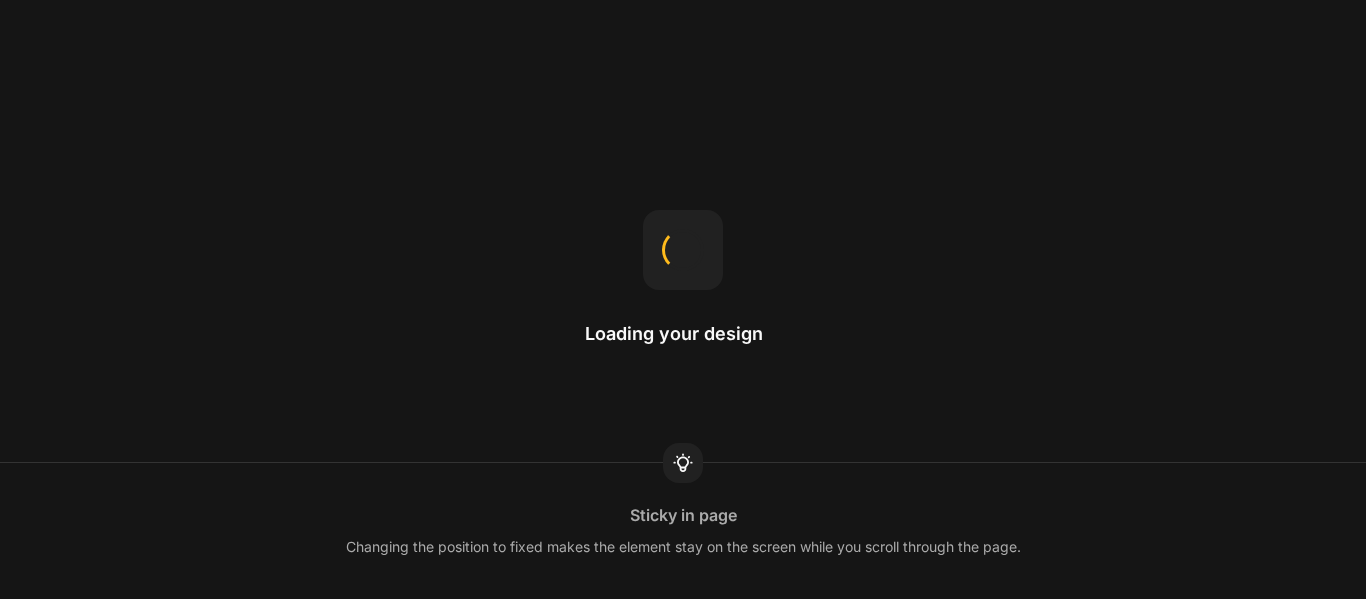 scroll, scrollTop: 0, scrollLeft: 0, axis: both 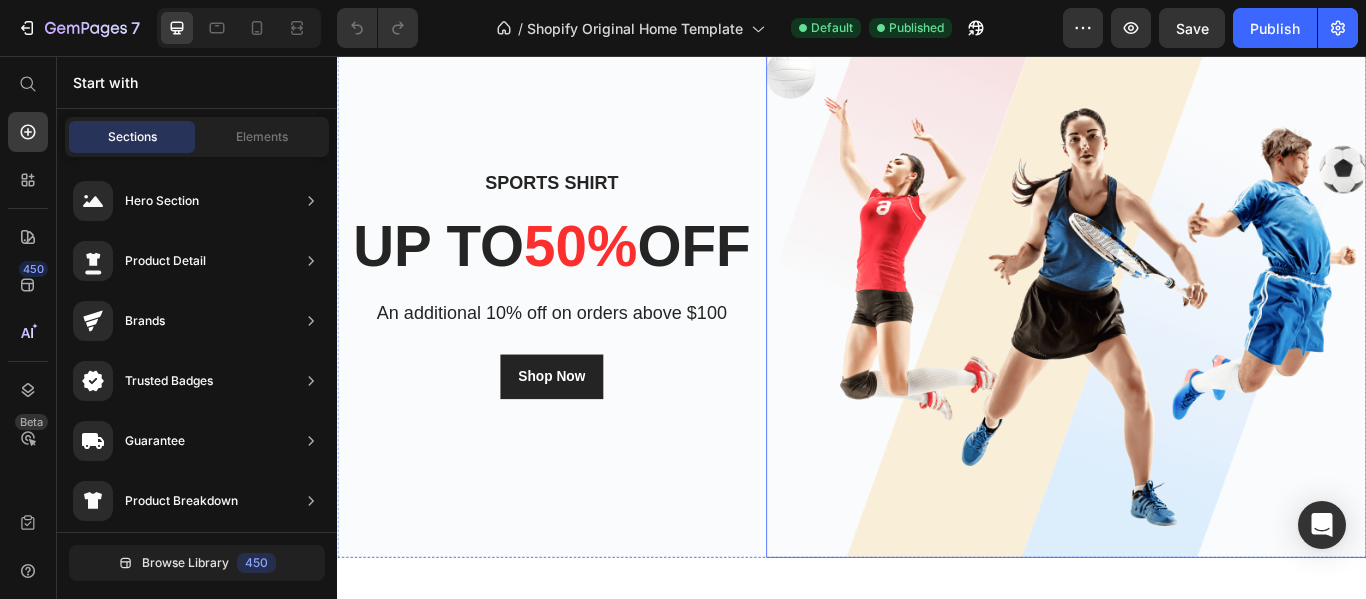 click at bounding box center (1187, 321) 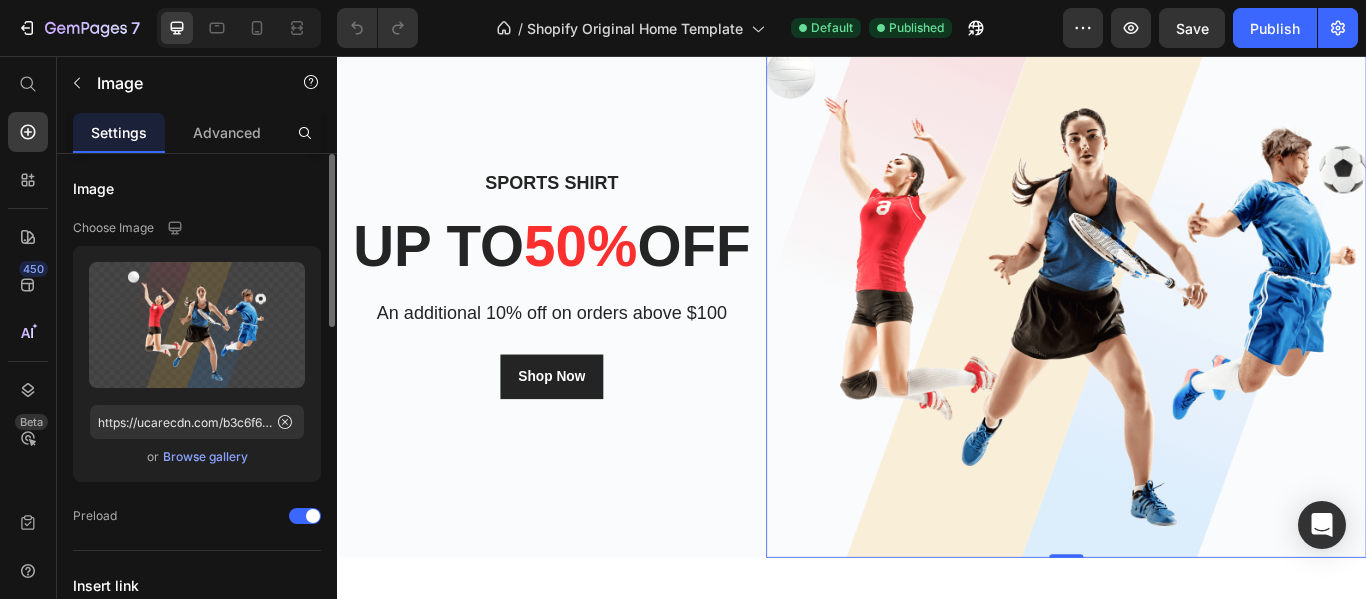 click on "Browse gallery" at bounding box center (205, 457) 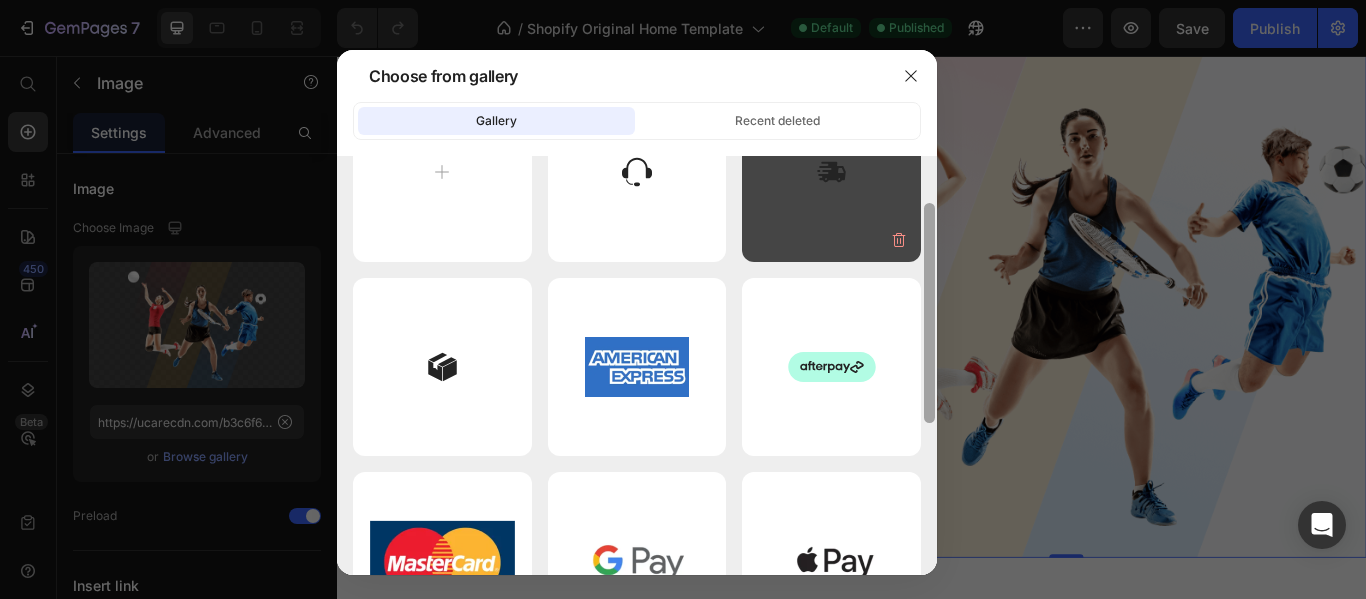 scroll, scrollTop: 0, scrollLeft: 0, axis: both 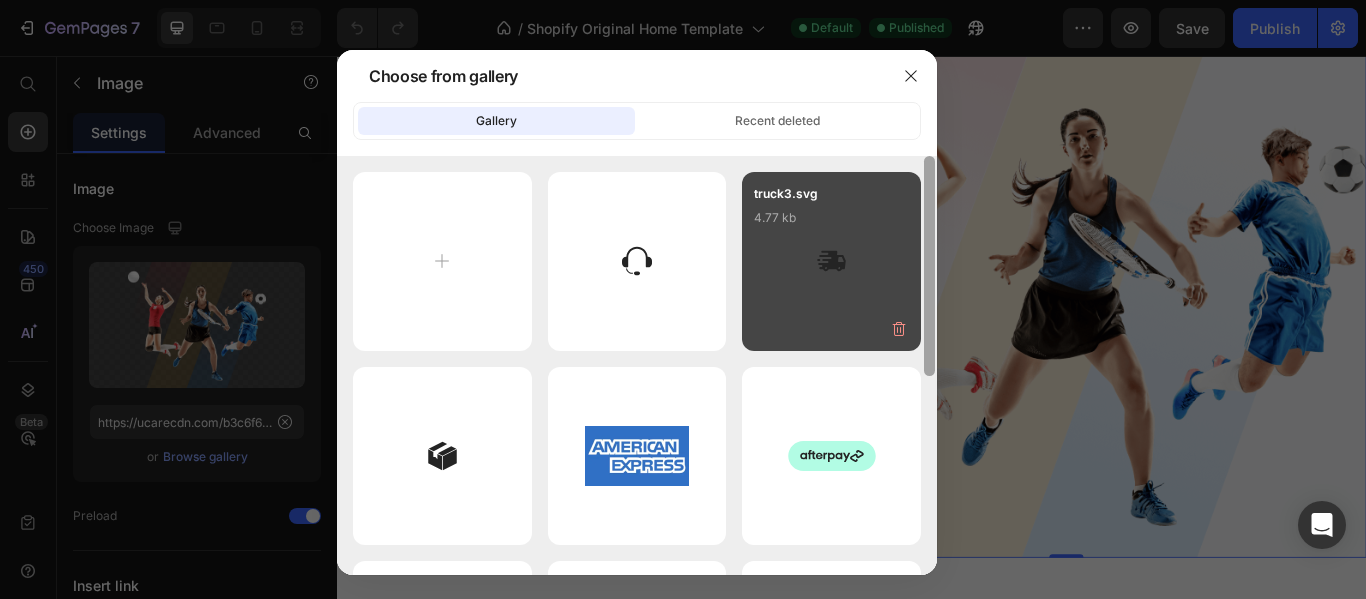 drag, startPoint x: 927, startPoint y: 235, endPoint x: 910, endPoint y: 194, distance: 44.38468 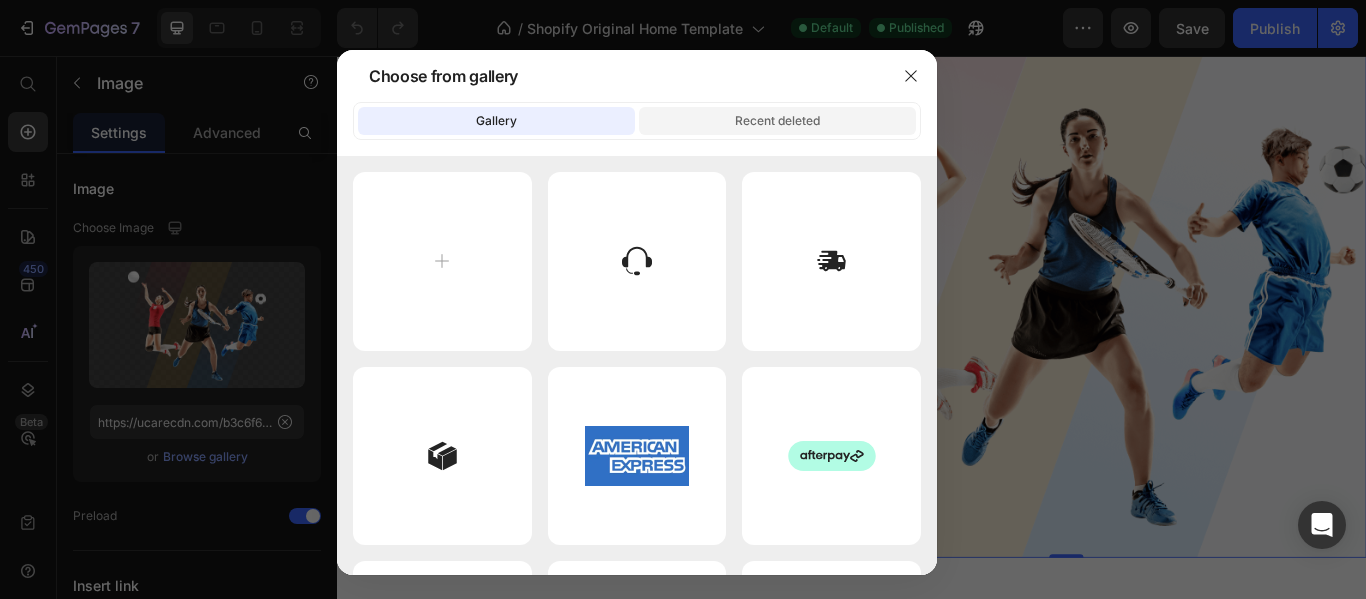 click on "Recent deleted" 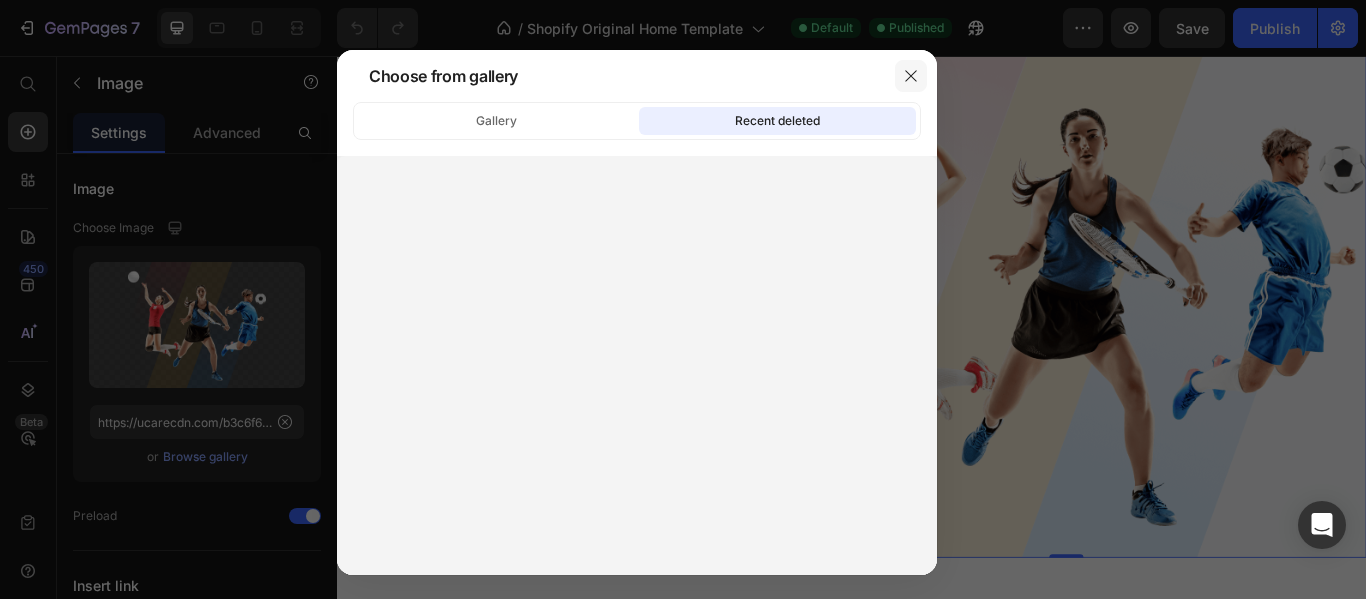 click 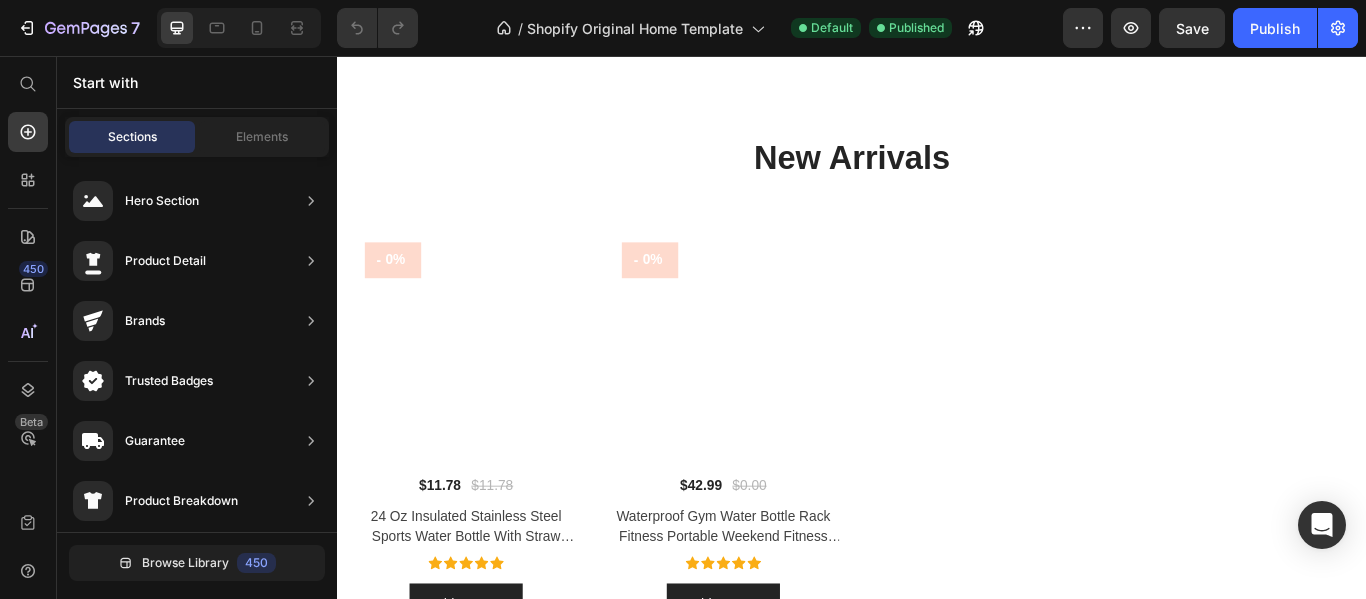 scroll, scrollTop: 1184, scrollLeft: 0, axis: vertical 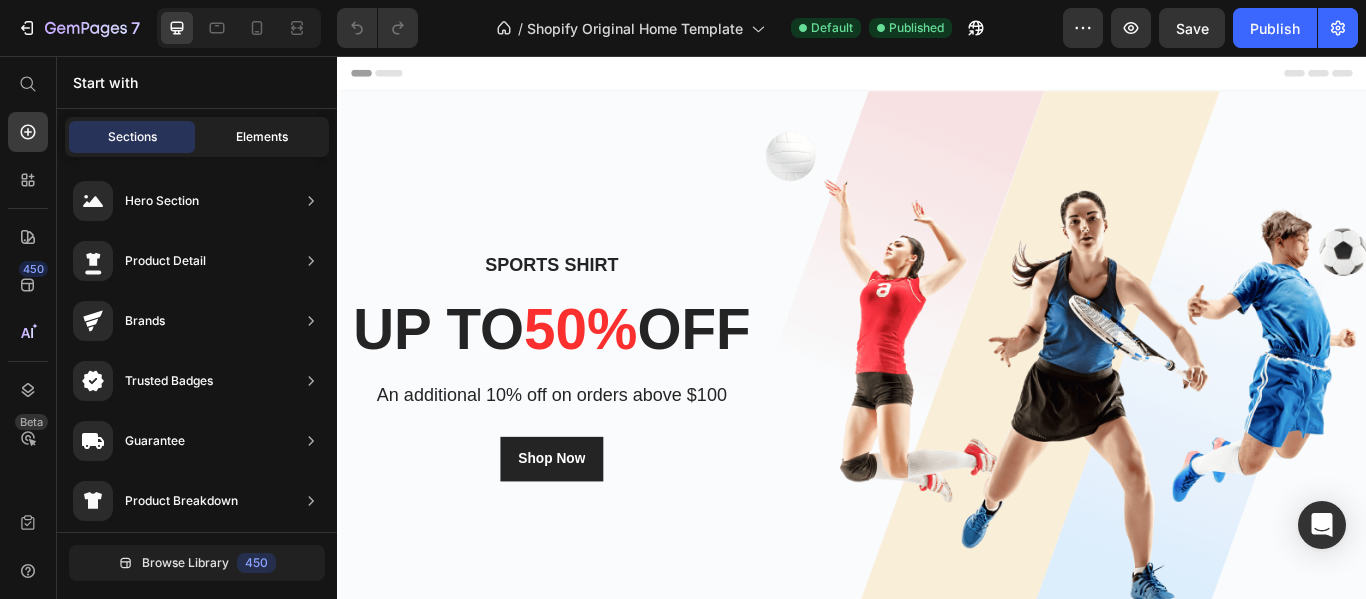 click on "Elements" at bounding box center (262, 137) 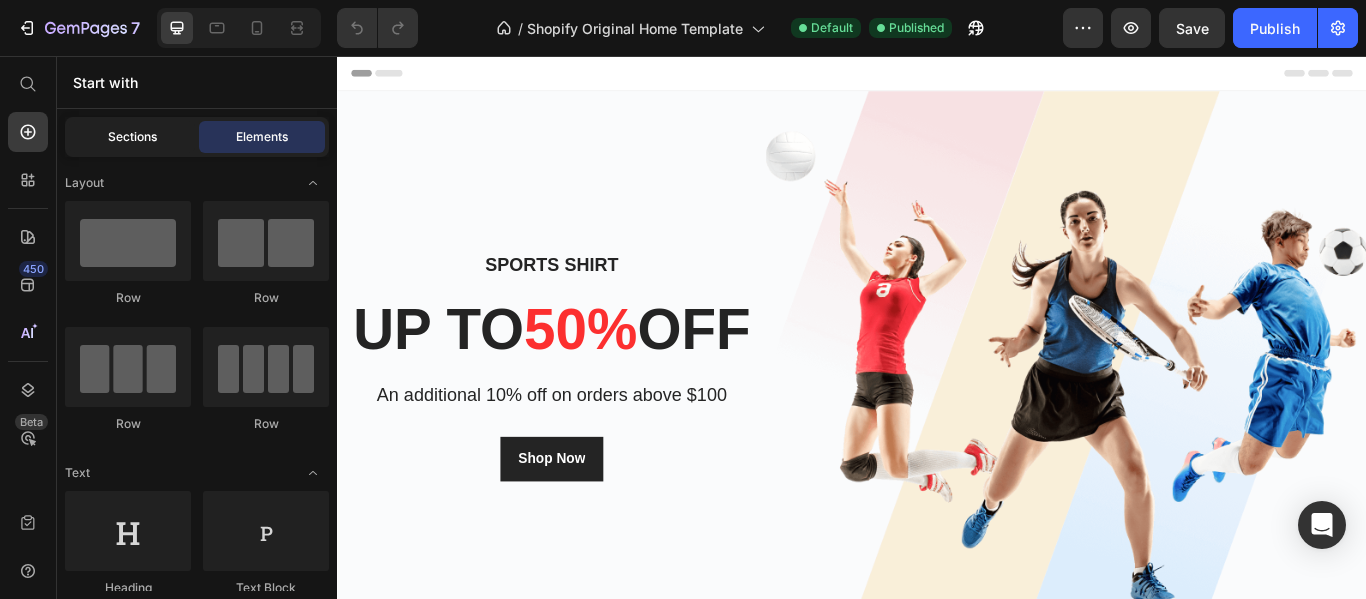 click on "Sections" 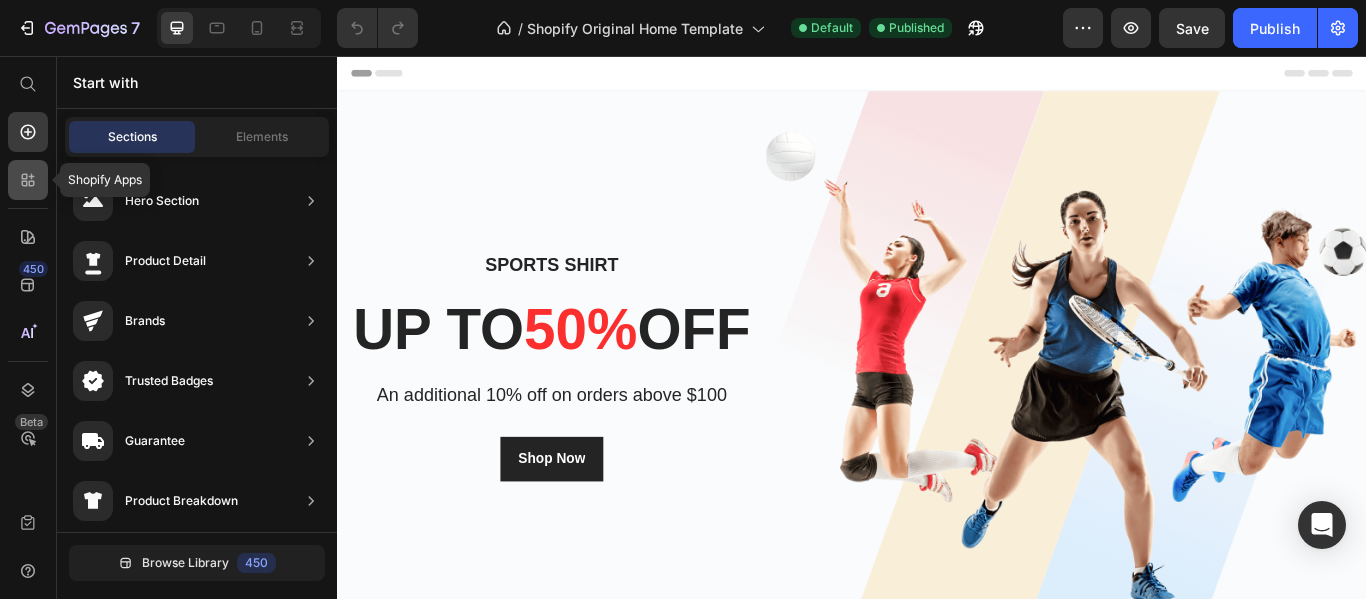 click 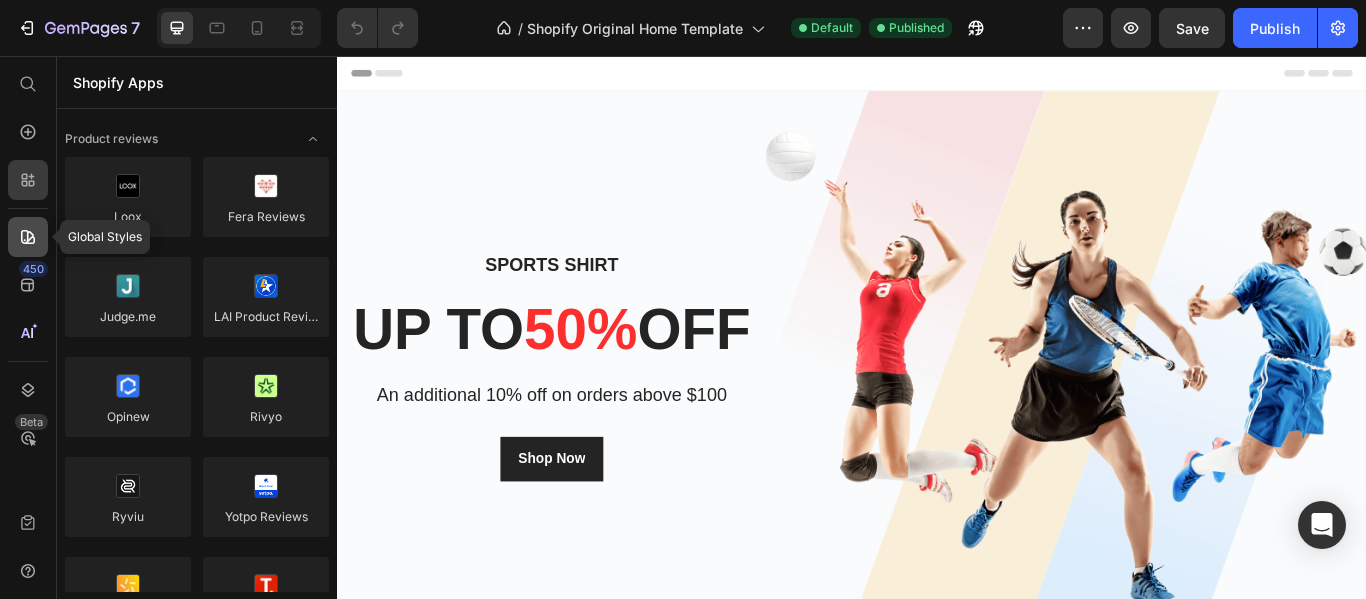 click 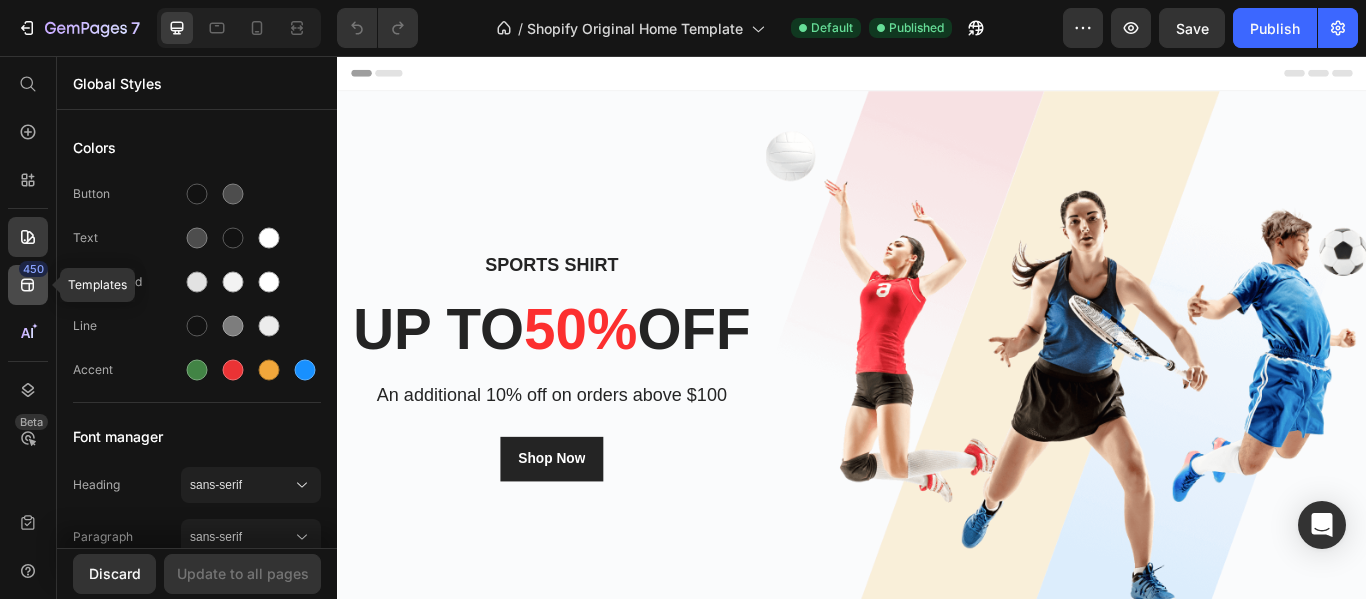 click 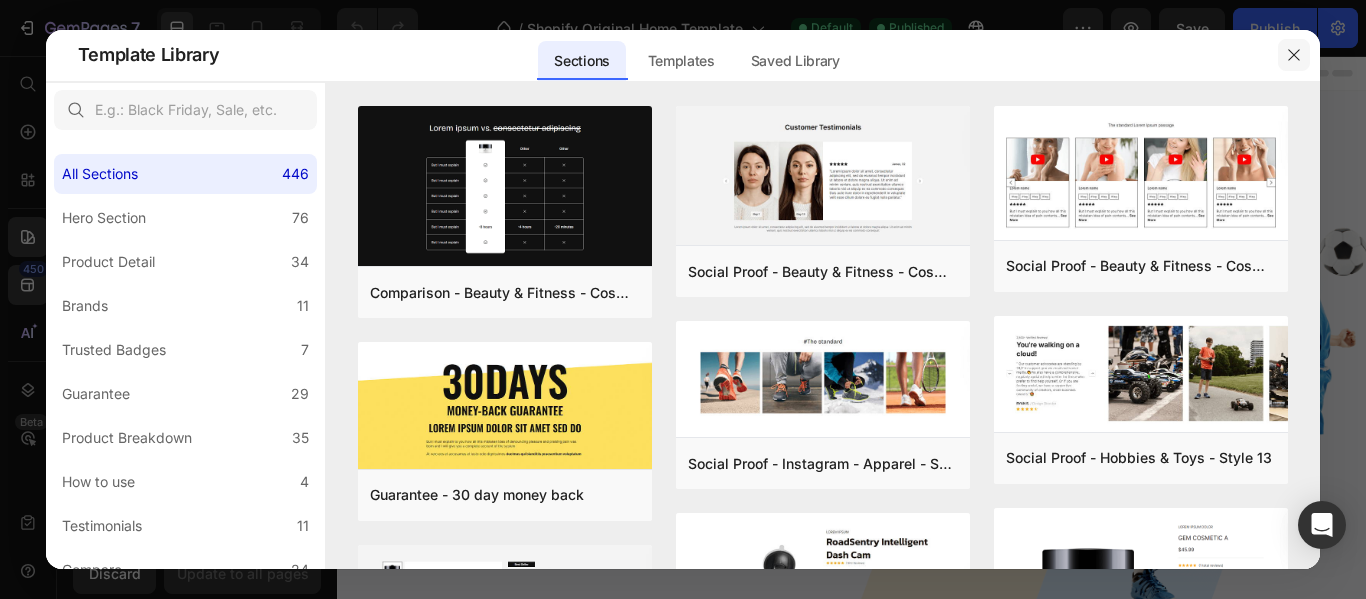 click 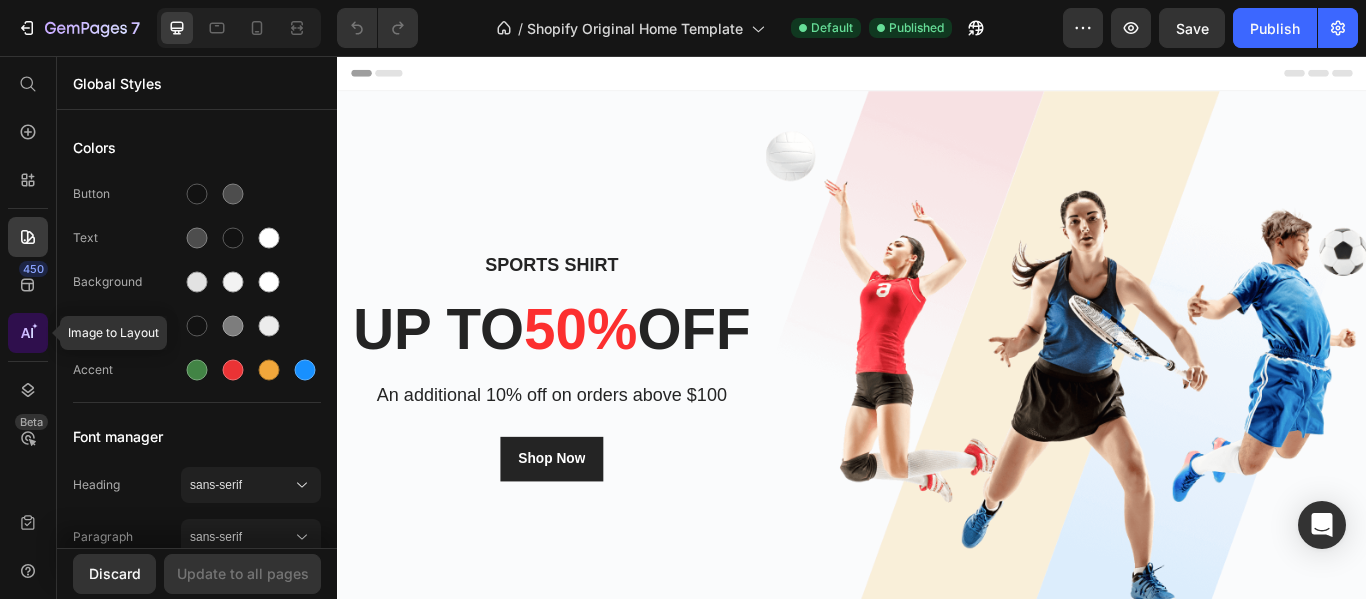 click 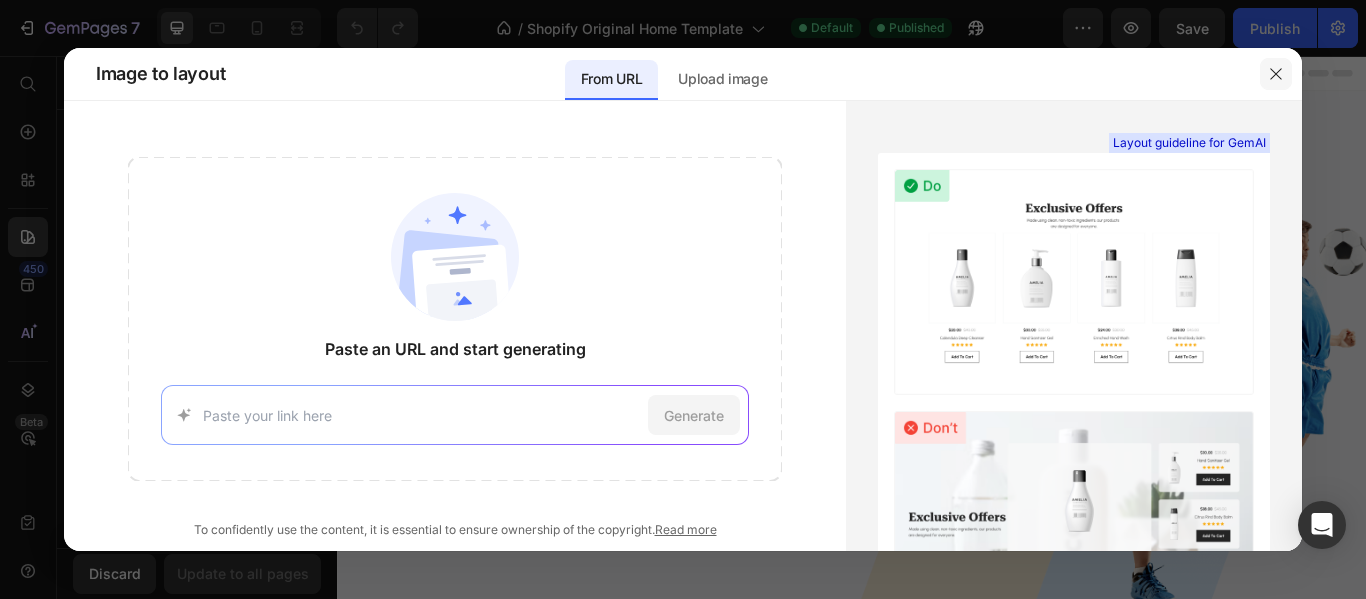 click 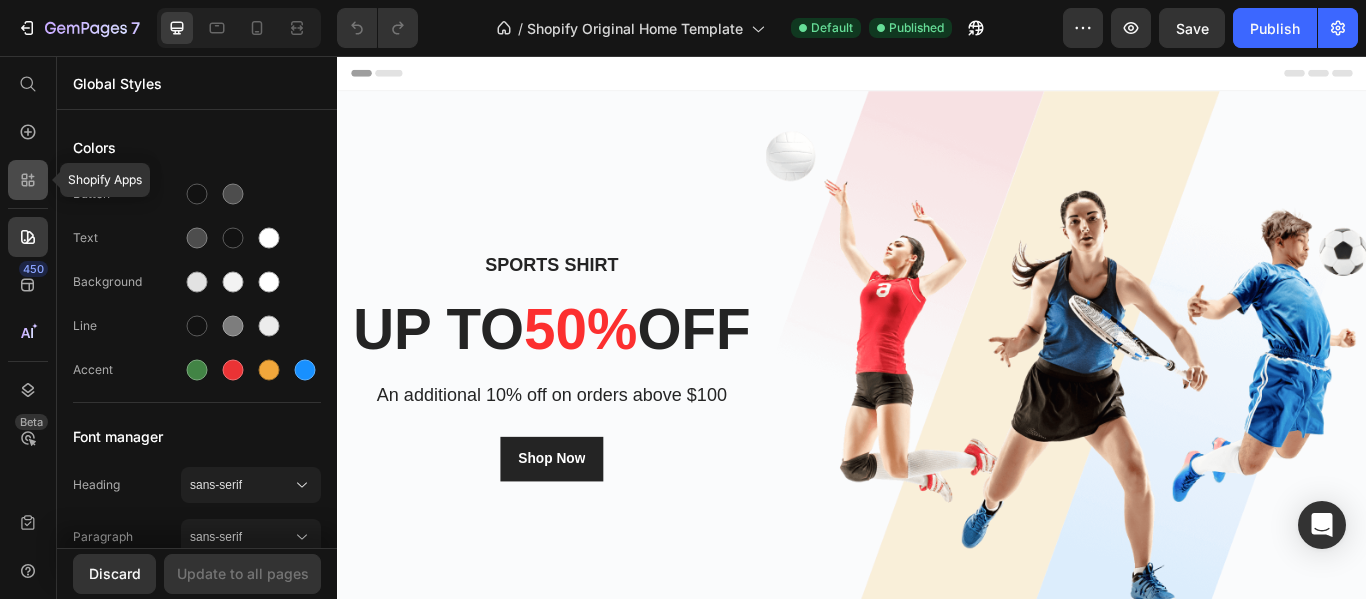 click 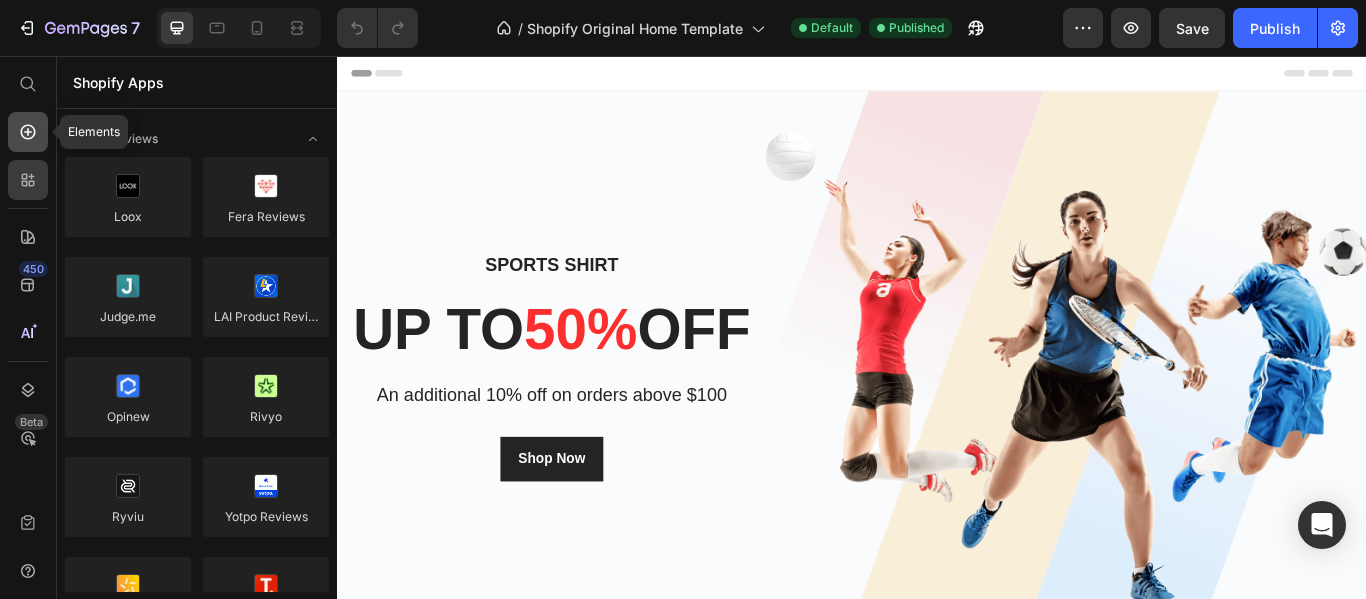 click 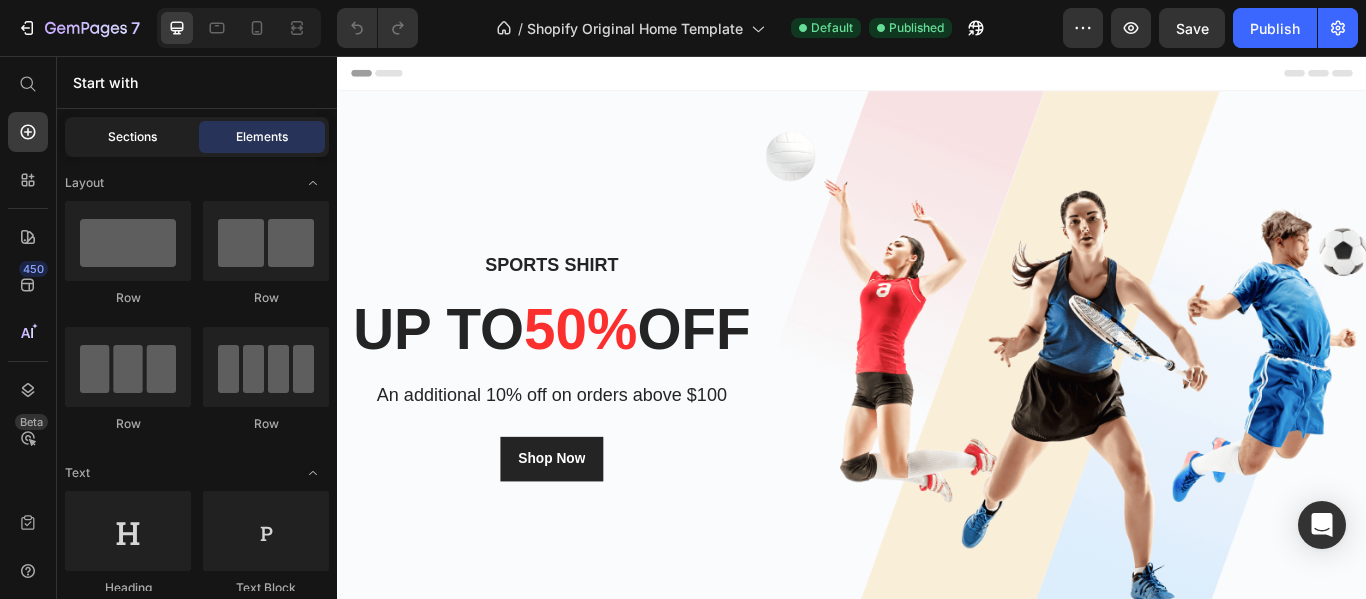 click on "Sections" at bounding box center (132, 137) 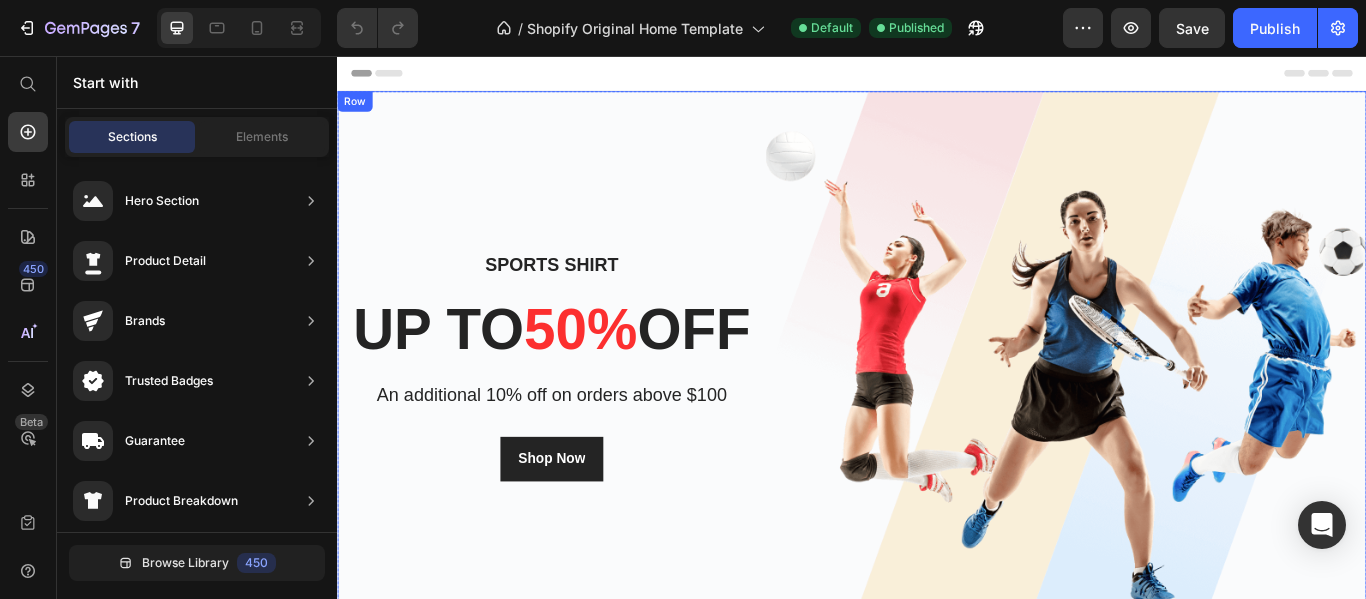 click on "Sports Shirt Heading up to  50%  off Heading An additional 10% off on orders above $100 Text block Shop Now Button Row" at bounding box center [587, 417] 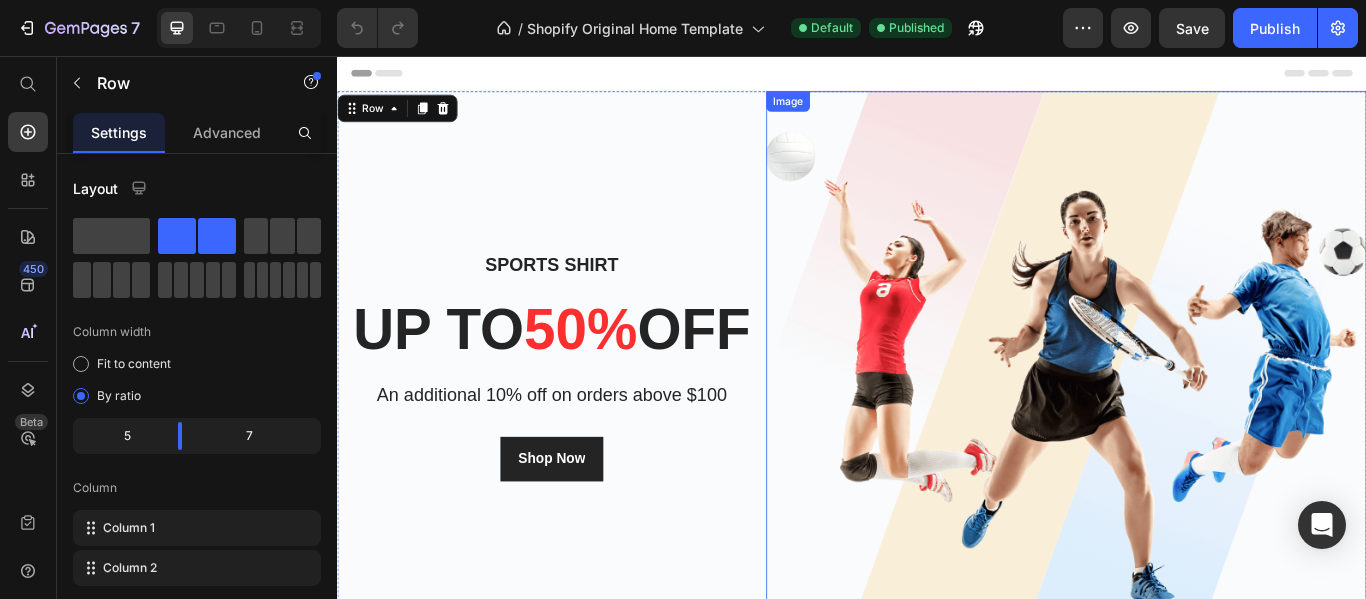 click at bounding box center [1187, 417] 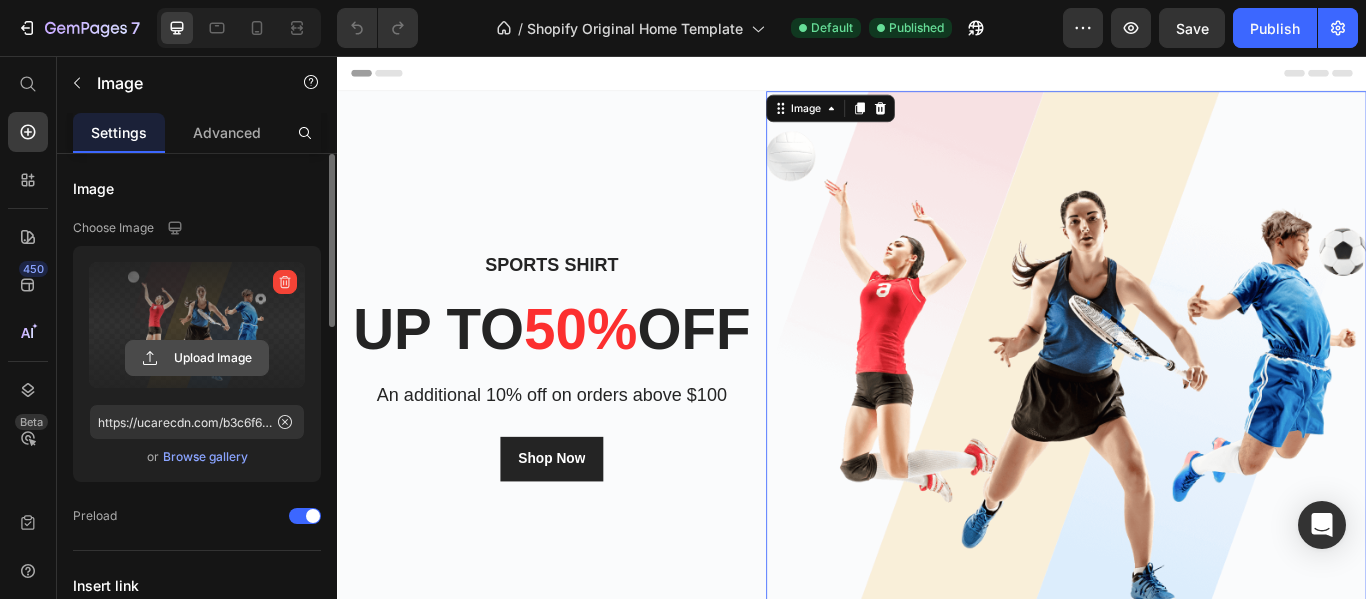 click 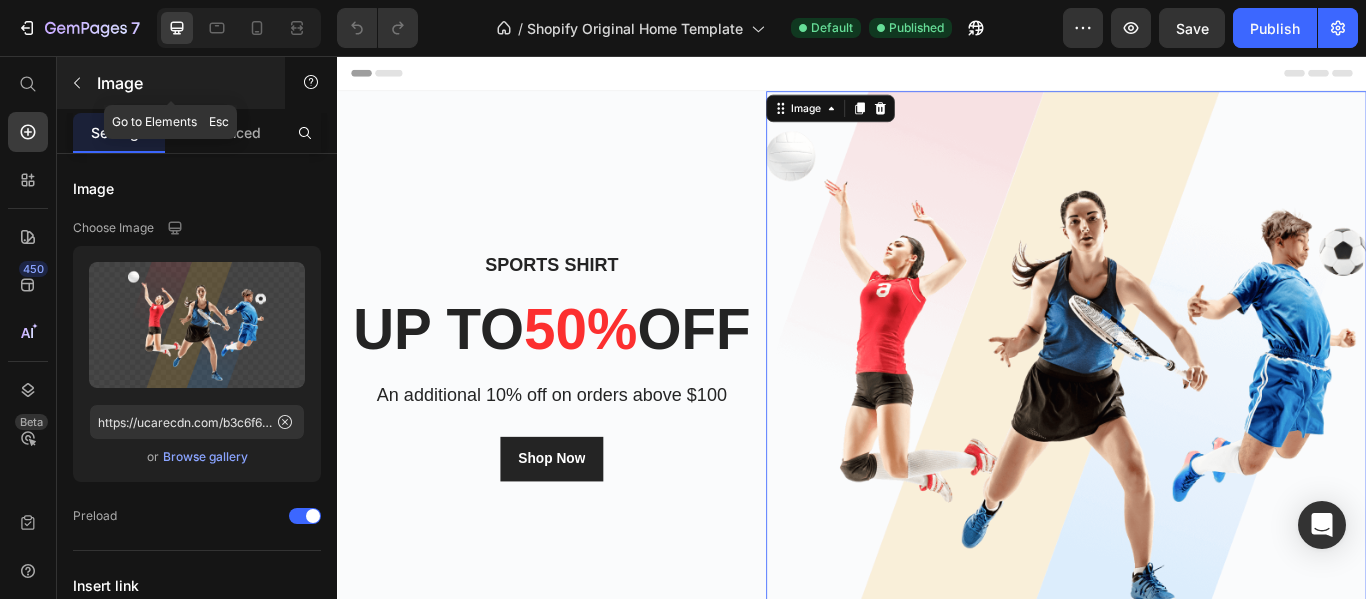 click 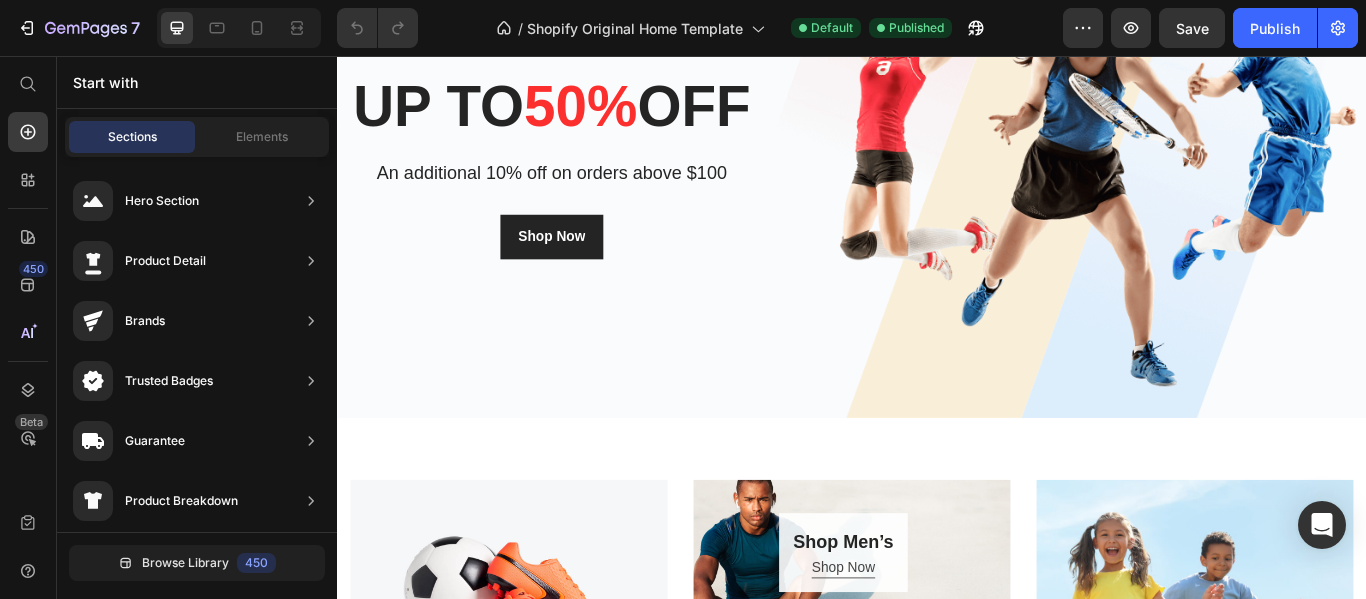scroll, scrollTop: 0, scrollLeft: 0, axis: both 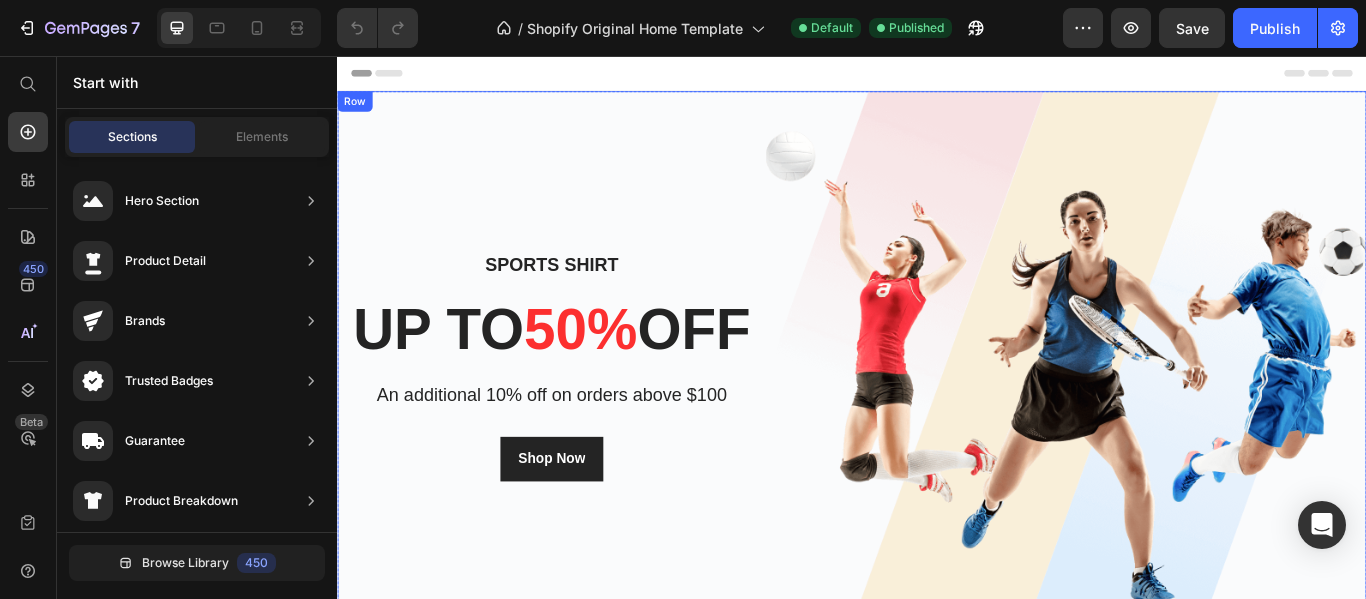 click on "Sports Shirt Heading up to  50%  off Heading An additional 10% off on orders above $100 Text block Shop Now Button Row" at bounding box center (587, 417) 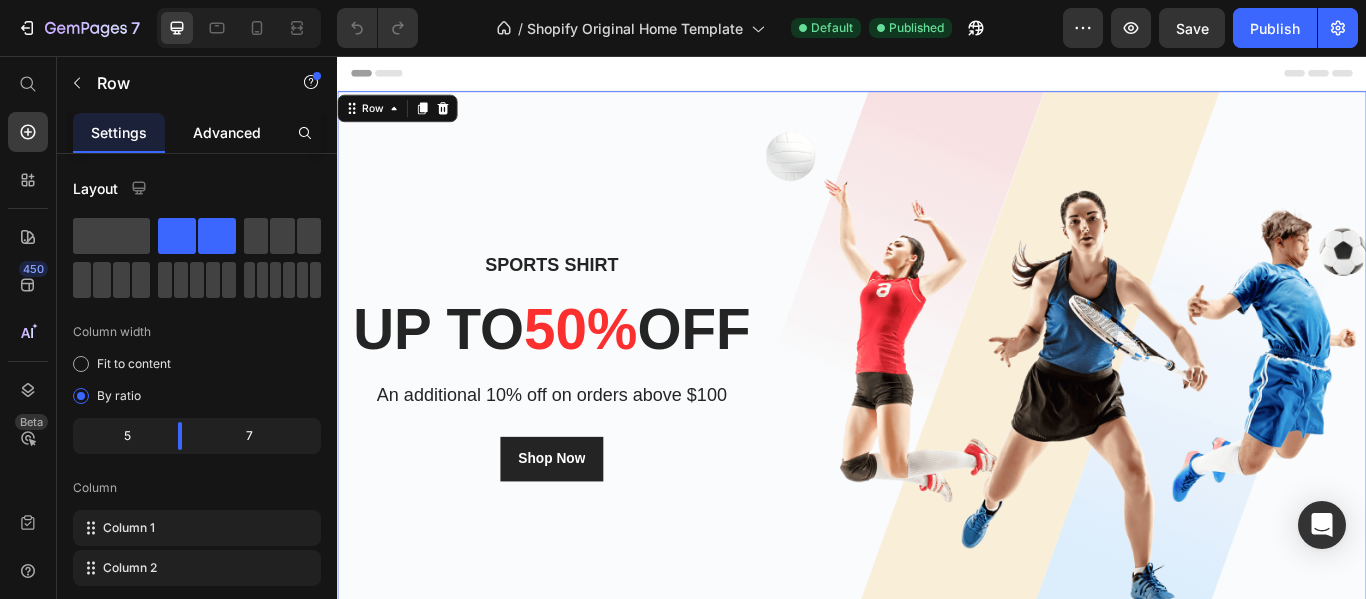 click on "Advanced" at bounding box center (227, 132) 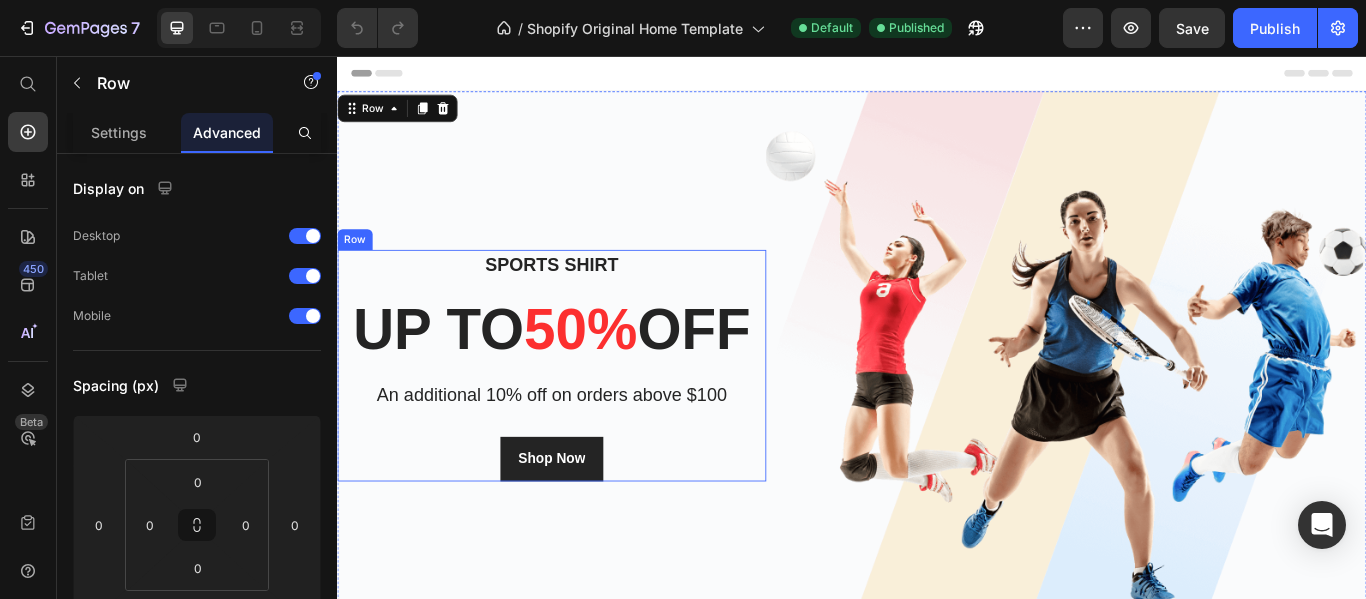 click on "Sports Shirt Heading up to  50%  off Heading An additional 10% off on orders above $100 Text block Shop Now Button" at bounding box center [587, 417] 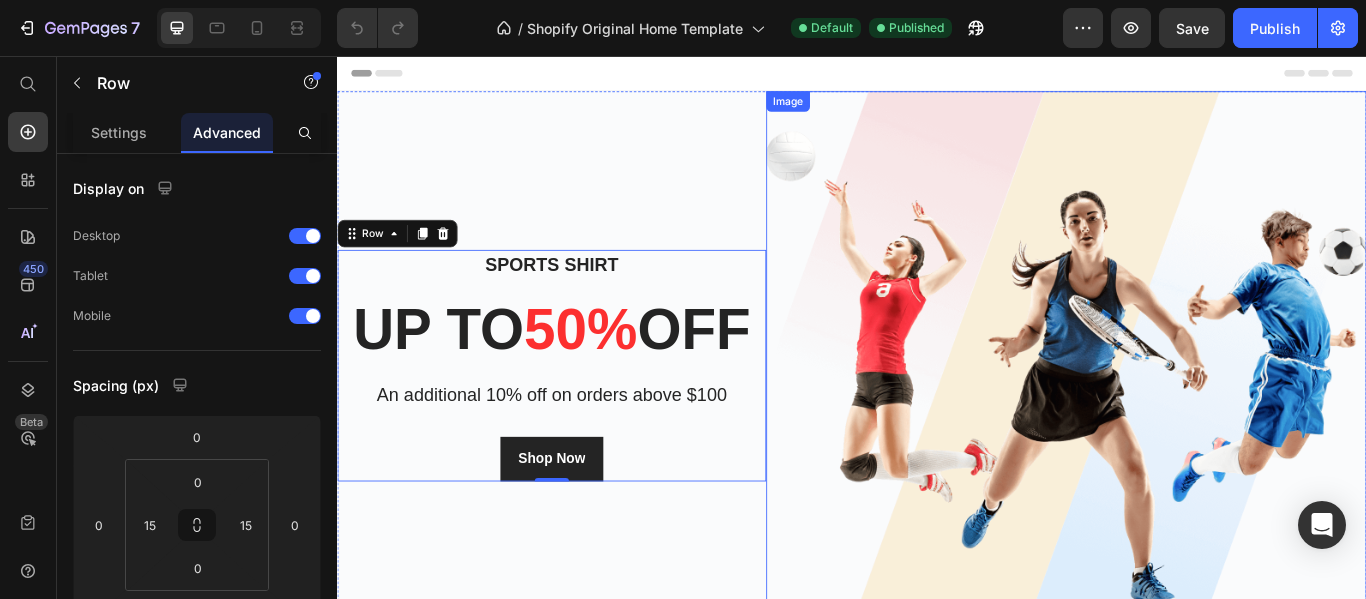 click at bounding box center [1187, 417] 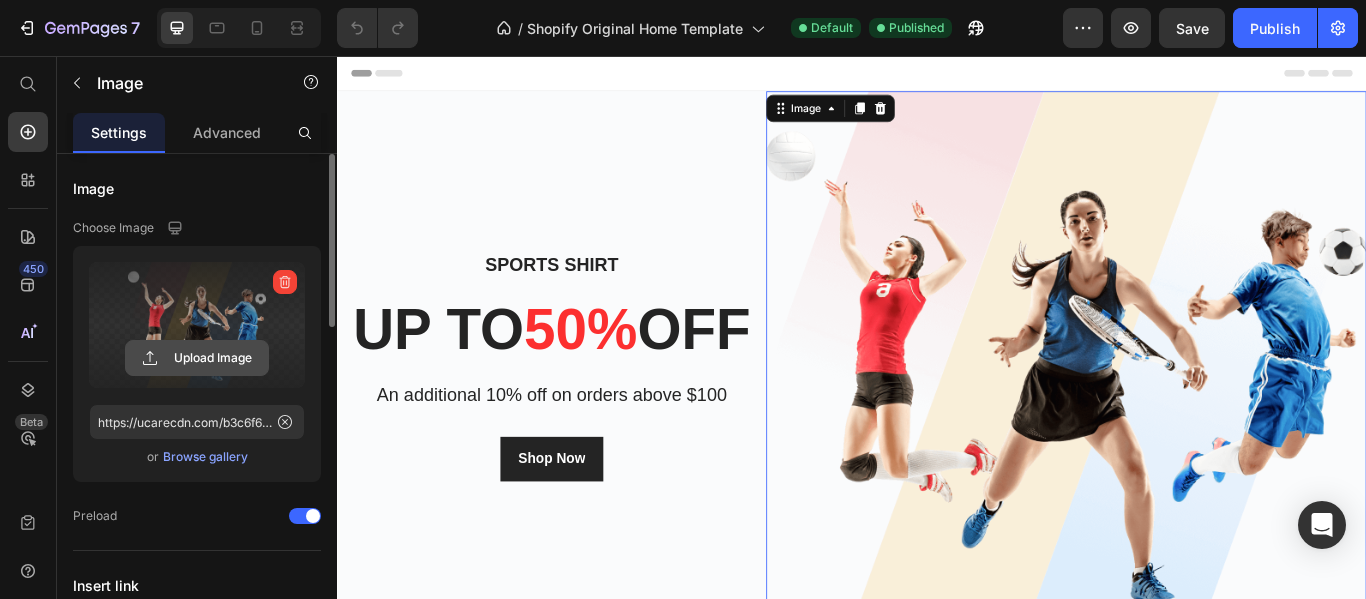 click 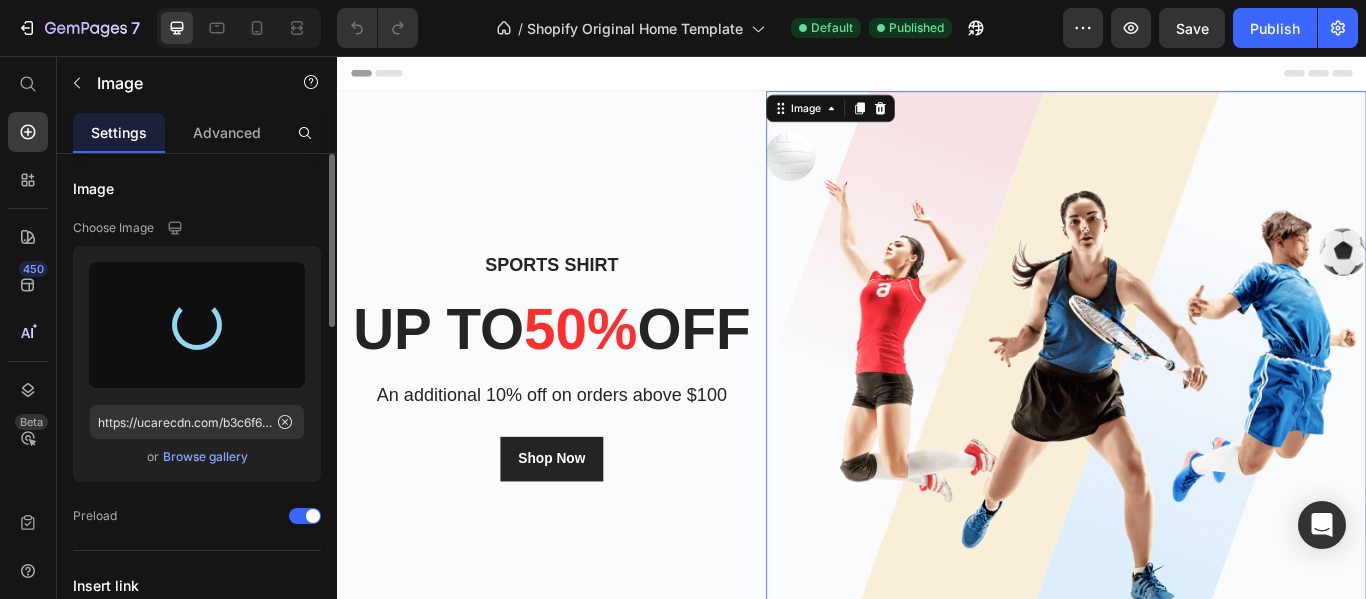 type on "https://cdn.shopify.com/s/files/1/0590/3774/5237/files/gempages_573422196622361350-3d82ba91-8456-430c-8292-025fe6fa4068.png" 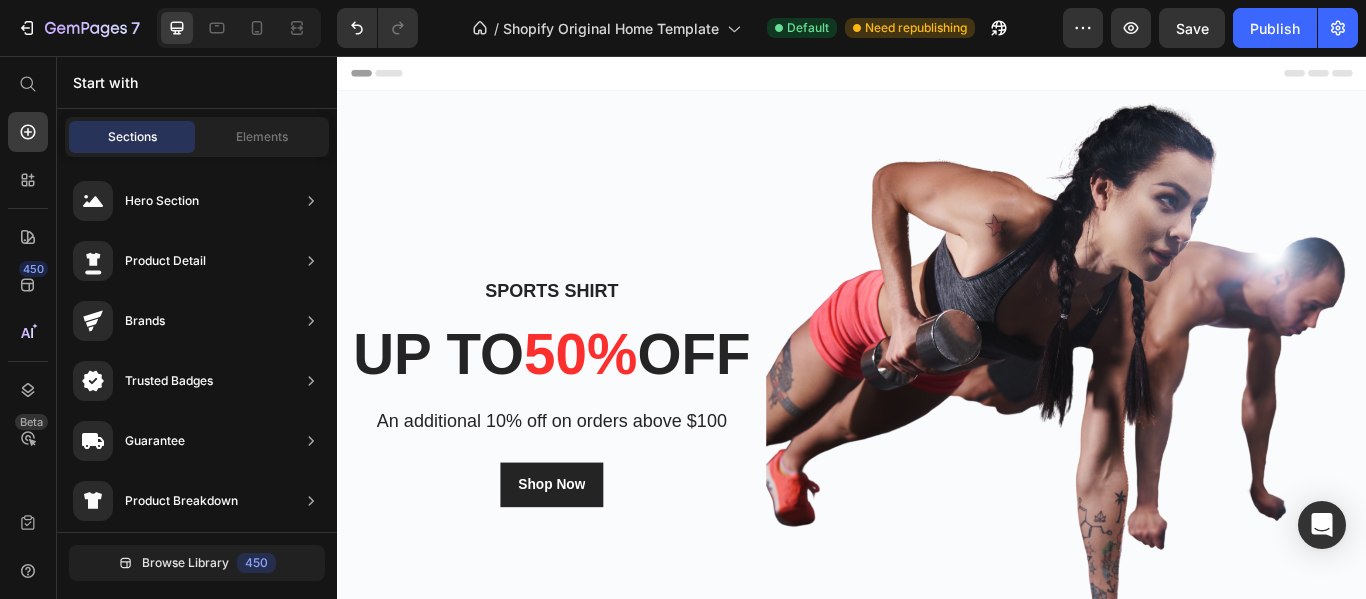 scroll, scrollTop: 54, scrollLeft: 0, axis: vertical 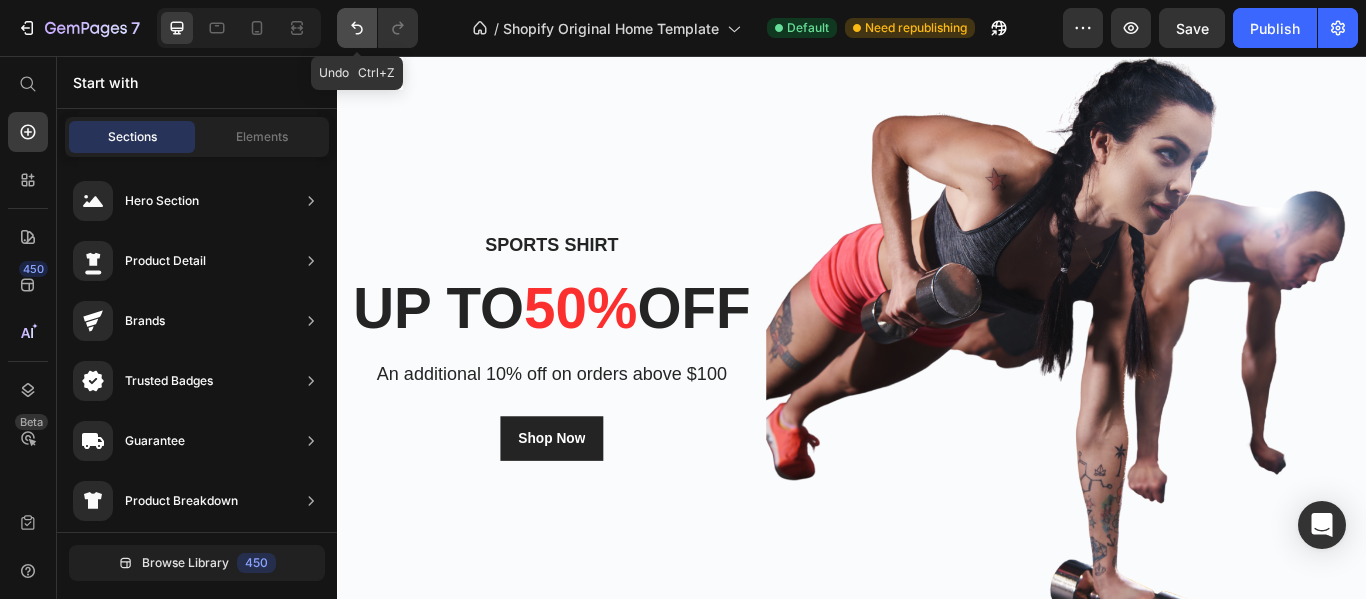 click 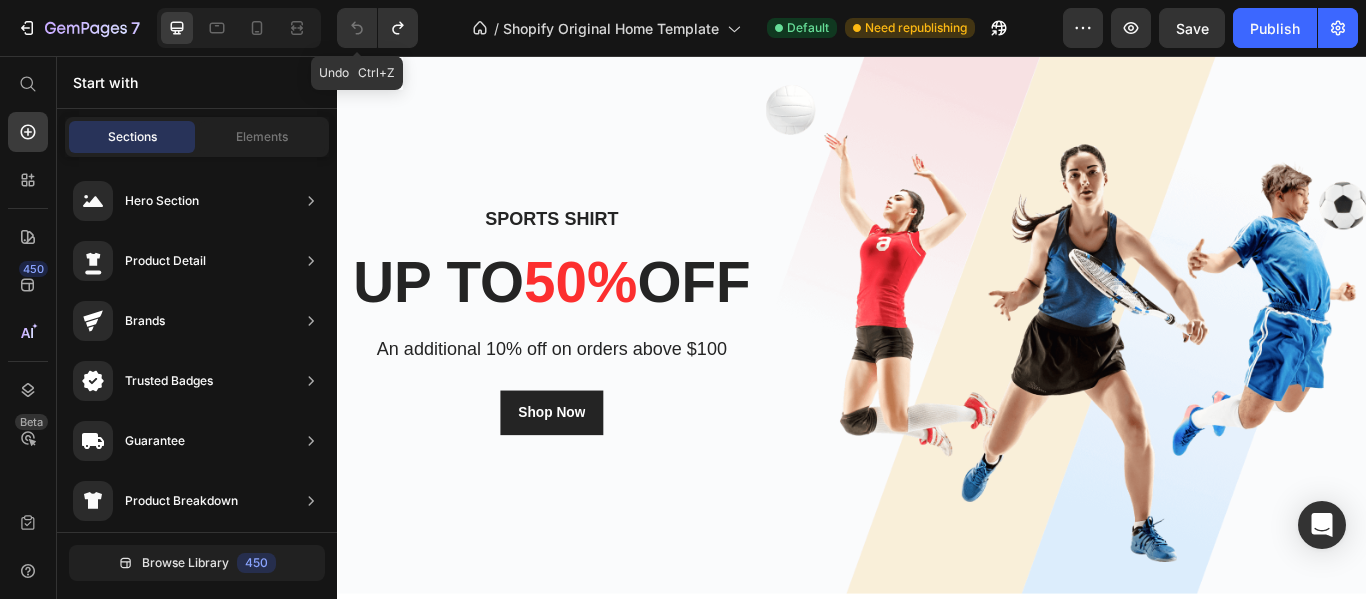 scroll, scrollTop: 24, scrollLeft: 0, axis: vertical 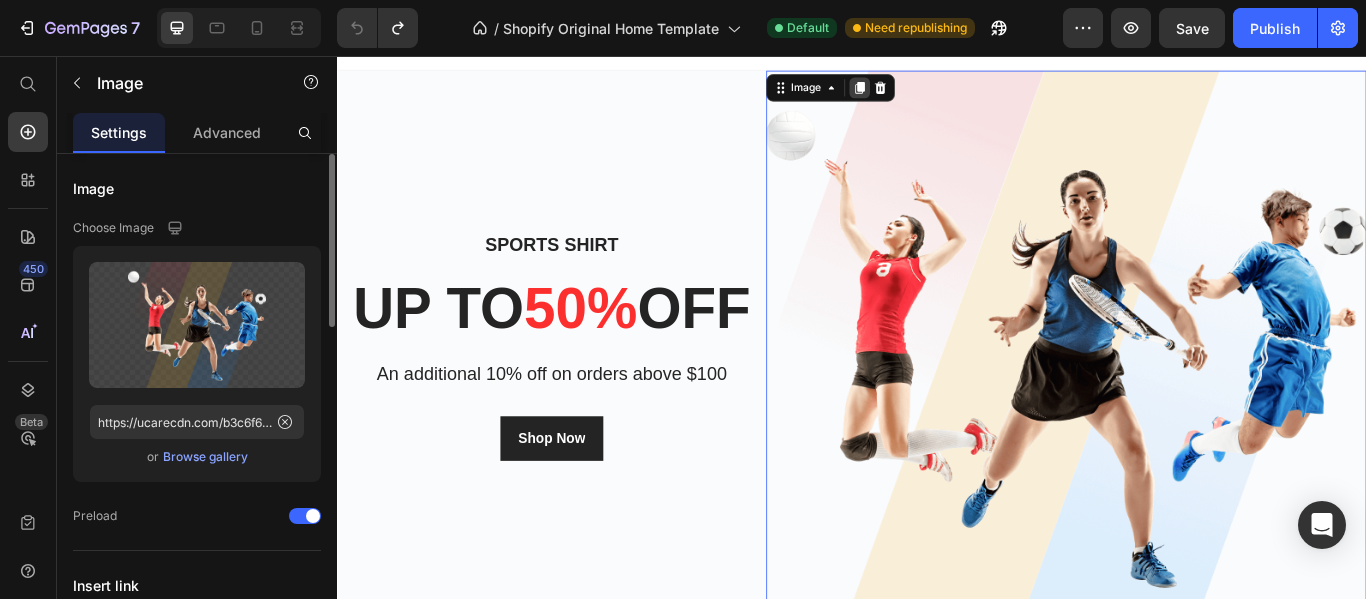 click 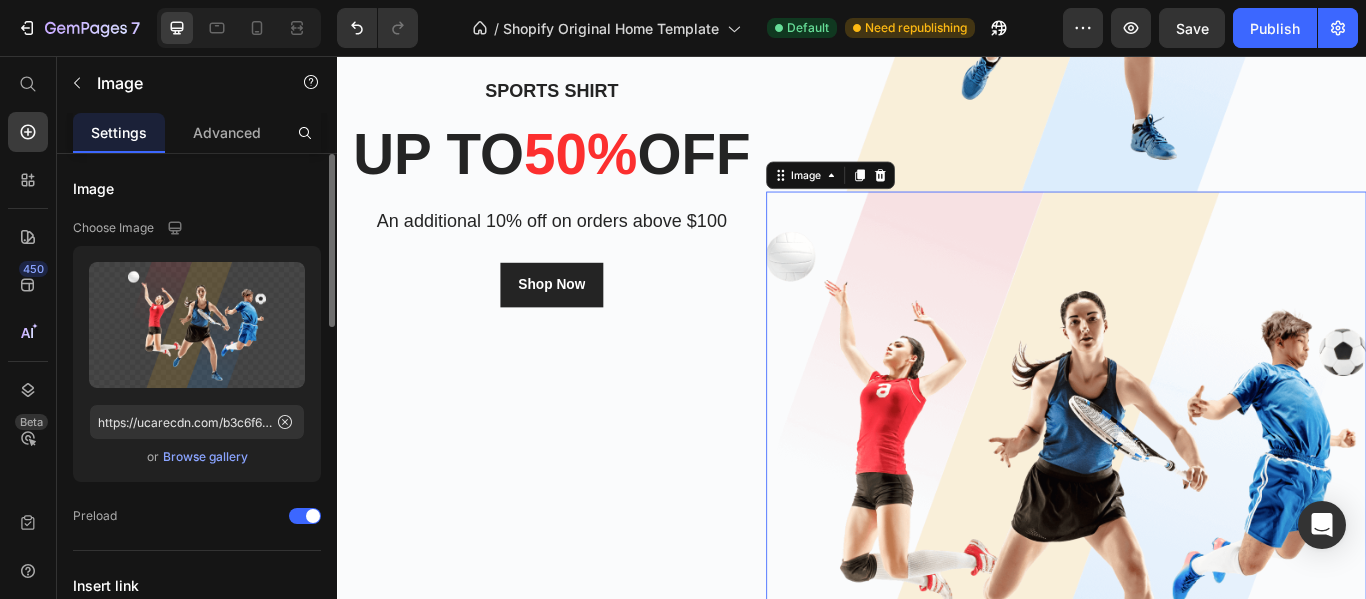 scroll, scrollTop: 603, scrollLeft: 0, axis: vertical 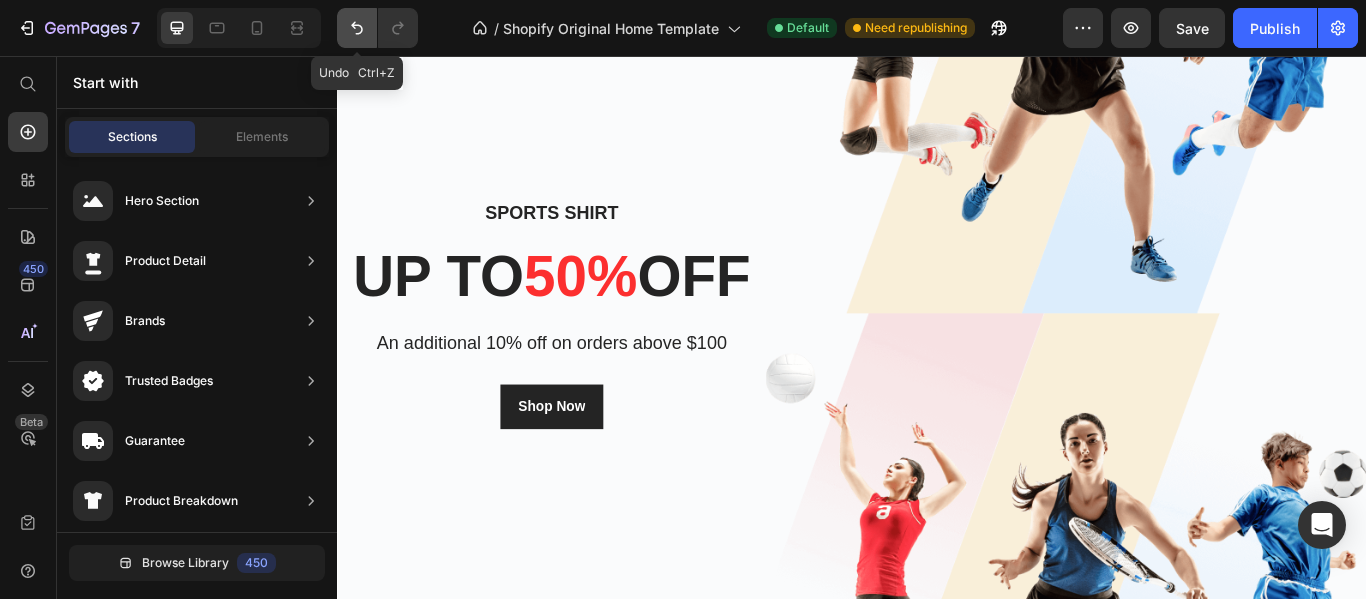 drag, startPoint x: 365, startPoint y: 33, endPoint x: 153, endPoint y: 32, distance: 212.00237 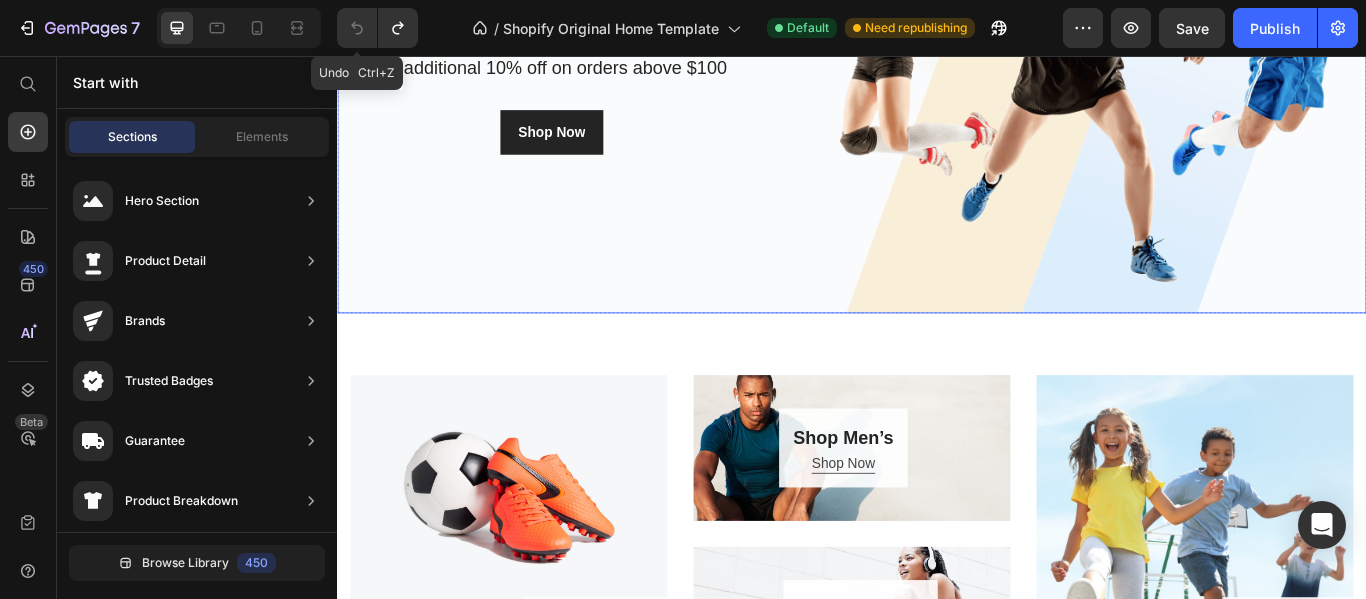 scroll, scrollTop: 65, scrollLeft: 0, axis: vertical 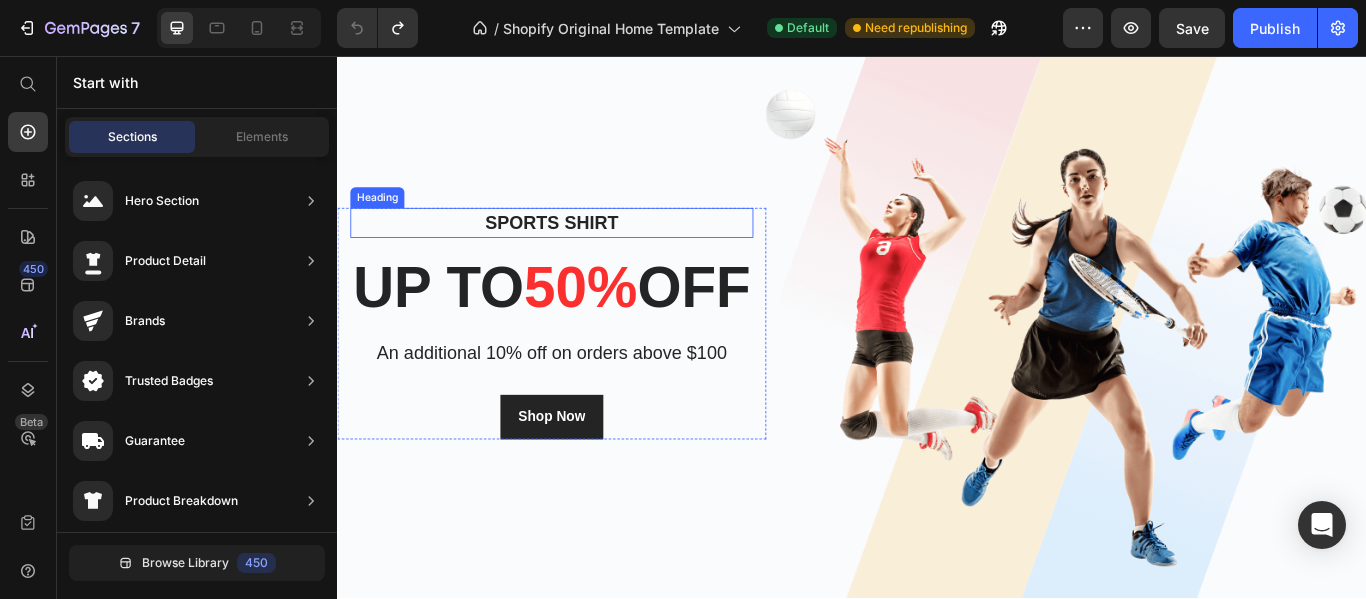 click on "Sports Shirt" at bounding box center (587, 251) 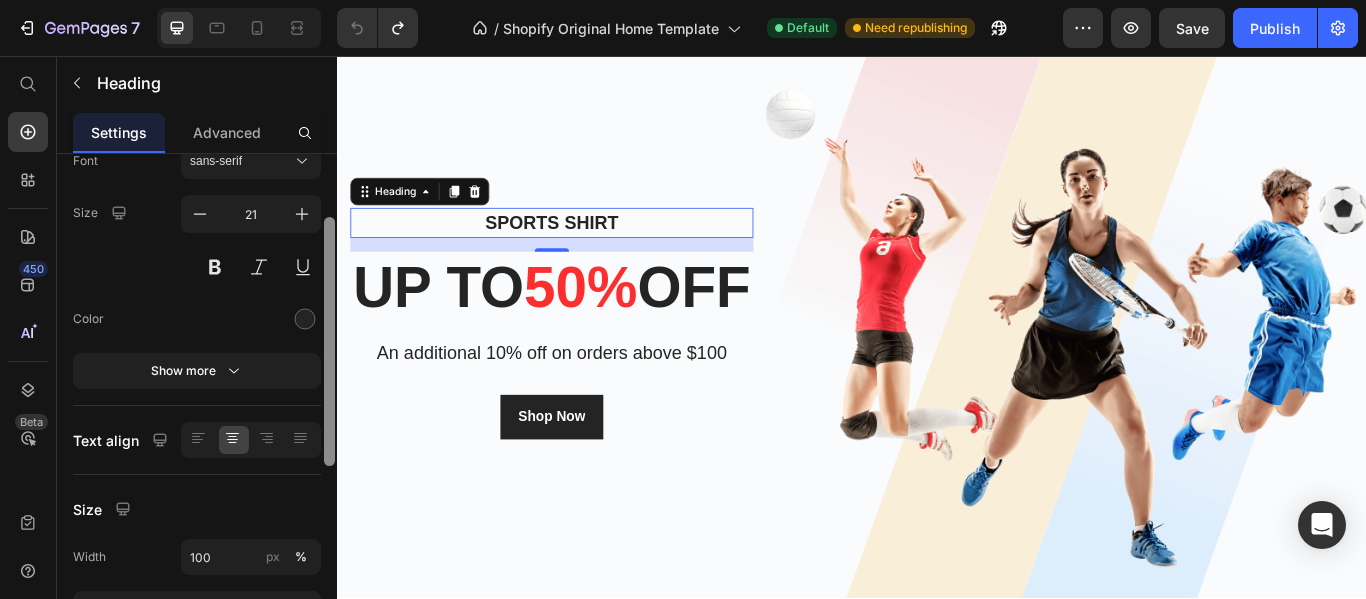 scroll, scrollTop: 0, scrollLeft: 0, axis: both 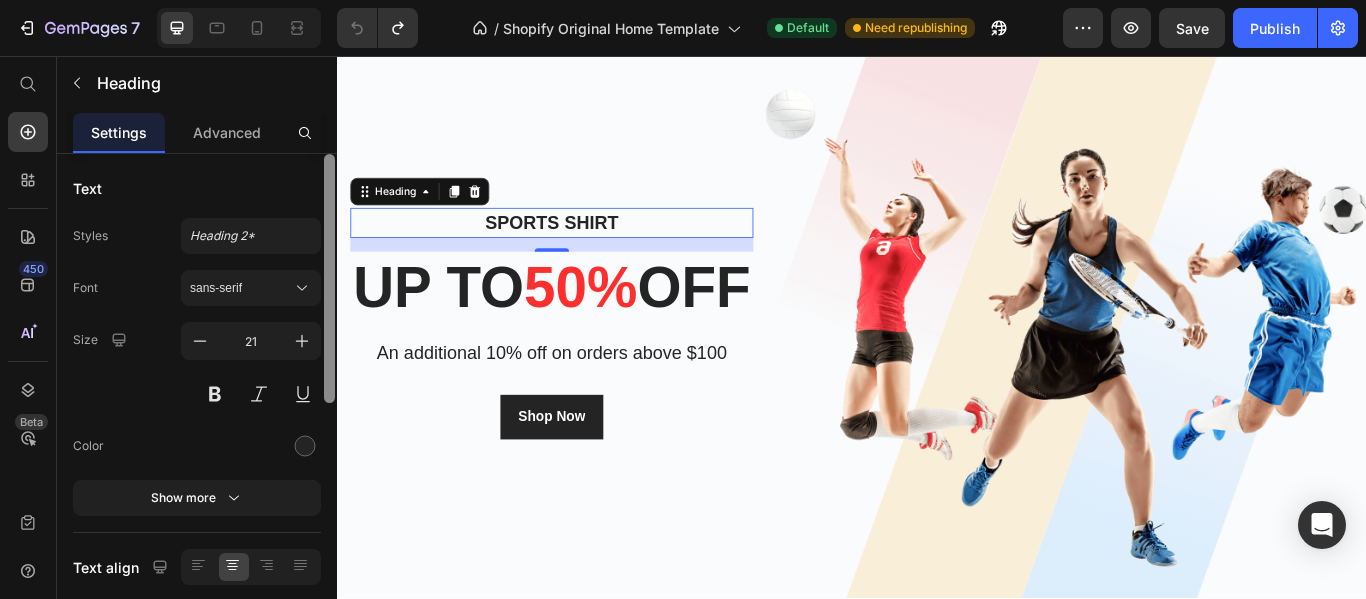 drag, startPoint x: 327, startPoint y: 236, endPoint x: 328, endPoint y: 176, distance: 60.00833 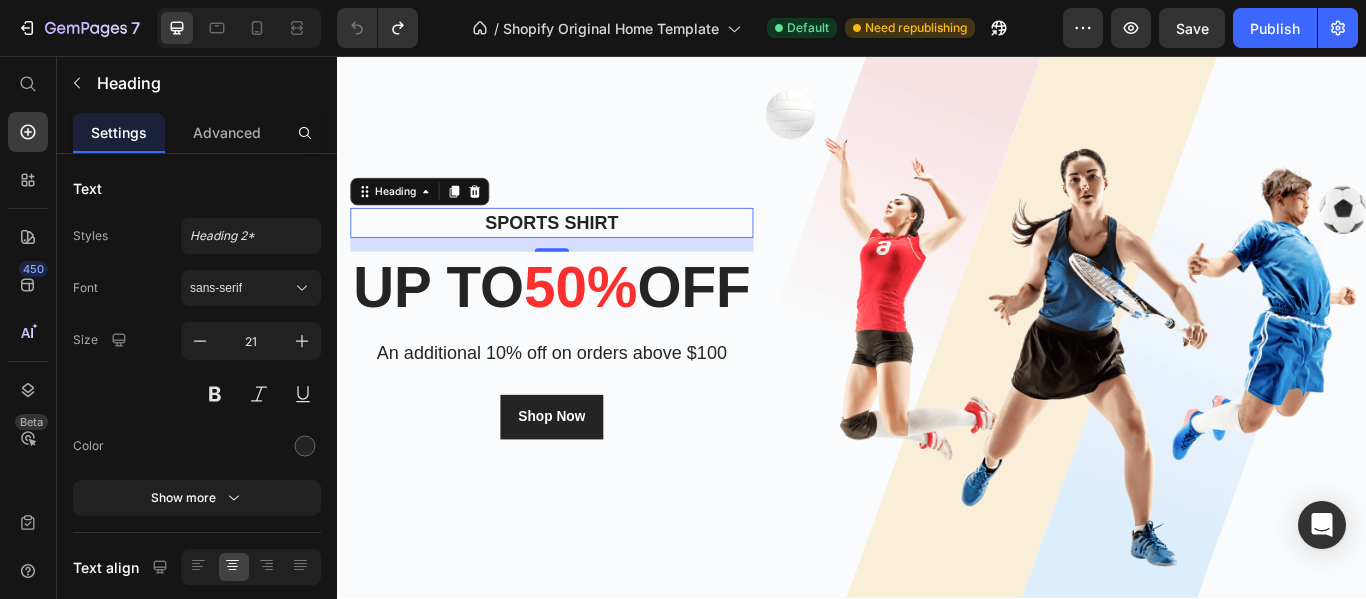 click on "Sports Shirt" at bounding box center (587, 251) 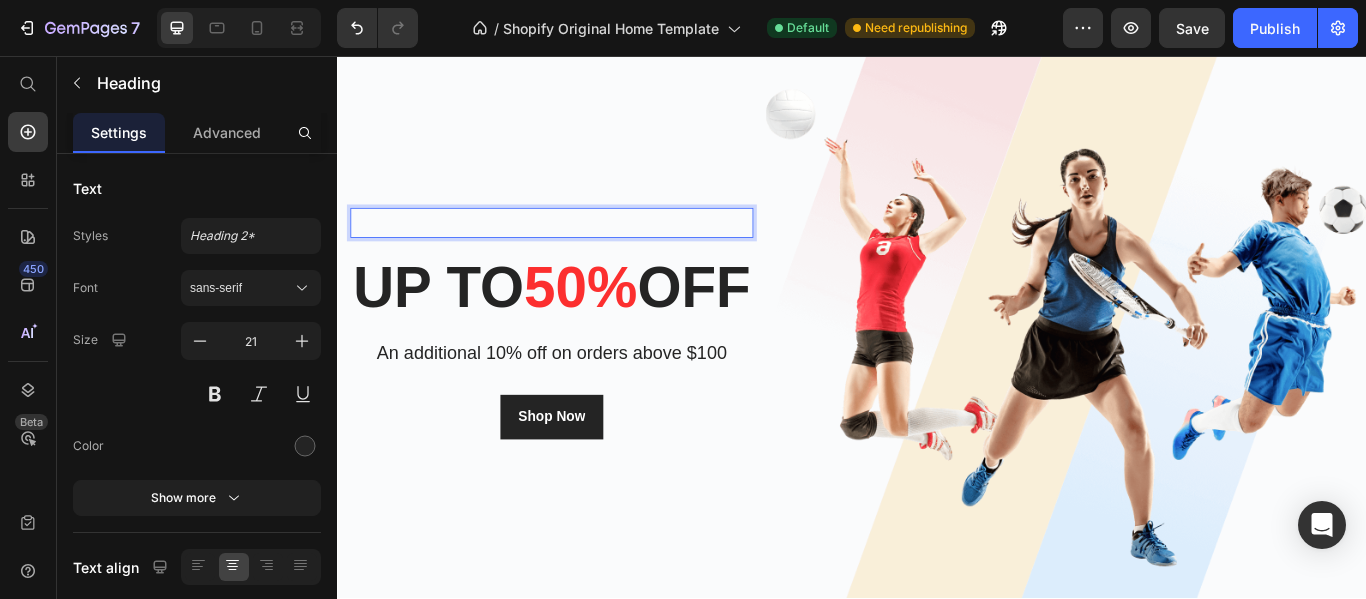 scroll, scrollTop: 33, scrollLeft: 0, axis: vertical 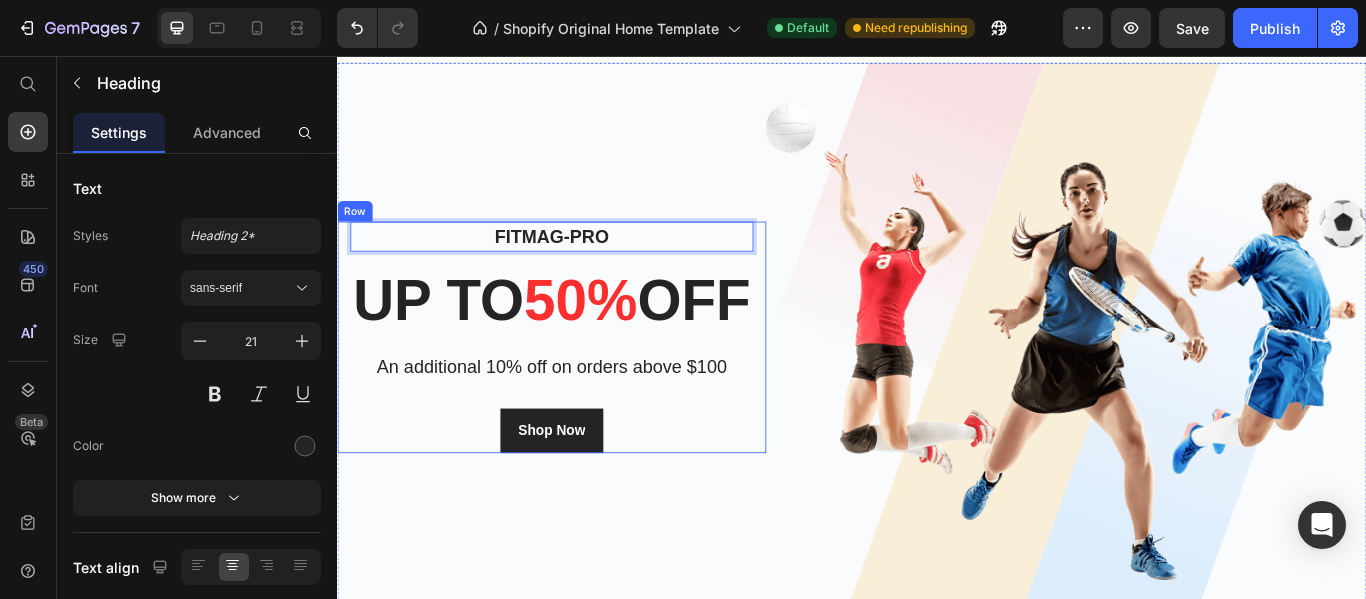 click on "Fitmag-pro Heading   16 up to  50%  off Heading An additional 10% off on orders above $100 Text block Shop Now Button Row" at bounding box center (587, 384) 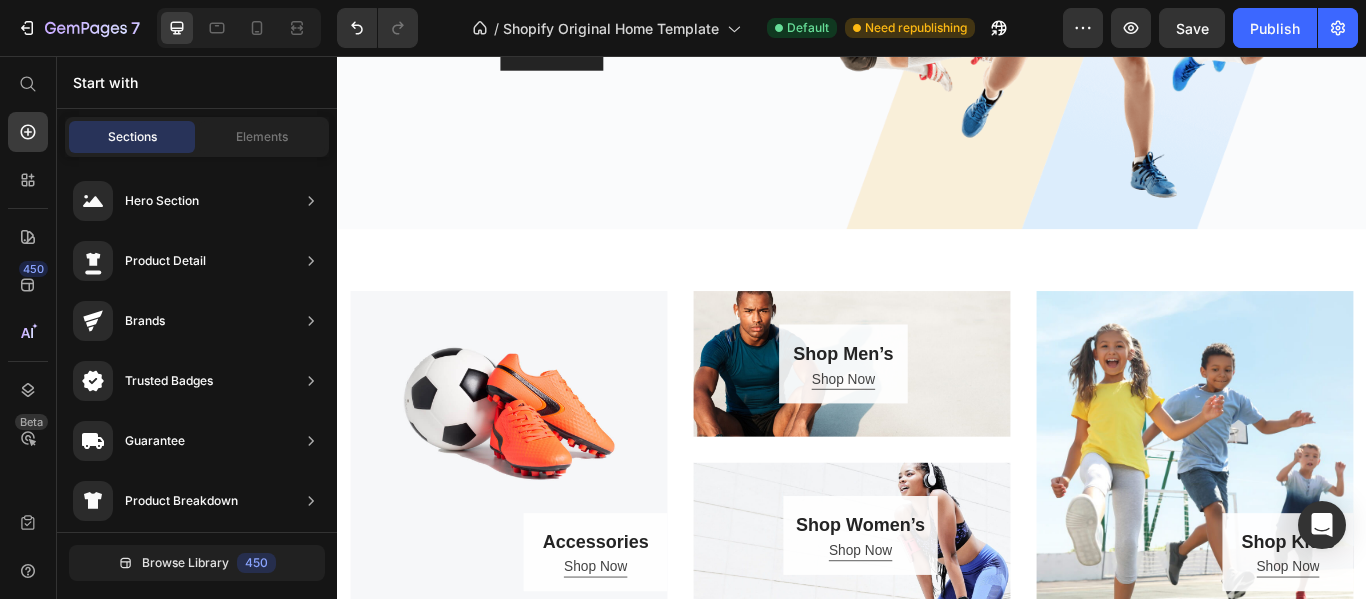 scroll, scrollTop: 615, scrollLeft: 0, axis: vertical 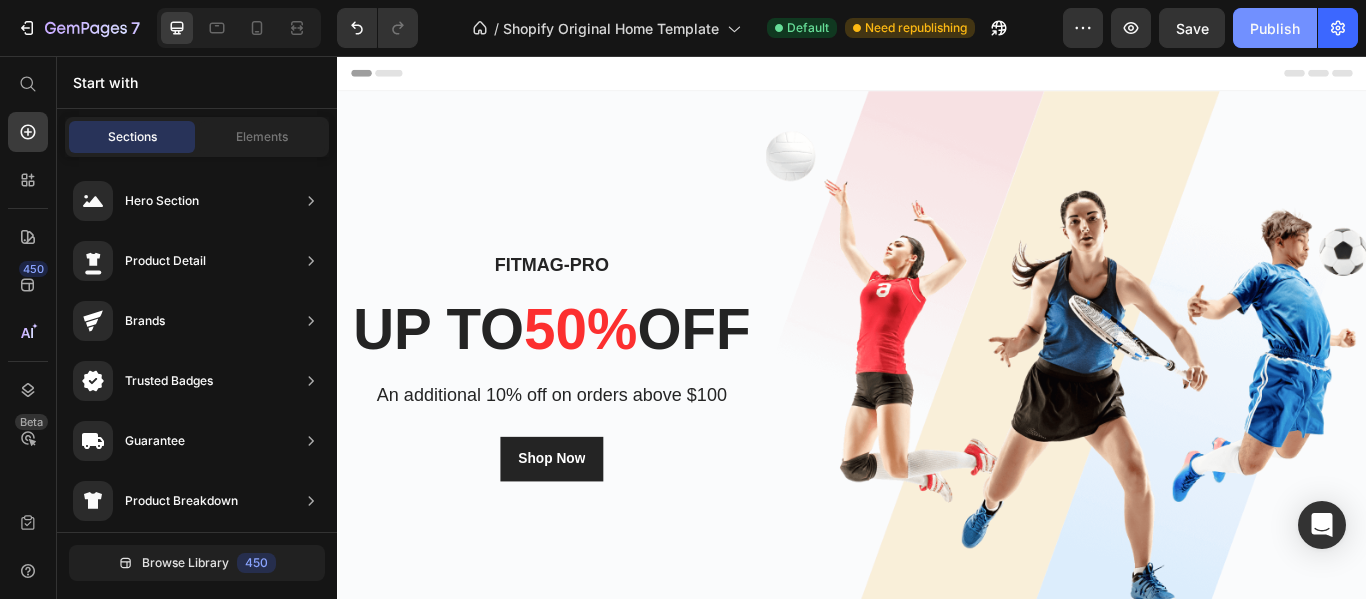 click on "Publish" at bounding box center [1275, 28] 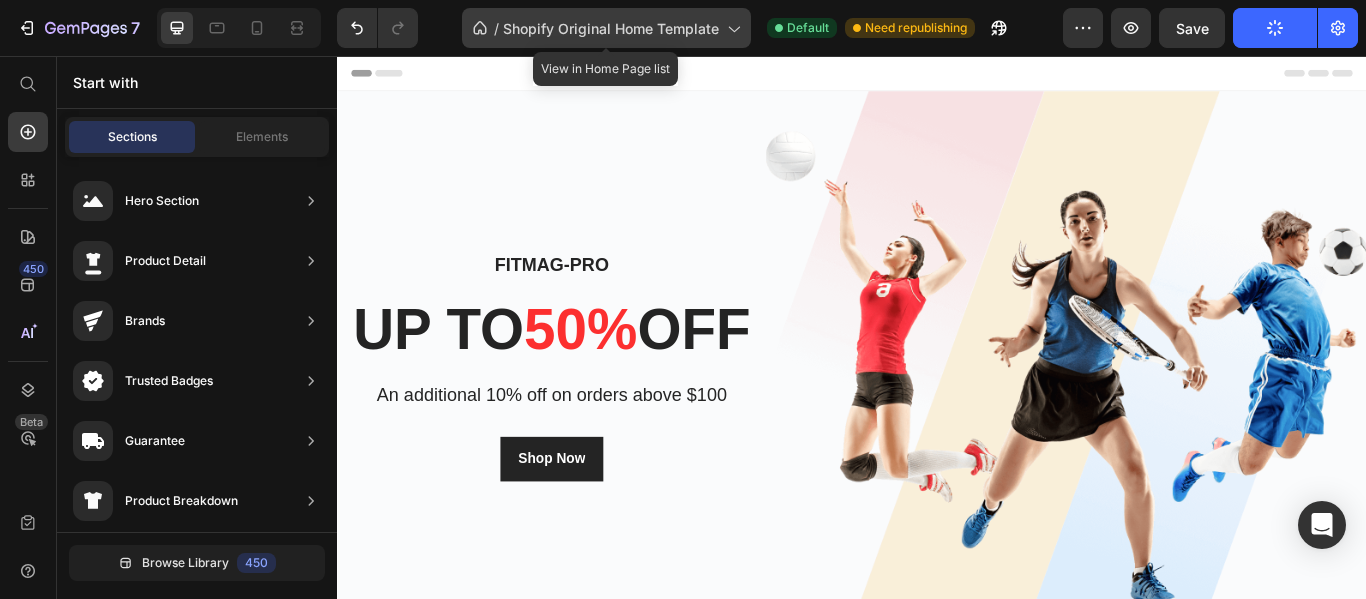 click 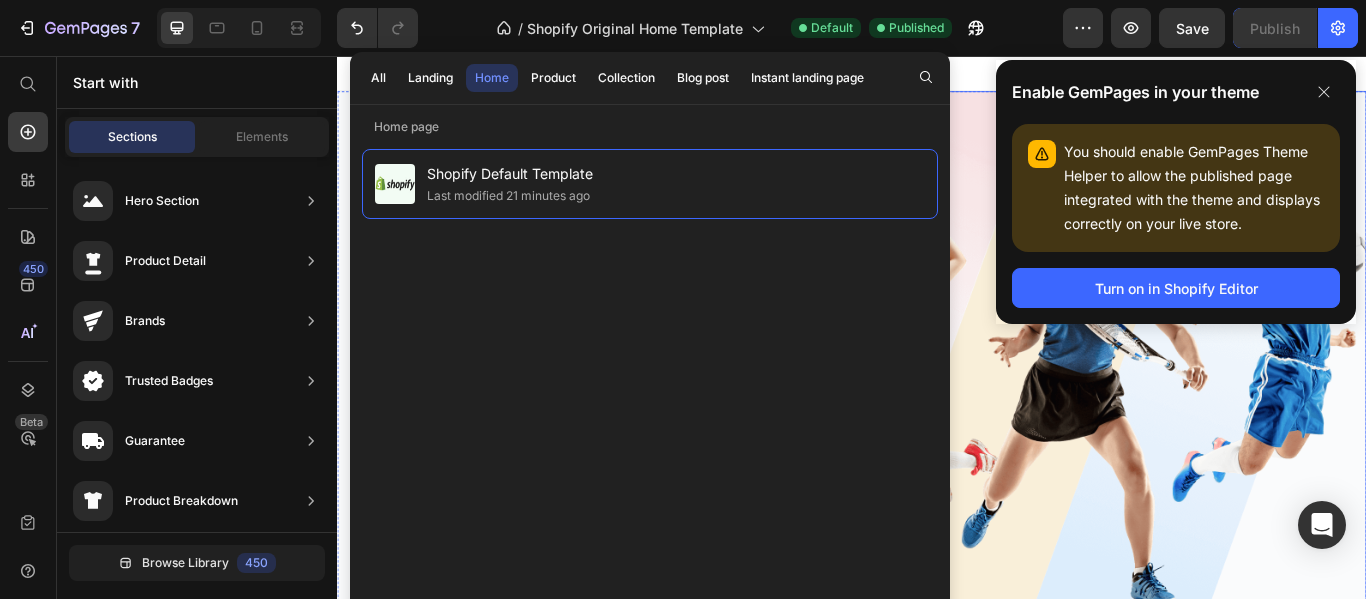 click at bounding box center [1187, 417] 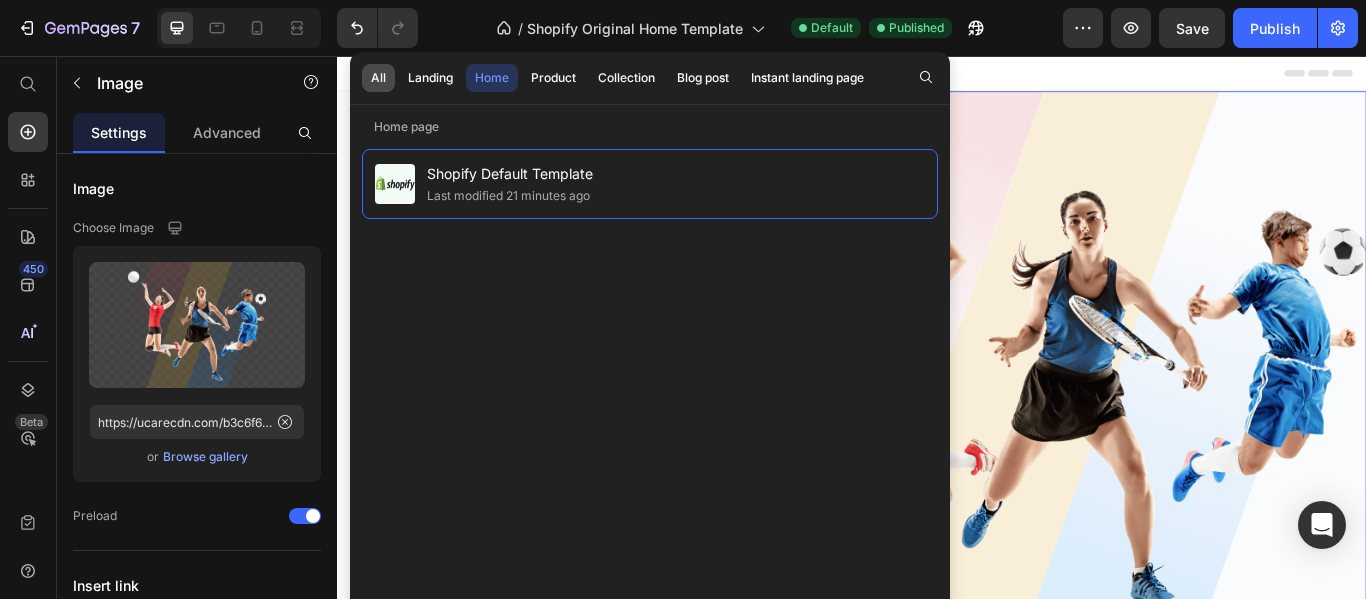 click on "All" at bounding box center [378, 78] 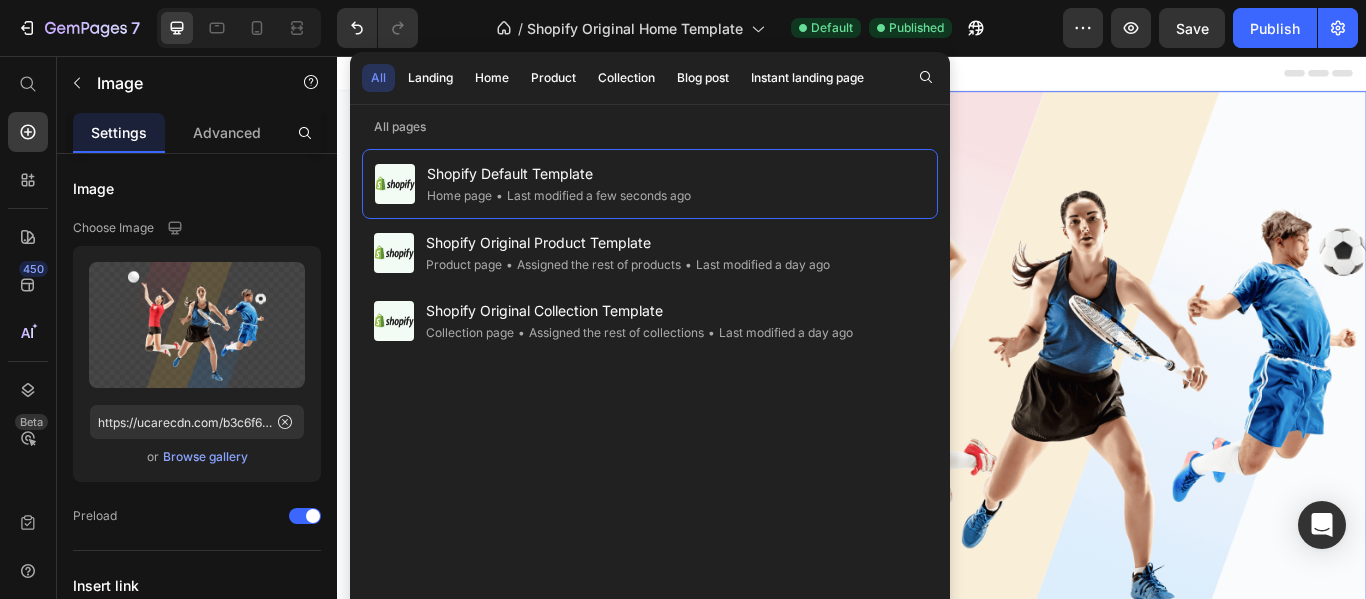 click on "All" at bounding box center (378, 78) 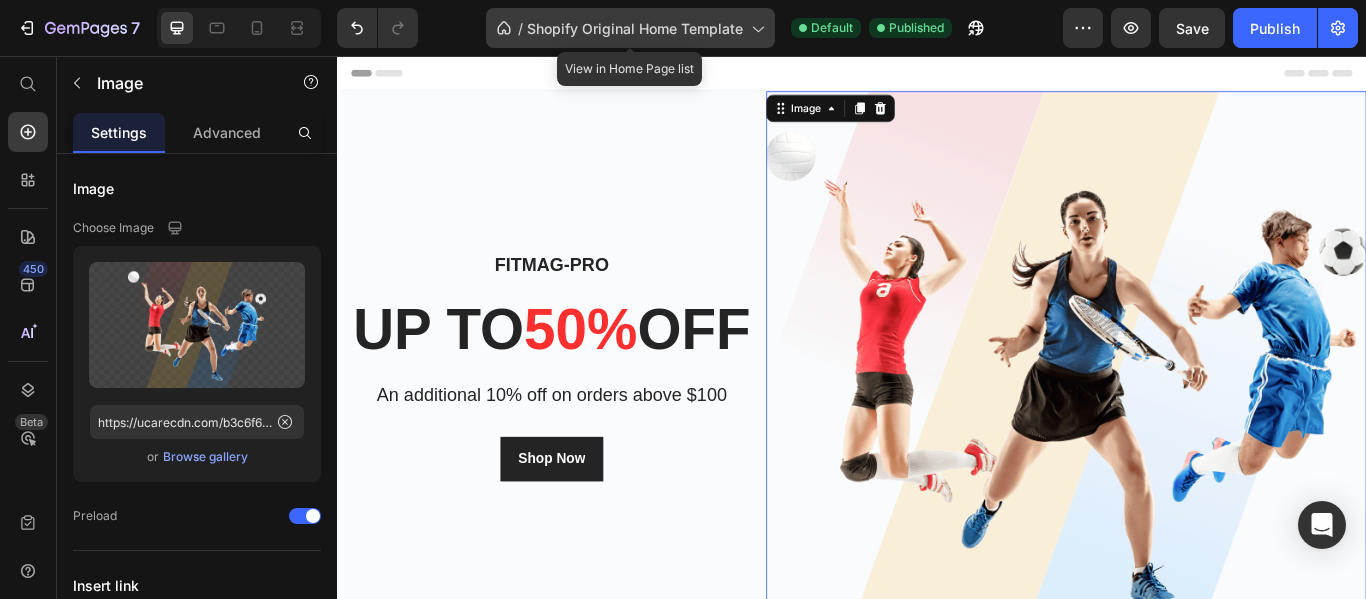 click 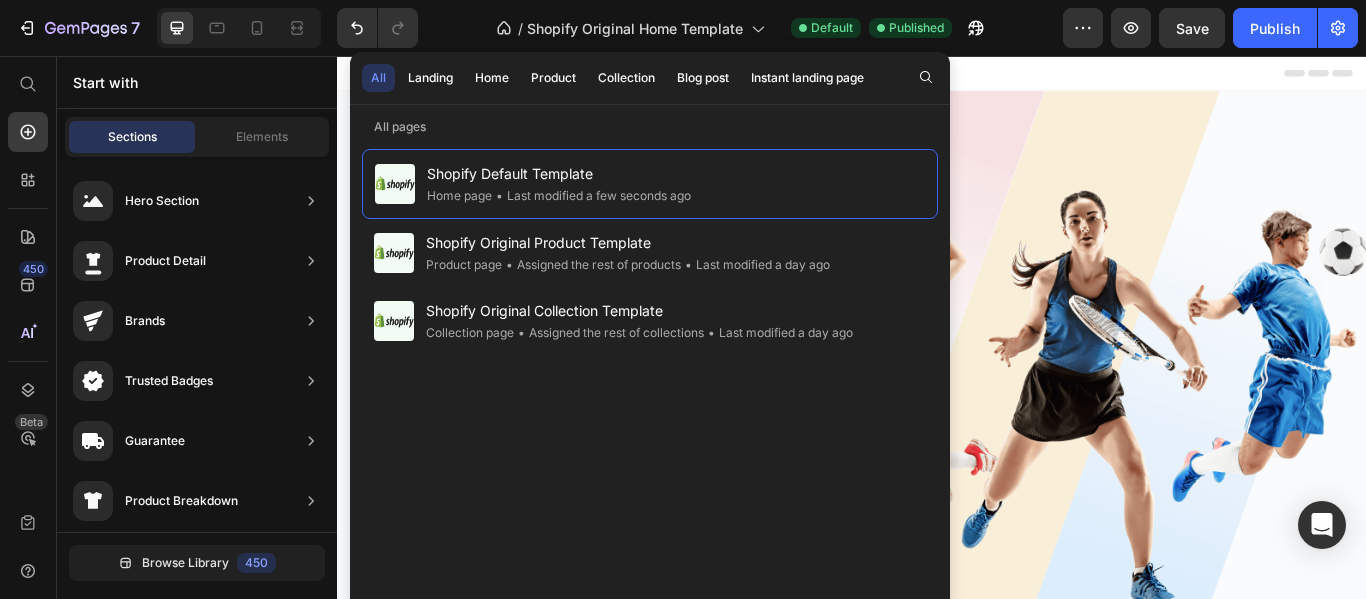 click at bounding box center [937, 76] 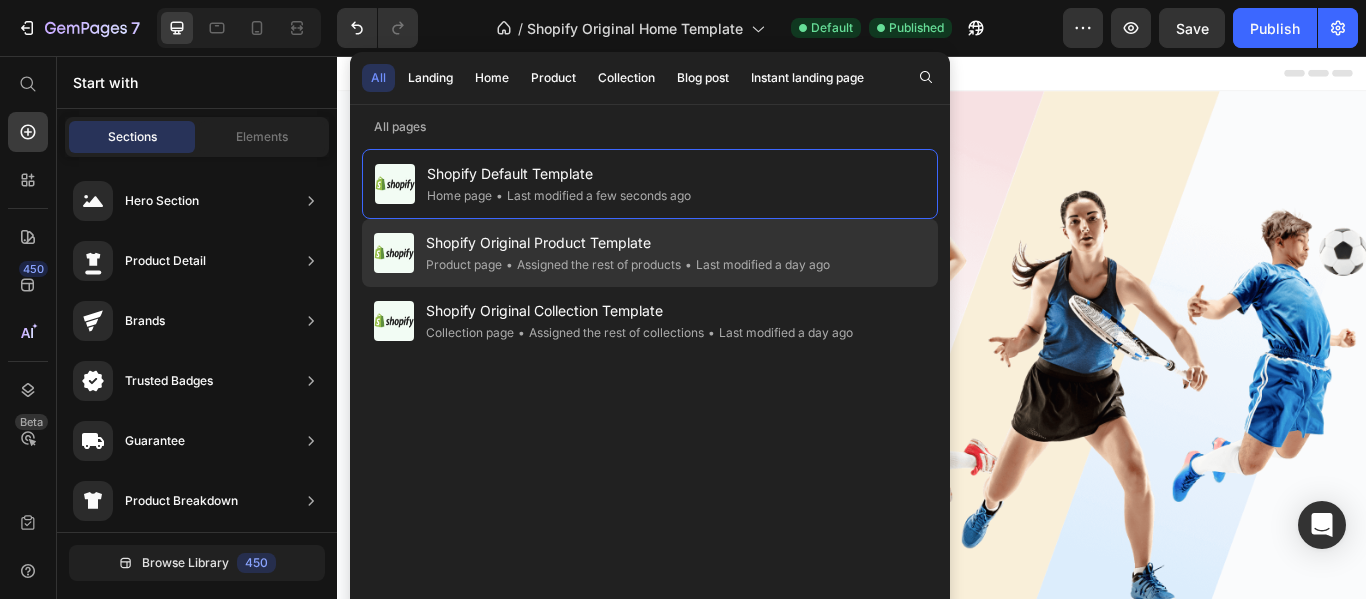 click on "• Last modified a day ago" 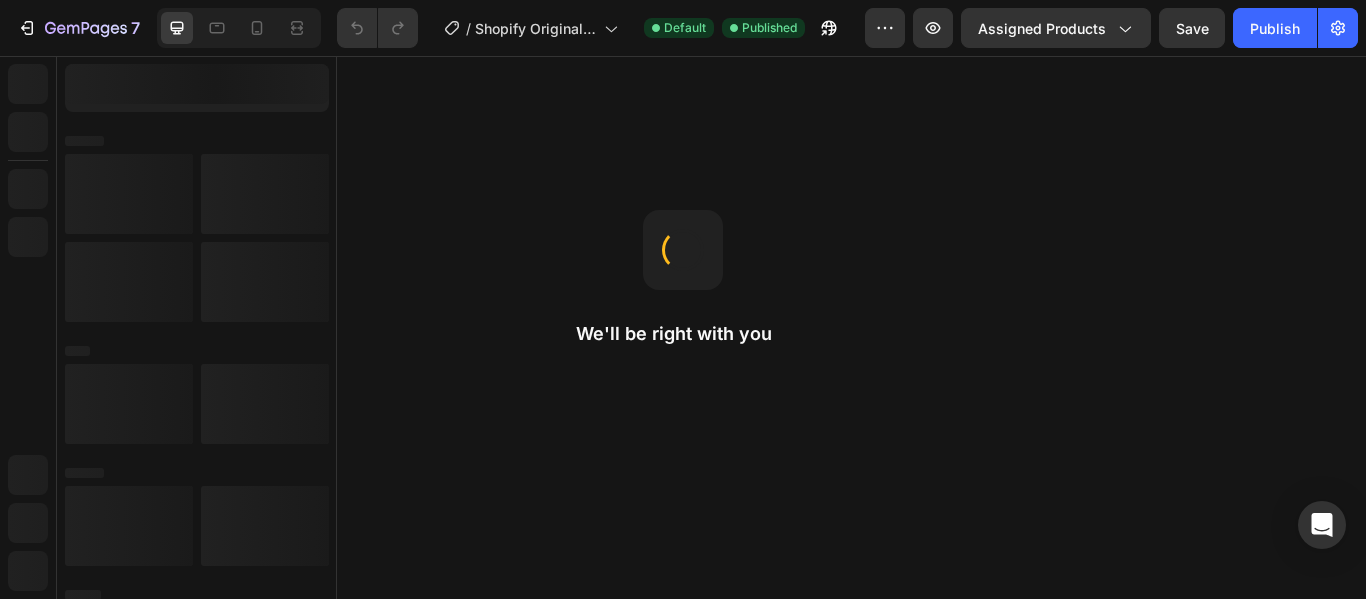 scroll, scrollTop: 0, scrollLeft: 0, axis: both 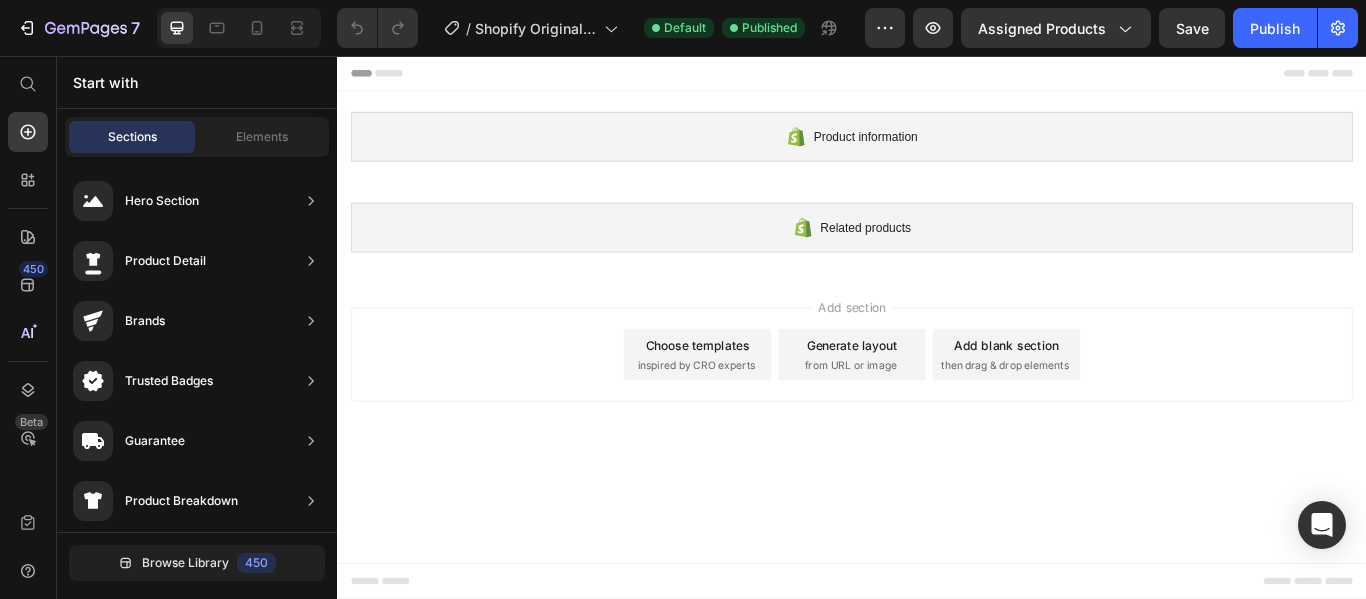 click on "Choose templates" at bounding box center (757, 393) 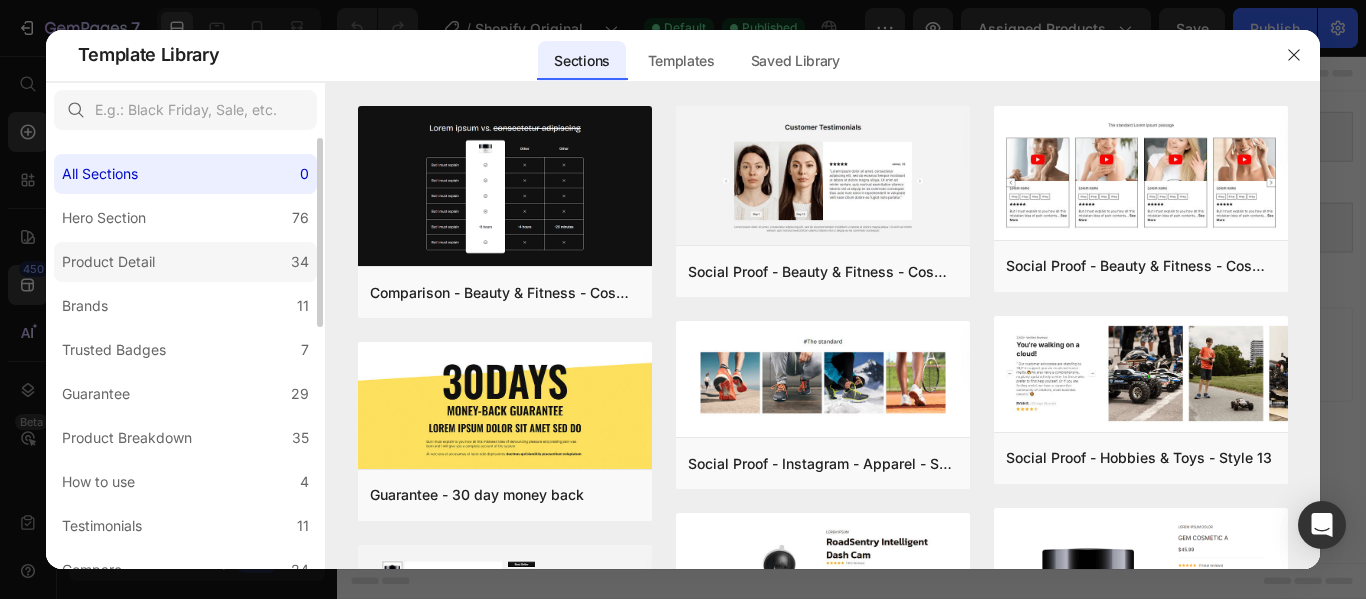 click on "Product Detail 34" 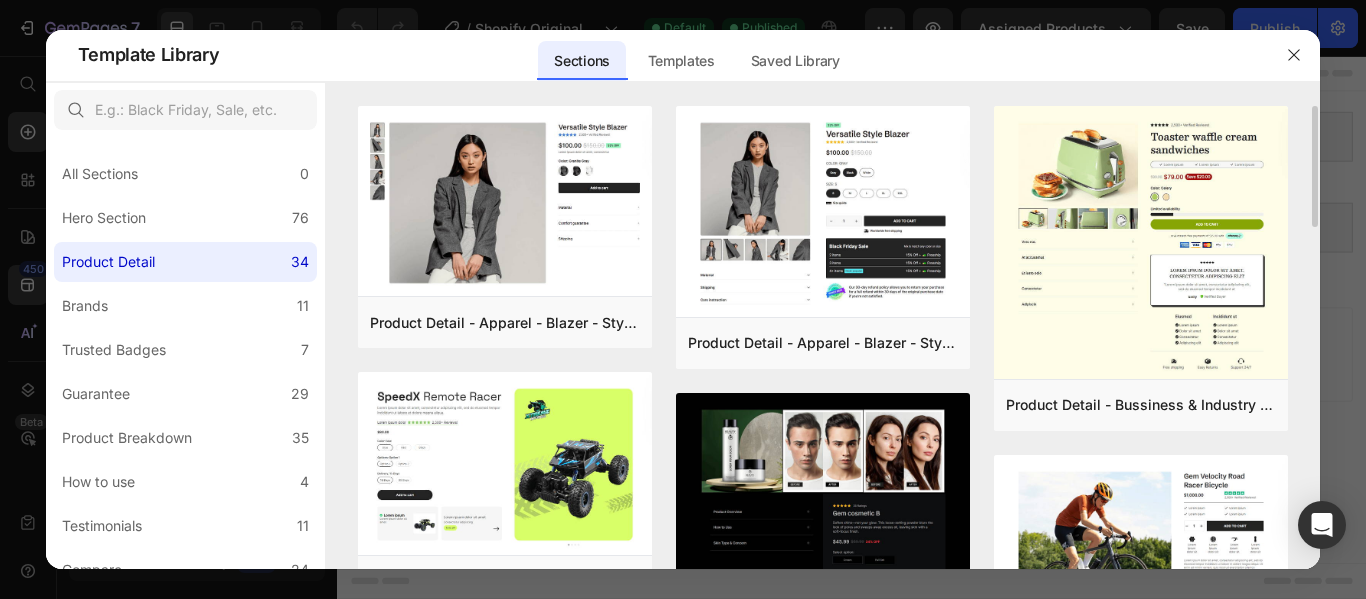 drag, startPoint x: 1316, startPoint y: 187, endPoint x: 1315, endPoint y: 246, distance: 59.008472 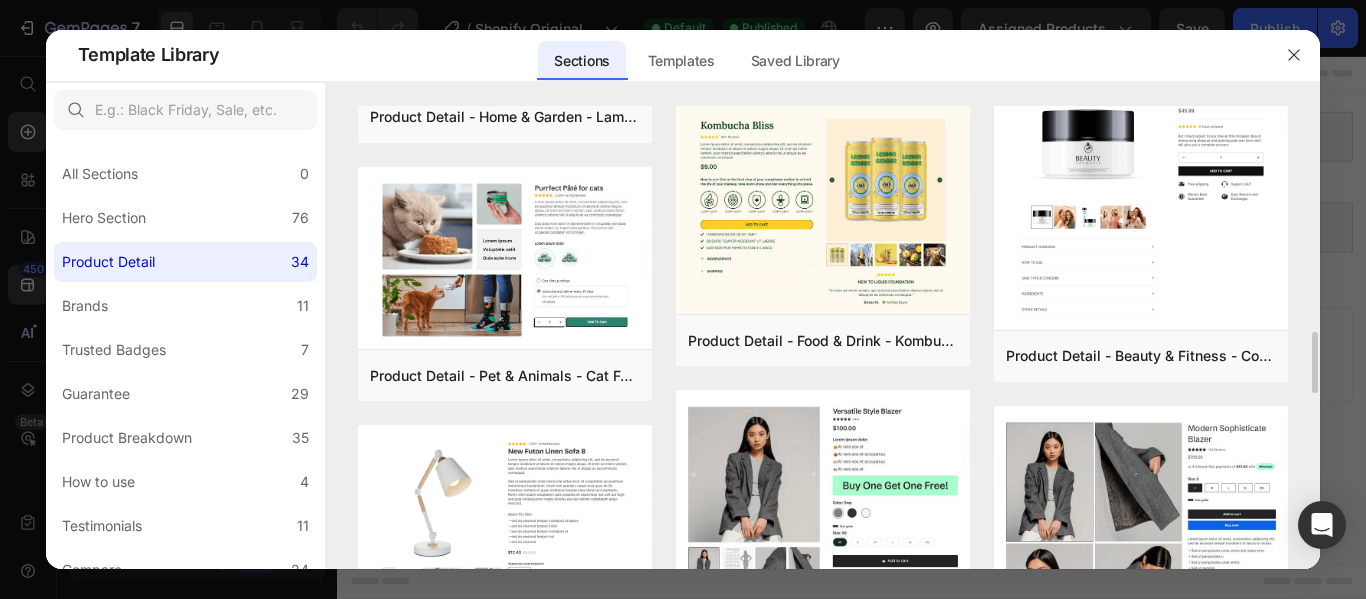 scroll, scrollTop: 1945, scrollLeft: 0, axis: vertical 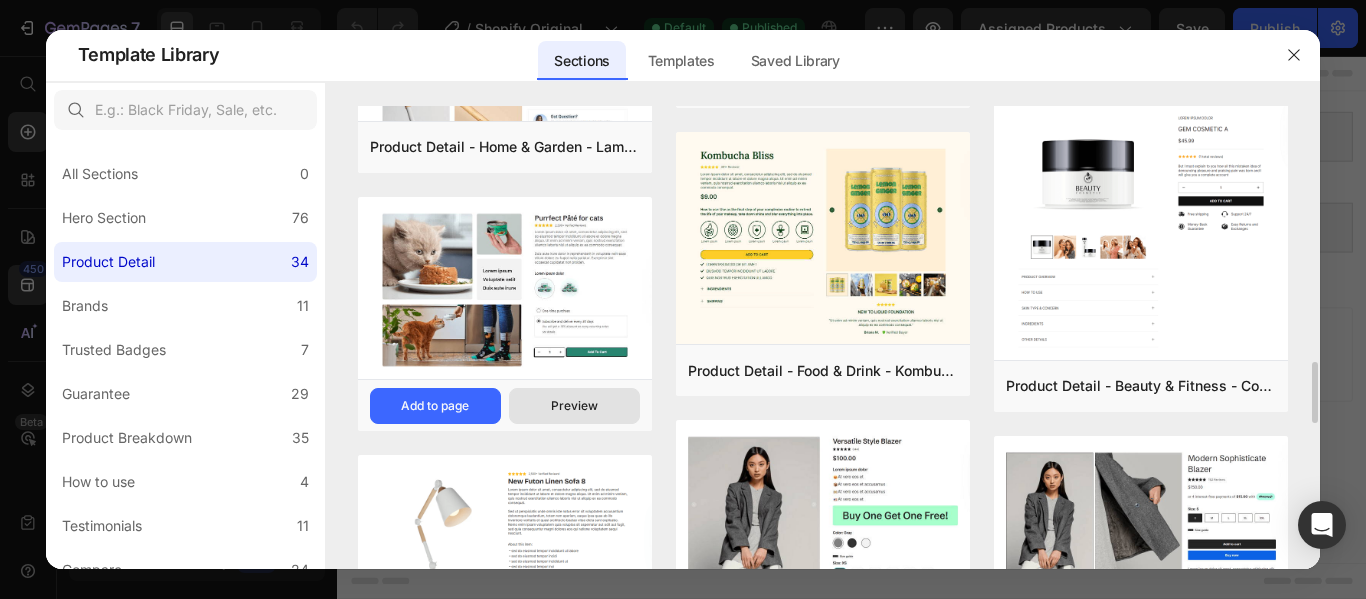 click on "Preview" at bounding box center (574, 406) 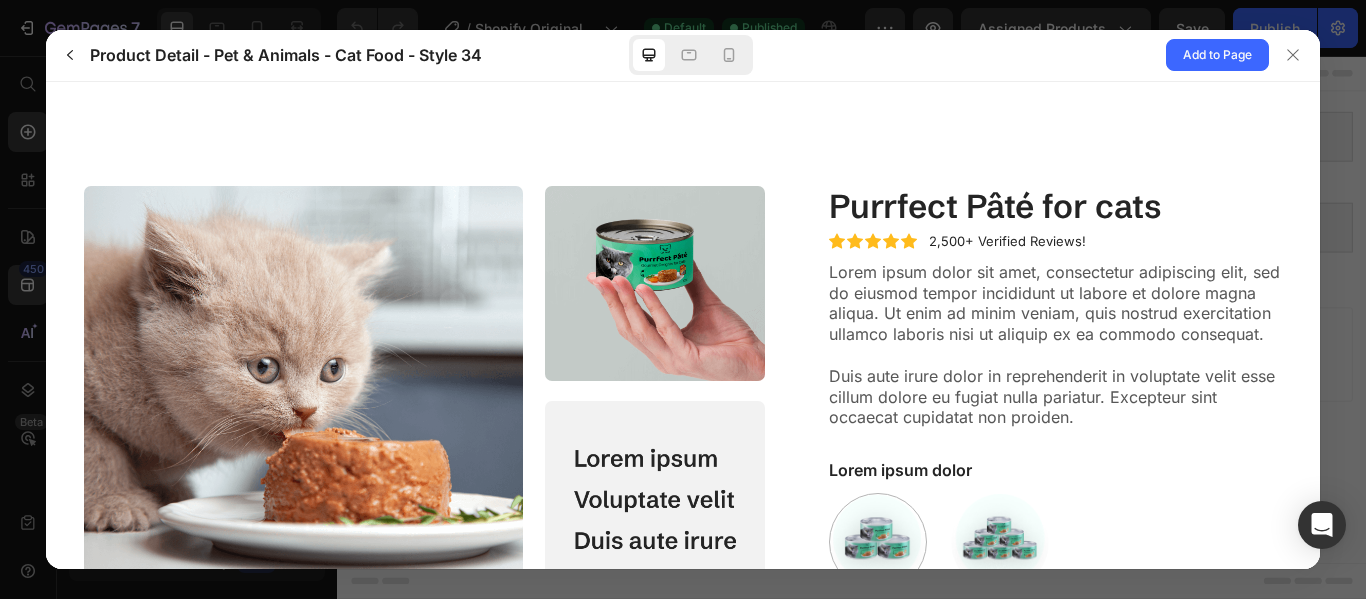 scroll, scrollTop: 0, scrollLeft: 0, axis: both 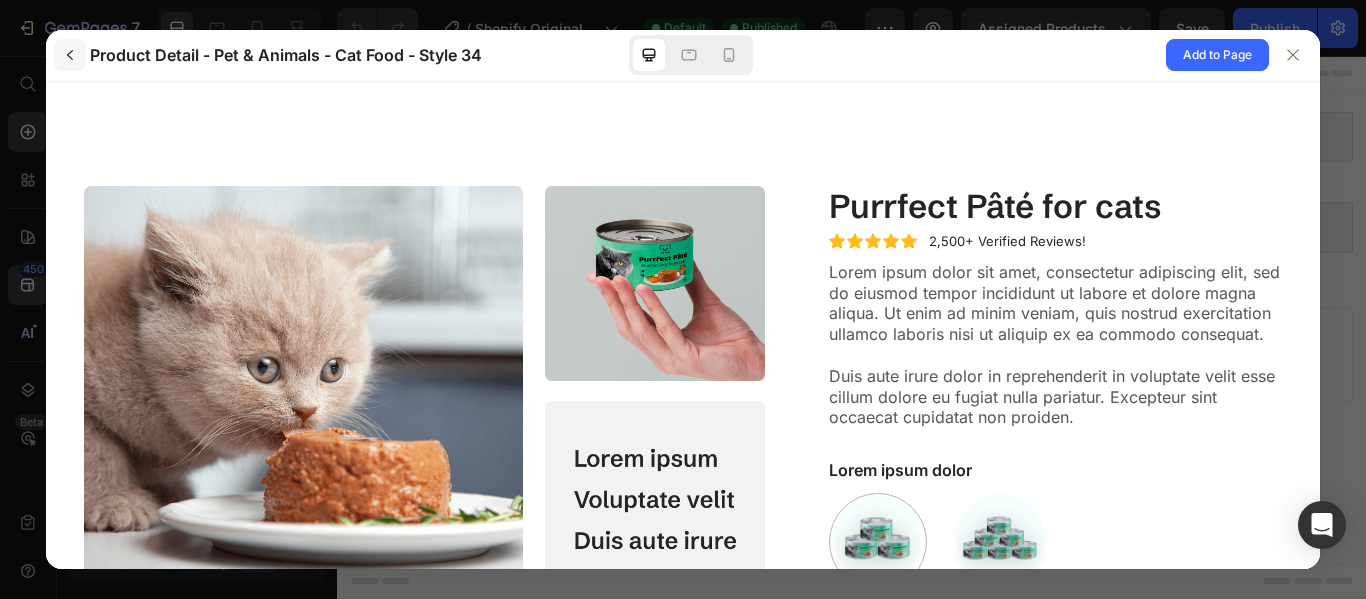 click at bounding box center [70, 55] 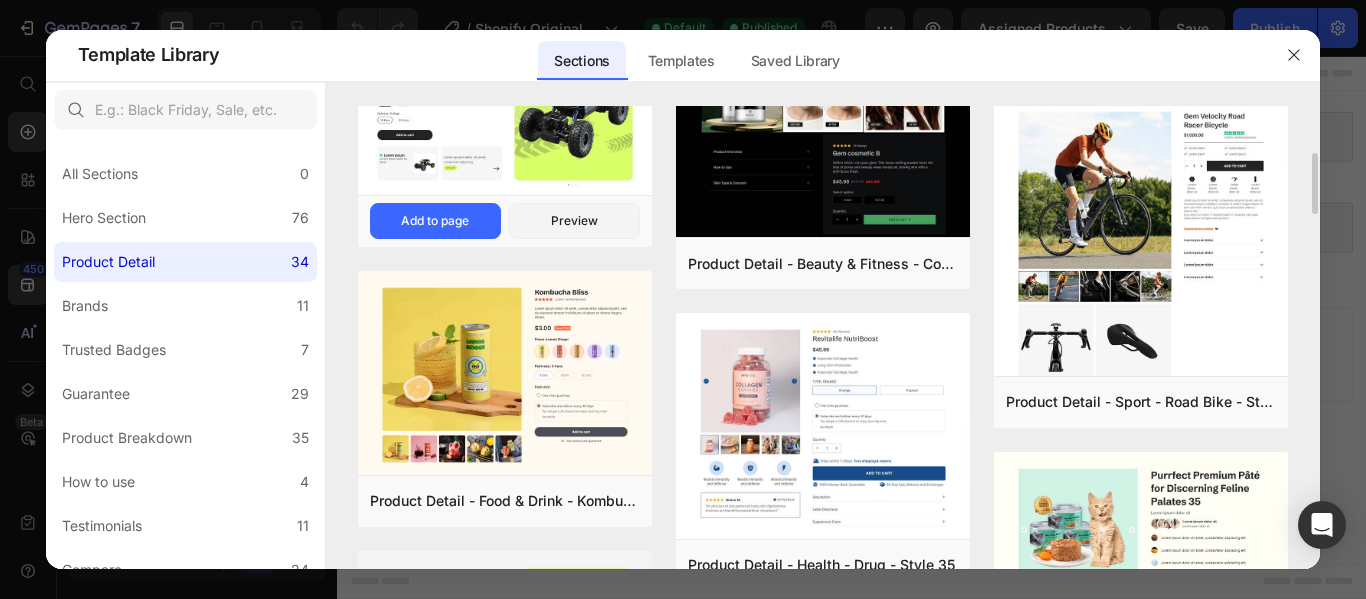 scroll, scrollTop: 390, scrollLeft: 0, axis: vertical 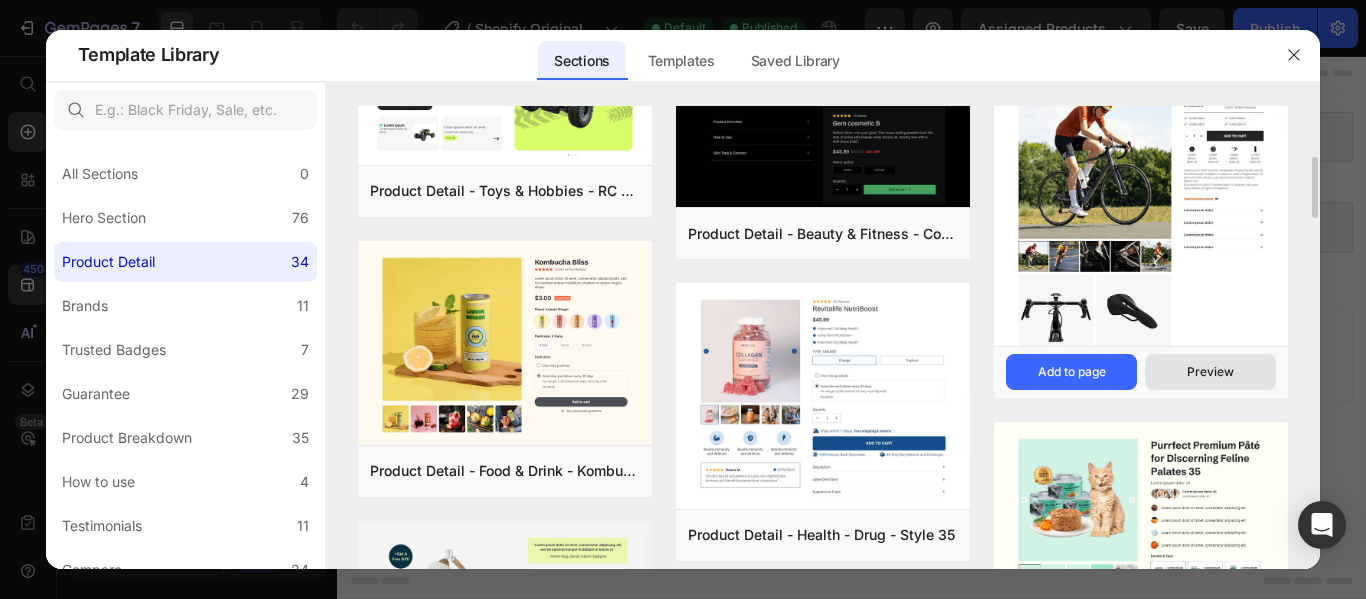 click on "Preview" at bounding box center [1210, 372] 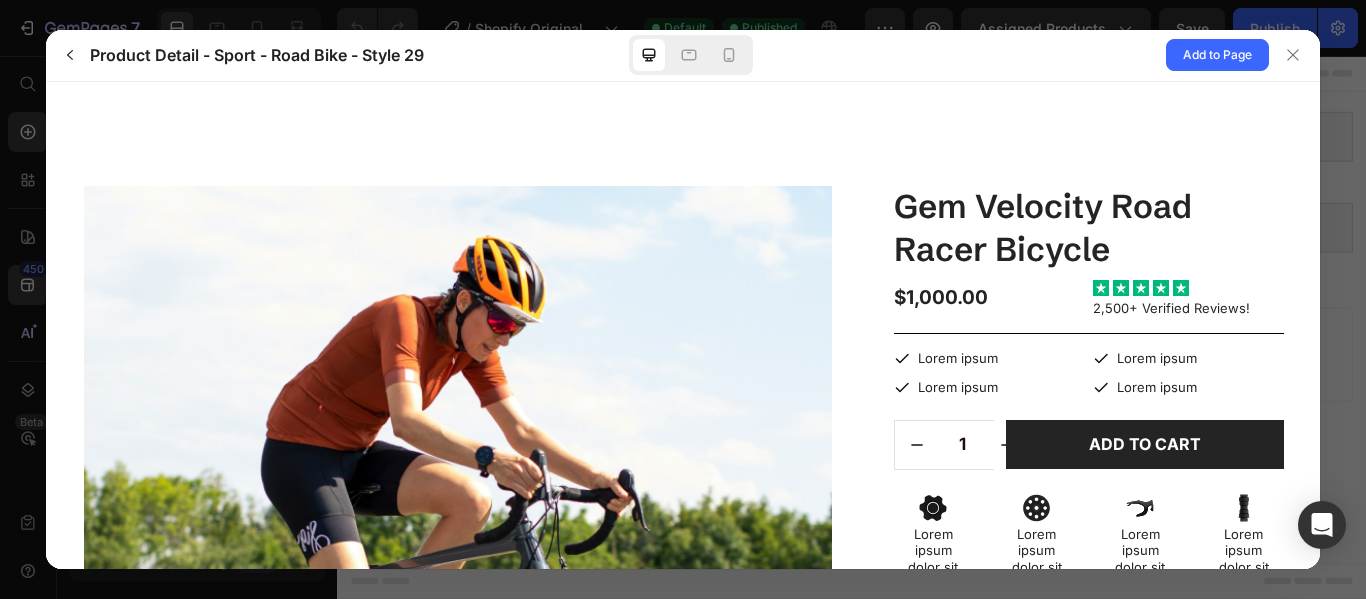 scroll, scrollTop: 0, scrollLeft: 0, axis: both 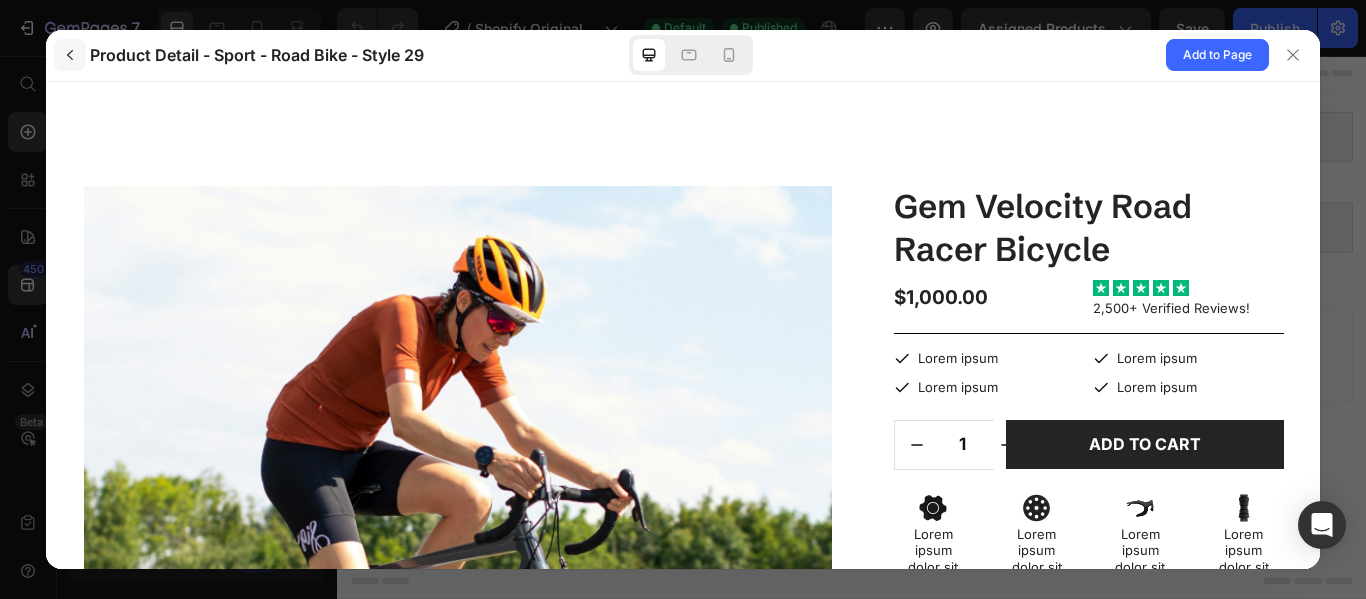 click at bounding box center [70, 55] 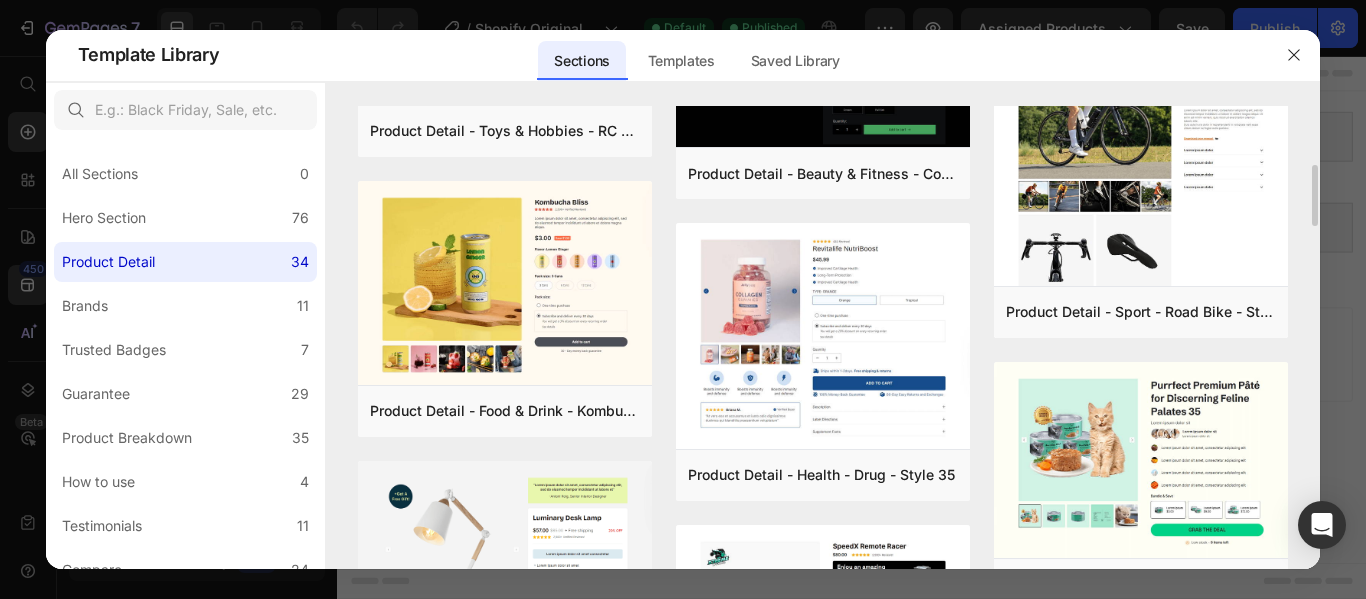 scroll, scrollTop: 480, scrollLeft: 0, axis: vertical 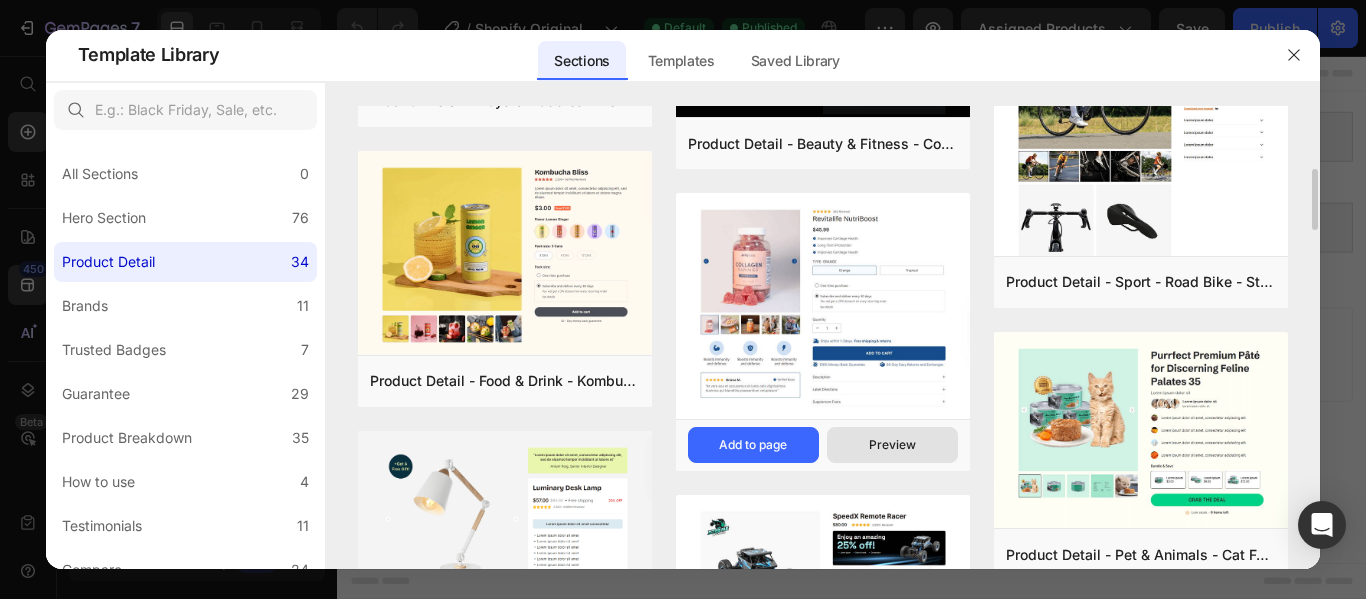 click on "Preview" at bounding box center (892, 445) 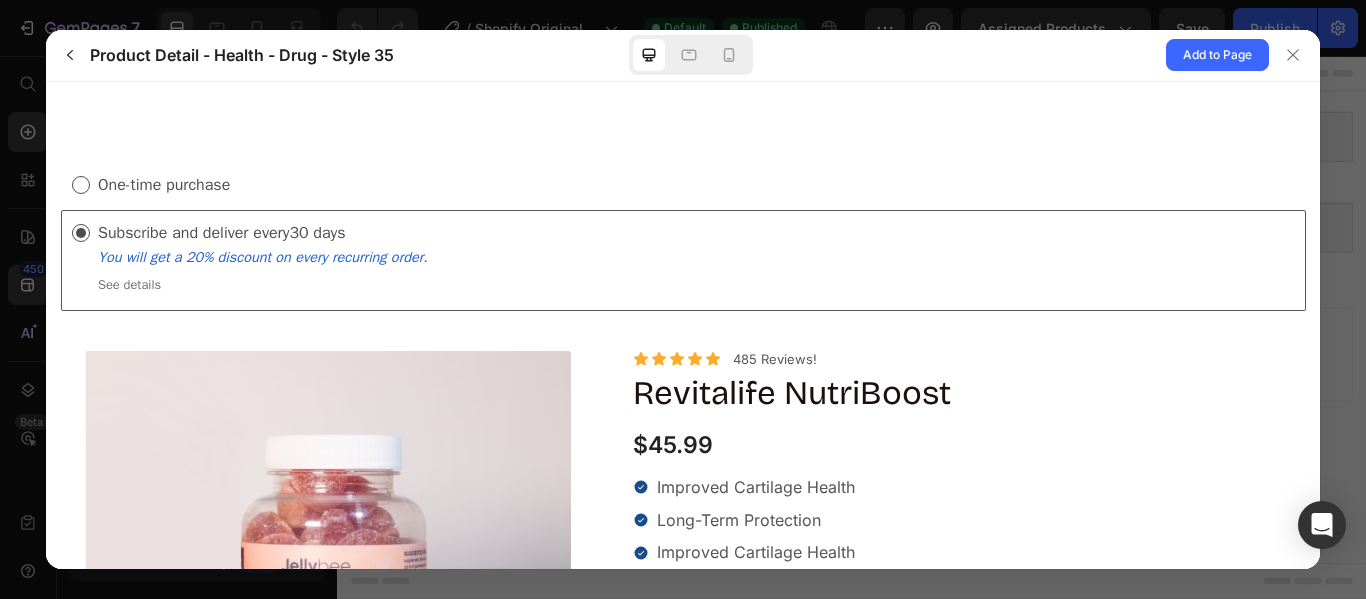 scroll, scrollTop: 0, scrollLeft: 0, axis: both 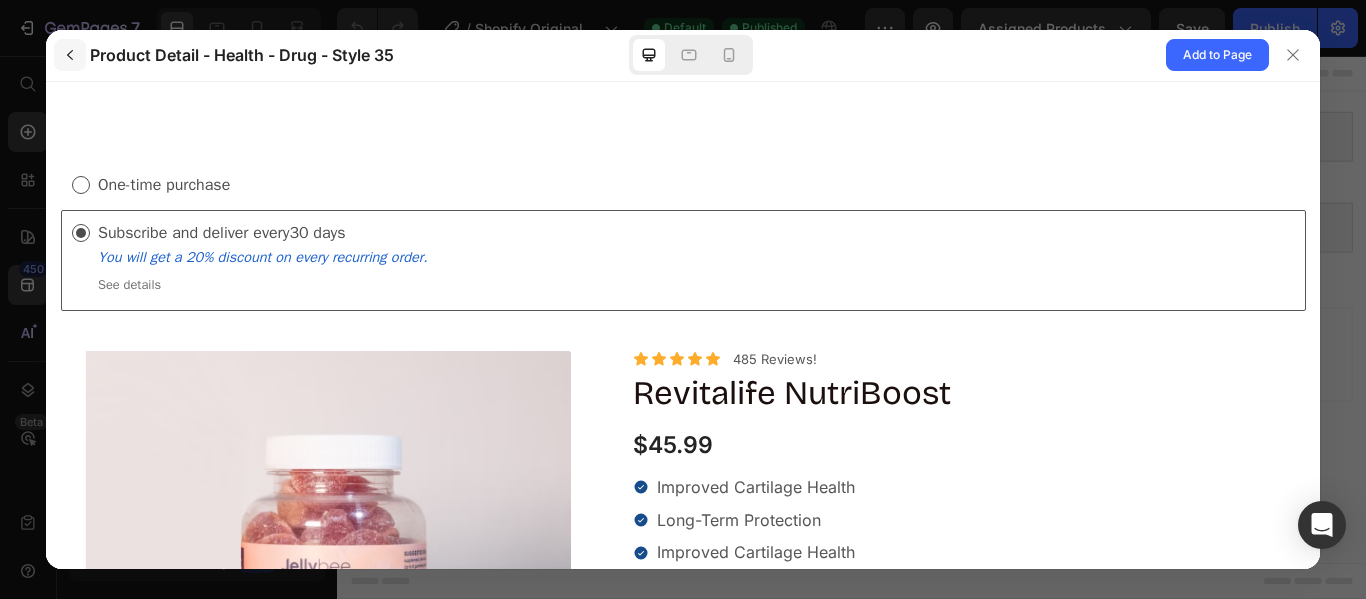 click 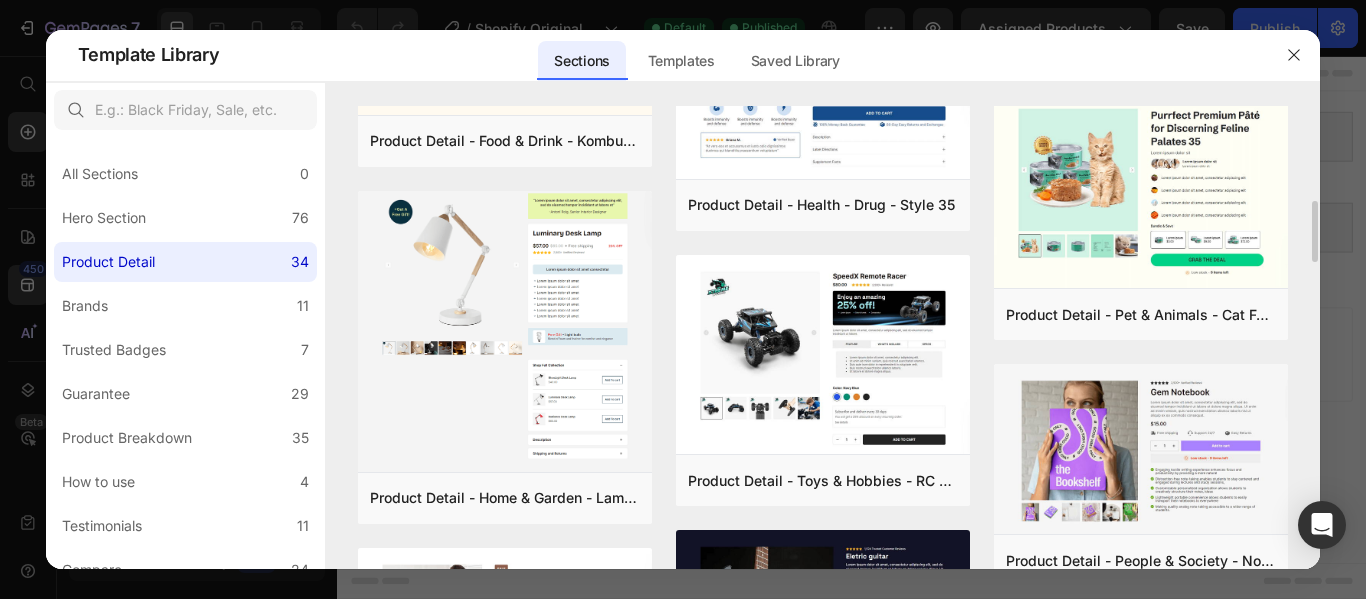 scroll, scrollTop: 750, scrollLeft: 0, axis: vertical 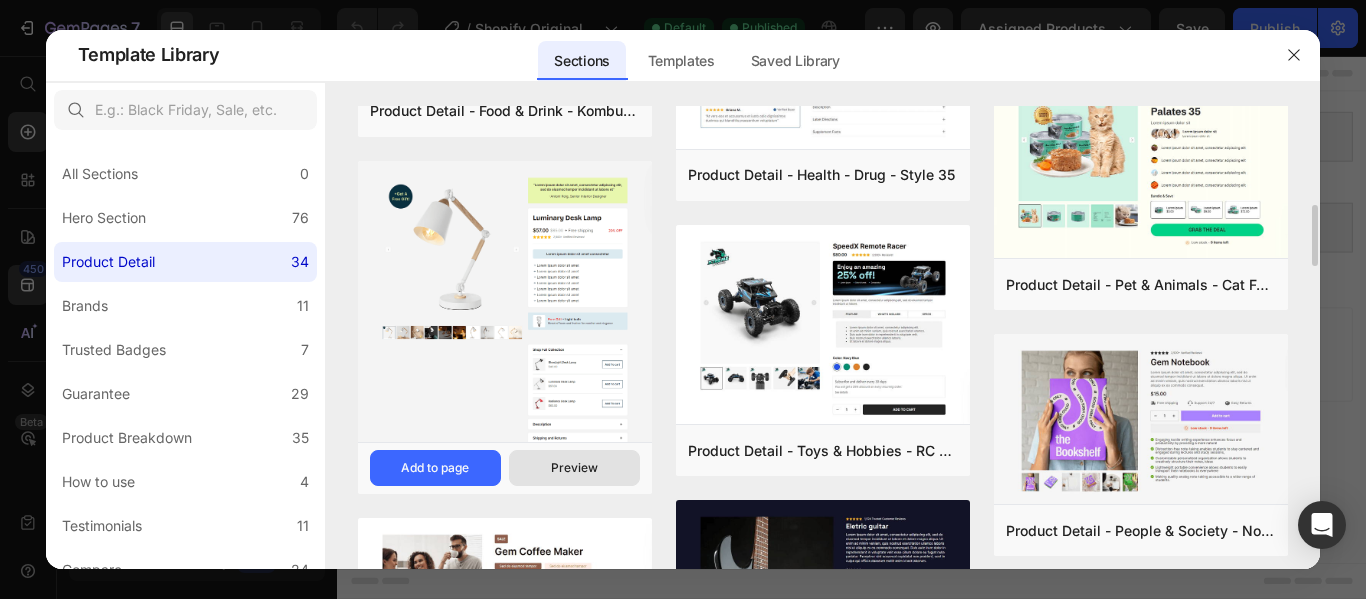 click on "Preview" at bounding box center (574, 468) 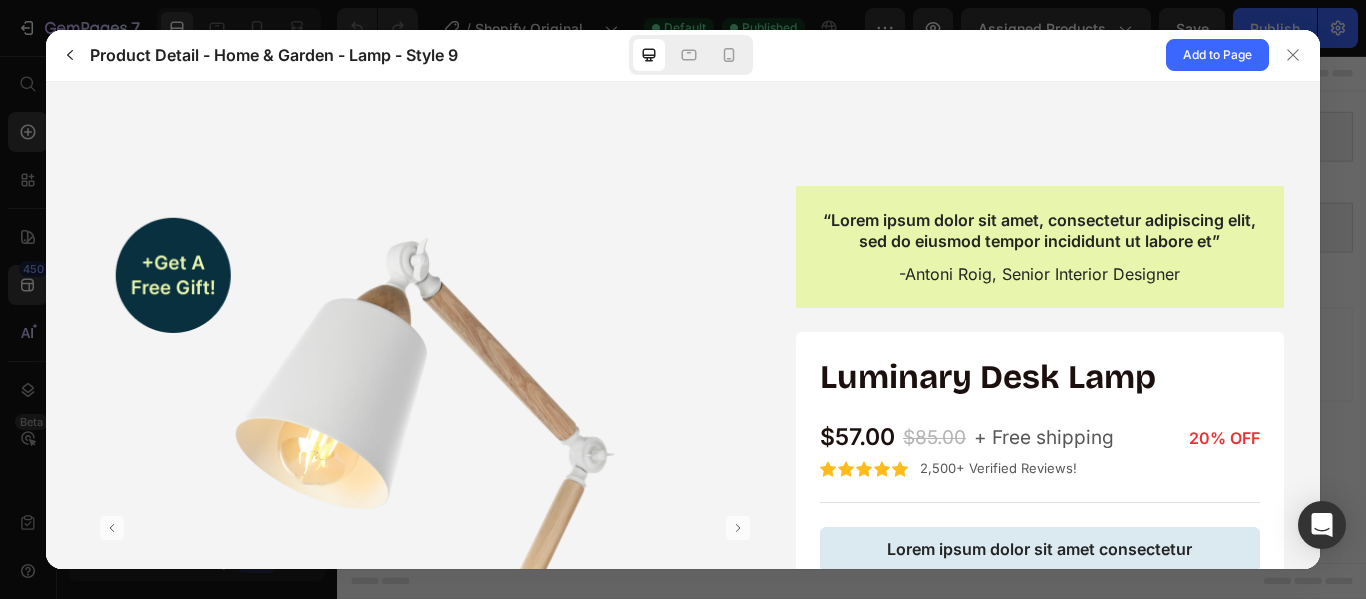 scroll, scrollTop: 0, scrollLeft: 0, axis: both 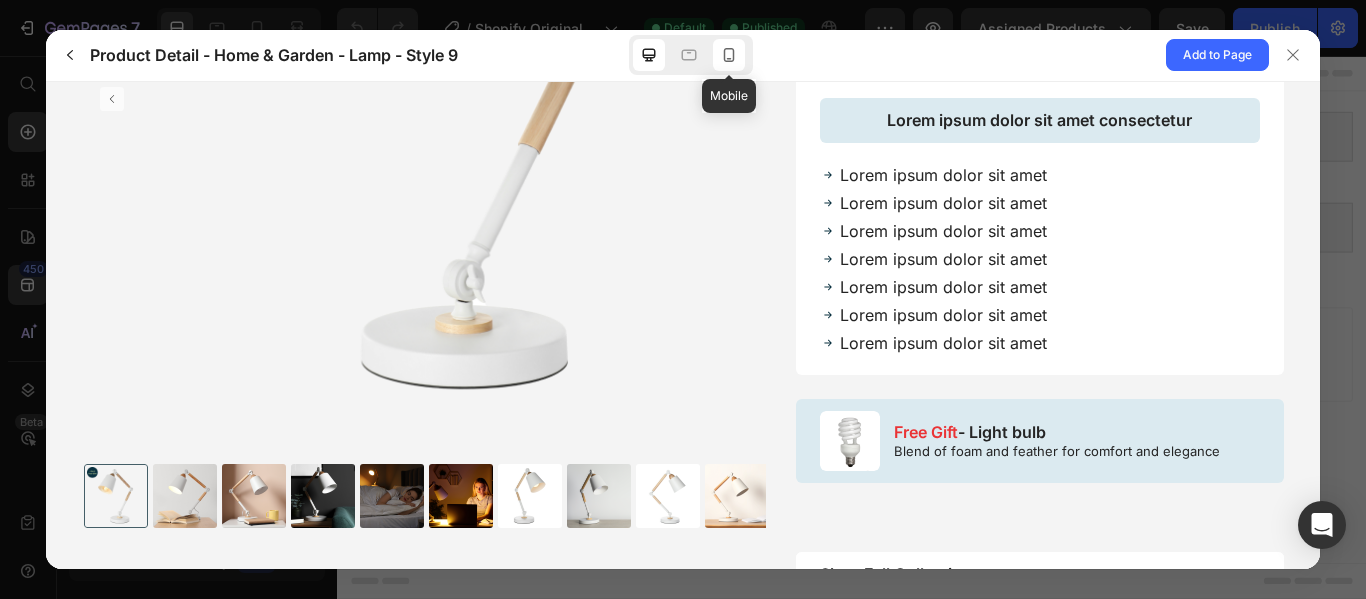 click 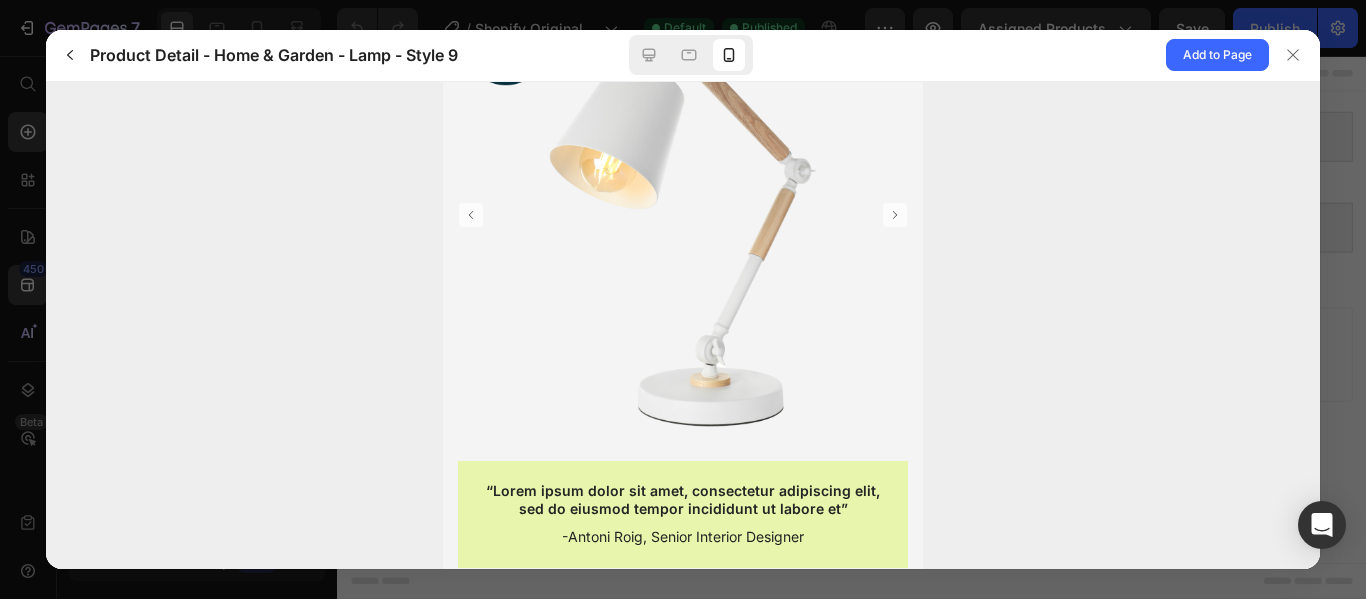 scroll, scrollTop: 0, scrollLeft: 0, axis: both 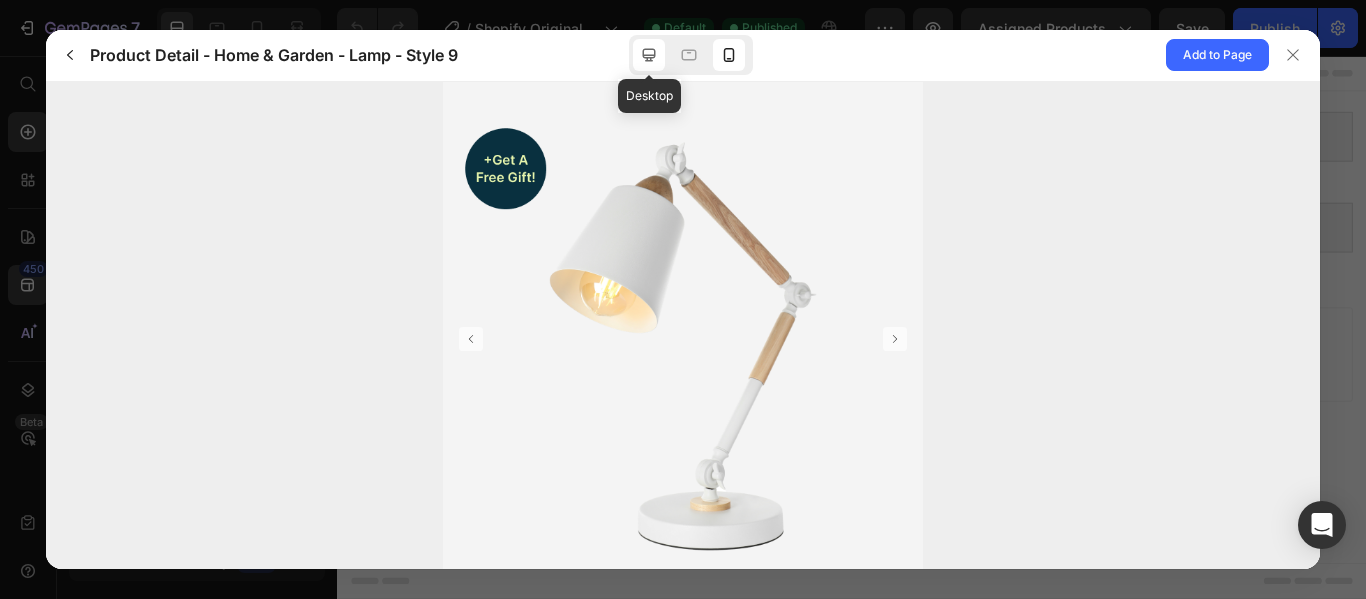 click 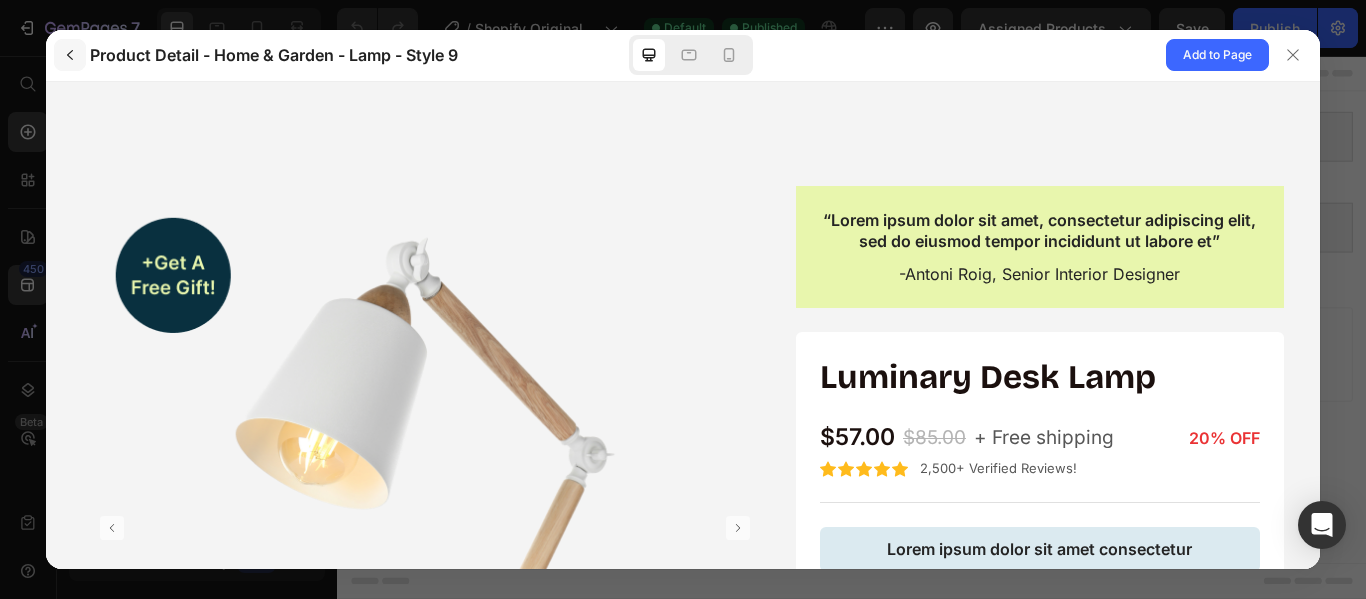 click at bounding box center (70, 55) 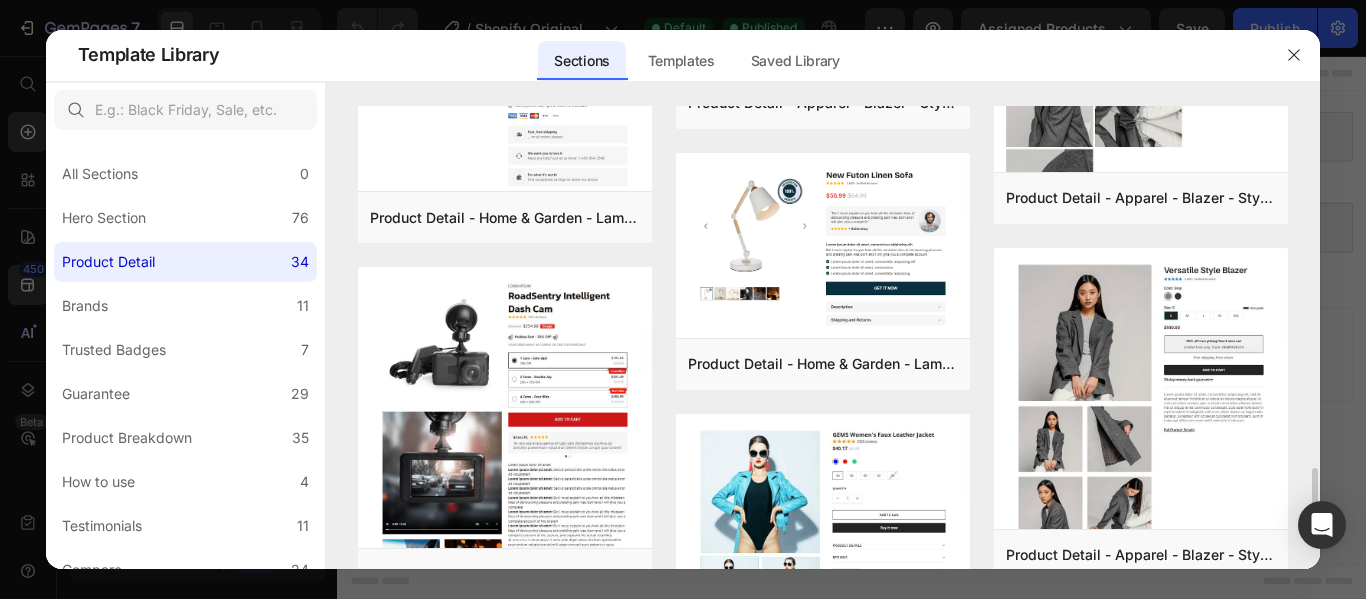 scroll, scrollTop: 2520, scrollLeft: 0, axis: vertical 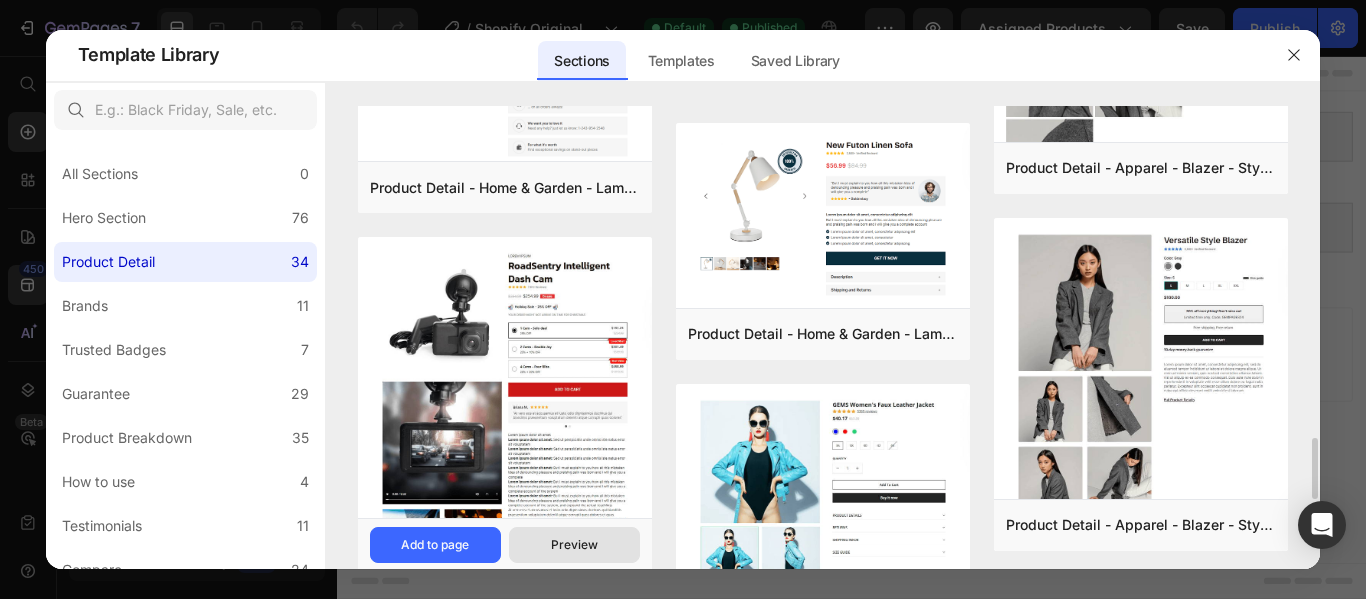 click on "Preview" at bounding box center (574, 545) 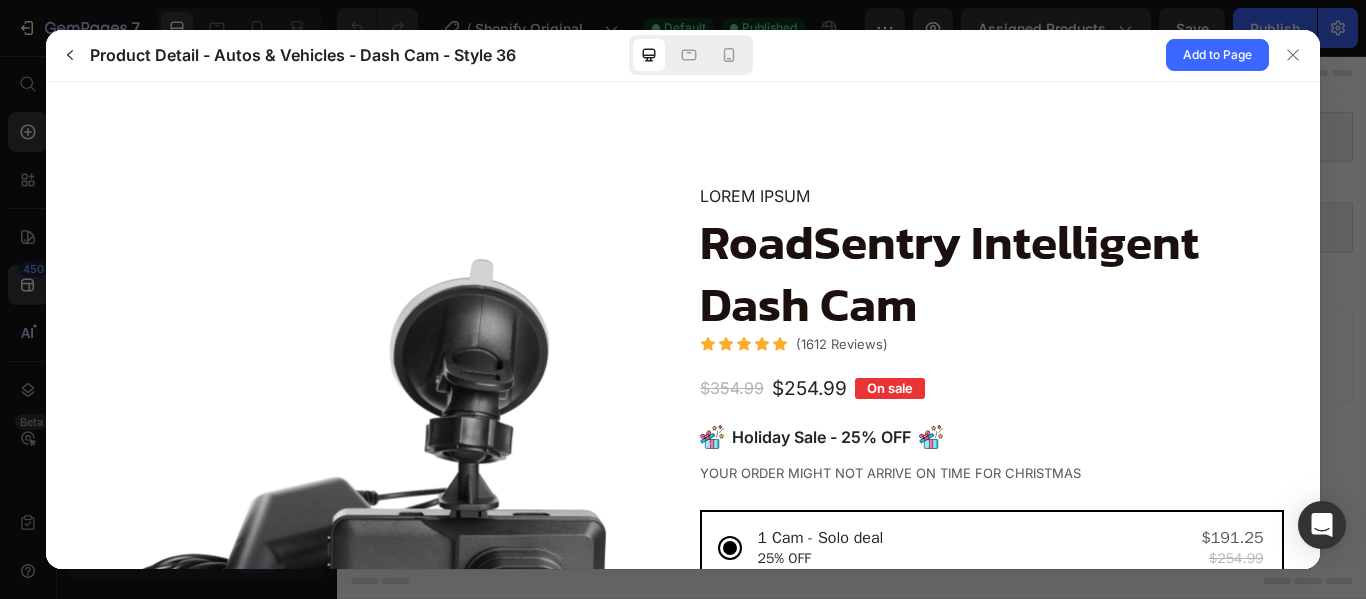 scroll, scrollTop: 0, scrollLeft: 0, axis: both 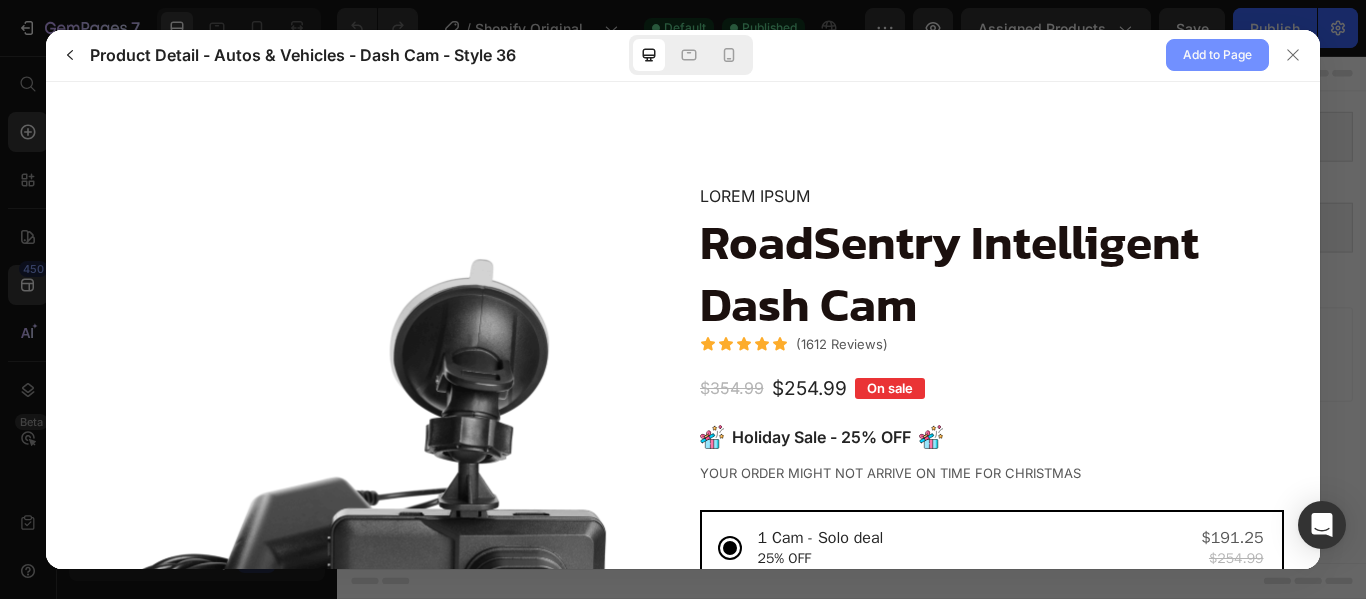 click on "Add to Page" 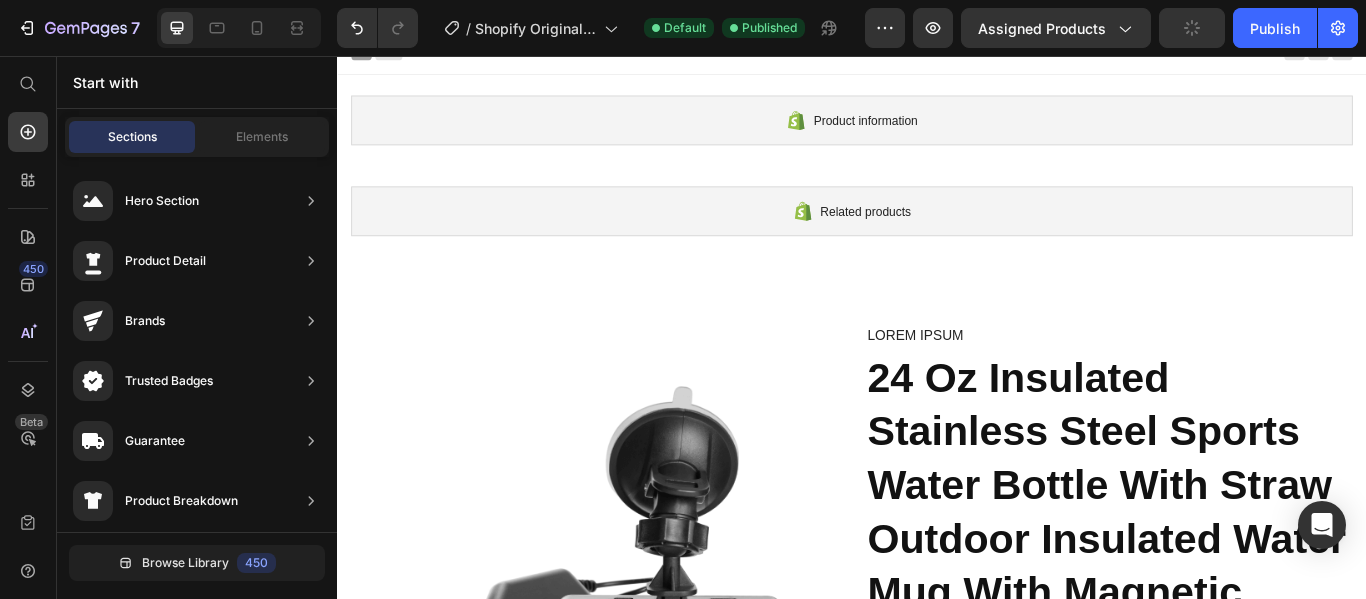 scroll, scrollTop: 0, scrollLeft: 0, axis: both 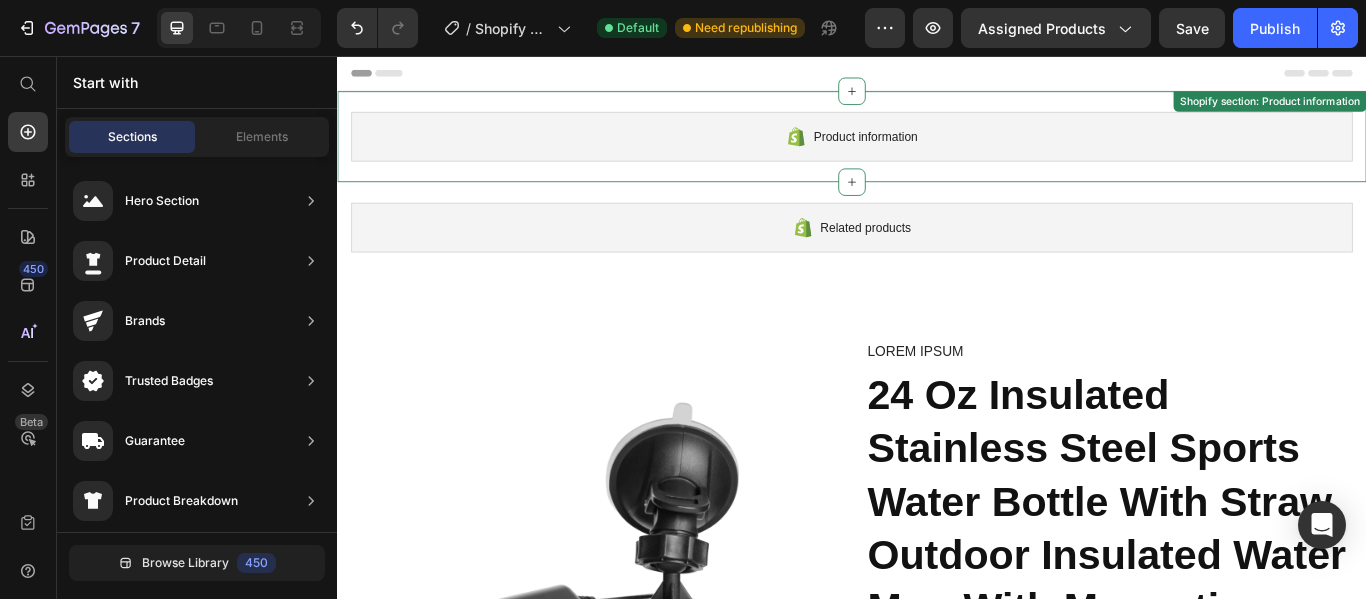 drag, startPoint x: 931, startPoint y: 310, endPoint x: 923, endPoint y: 171, distance: 139.23003 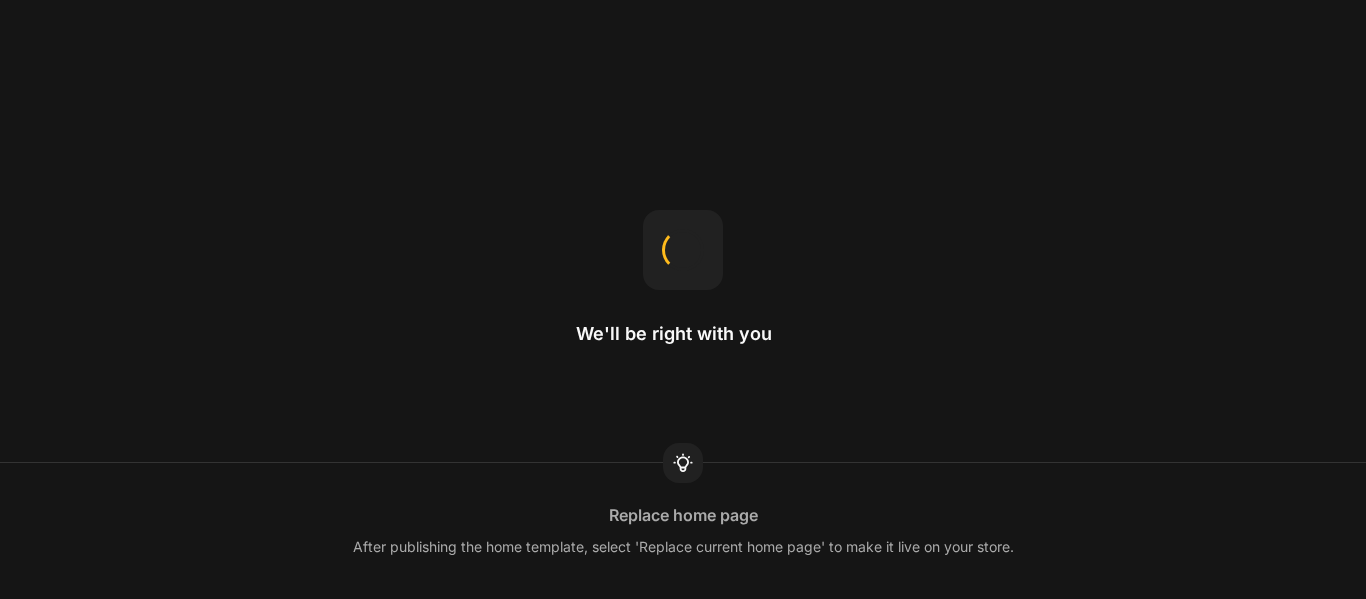 scroll, scrollTop: 0, scrollLeft: 0, axis: both 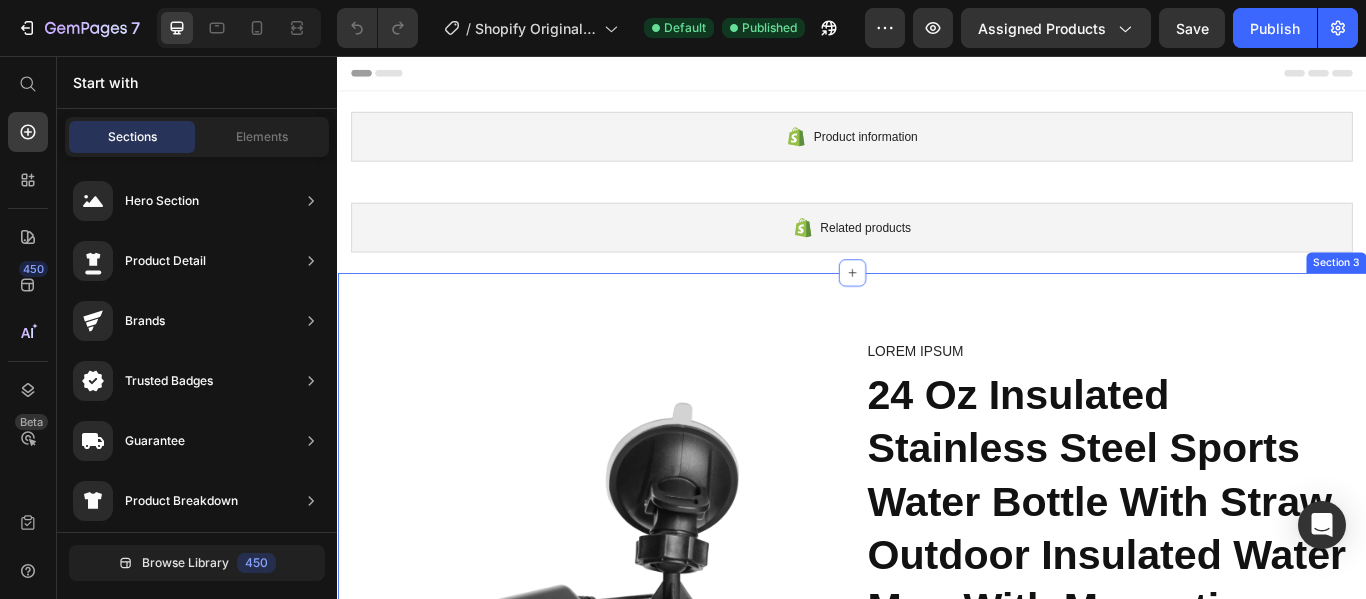 click on "Image Video Image Image Row Image Image Row Image Image Row Image Image Row Row Product Images [NAME] [NAME]. Text Block Icon Icon Icon Icon Icon Icon List Row “At vero eos et accusamus et iusto odio dignissimos ducimus qui blanditiis praesentium voluptatum deleniti atque corrupti quos dolores“ Text Block Row [NAME] [NAME]. Text Block Icon Icon Icon Icon Icon Icon List Row Lorem ipsum dolor sit amet, consectetur adipiscing elit, sed do eiusmod tempor incididunt ut labore et dolore magna aliqua. Text Block Row Carousel Lorem ipsum Text Block 24 Oz Insulated Stainless Steel Sports Water Bottle With Straw Outdoor Insulated Water Mug With Magnetic Phone Holder Thermos Product Title Icon Icon Icon Icon Icon Icon List (1612 Reviews) Text Block Row $11.78 Product Price $11.78 Product Price On sale Text Block Row Image Holiday Sale - 25% OFF Text Block Image Row Your order might not arrive on time for Christmas Text Block Row Kaching Bundles Kaching Bundles Add to cart Add to Cart [NAME] [NAME]. Text Block Icon Icon Icon Icon Row" at bounding box center [937, 4935] 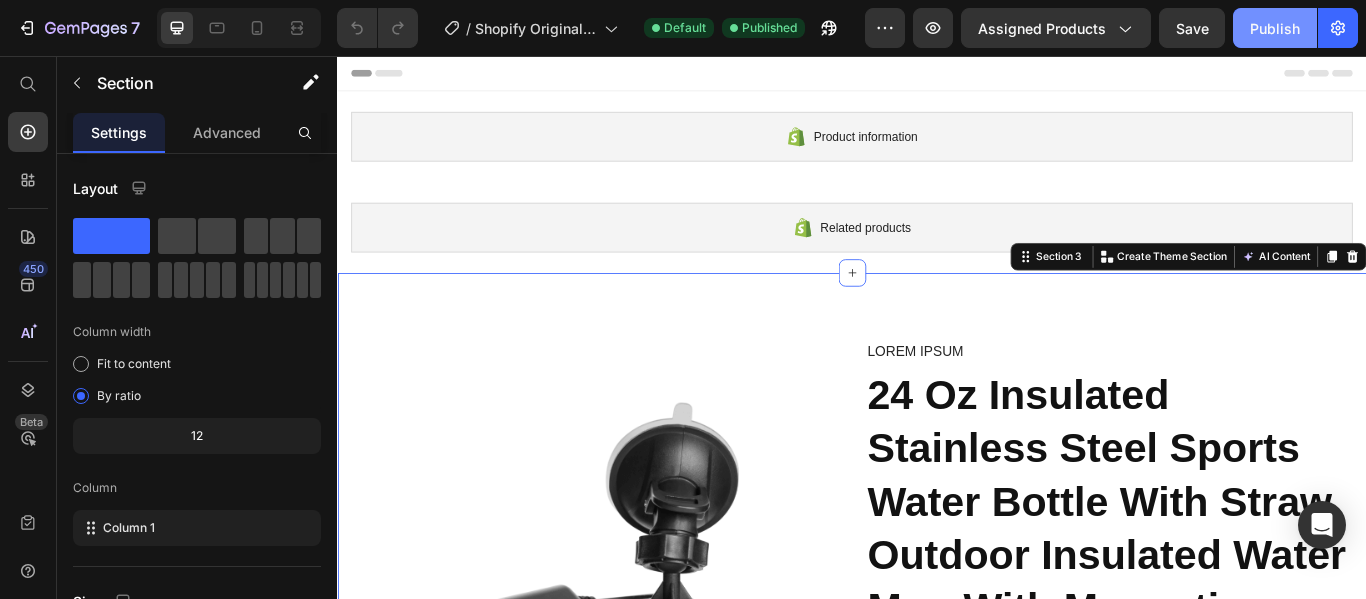 click on "Publish" at bounding box center [1275, 28] 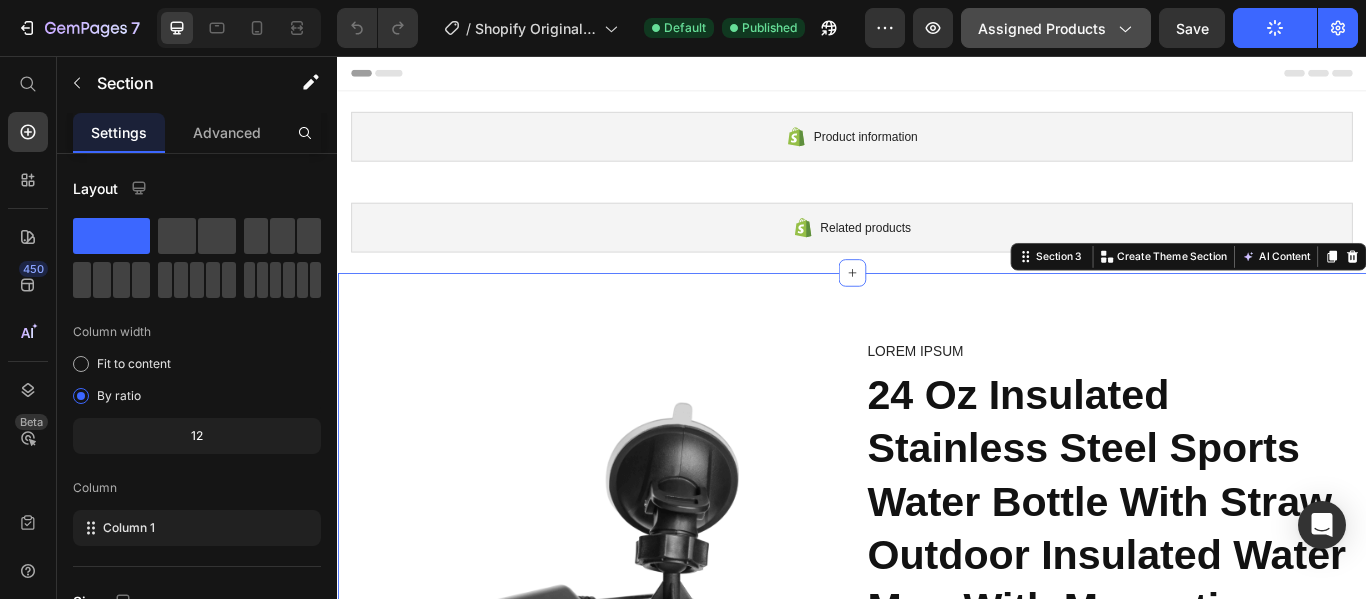 click on "Assigned Products" at bounding box center [1056, 28] 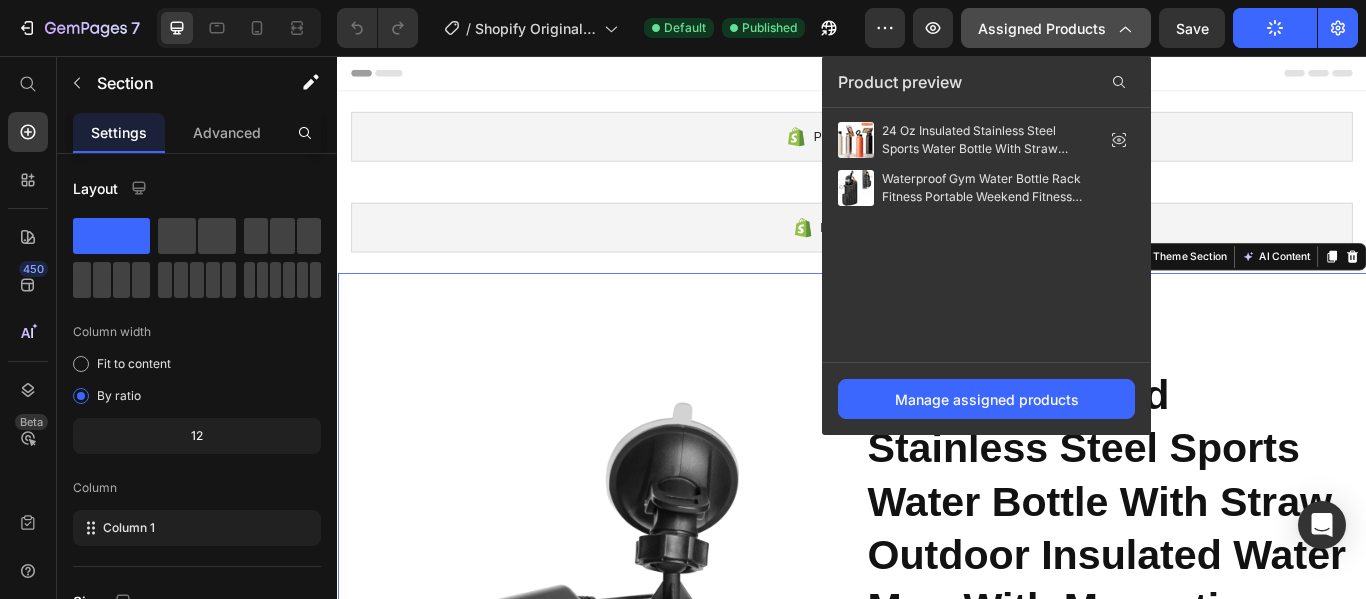 click on "Assigned Products" at bounding box center [1056, 28] 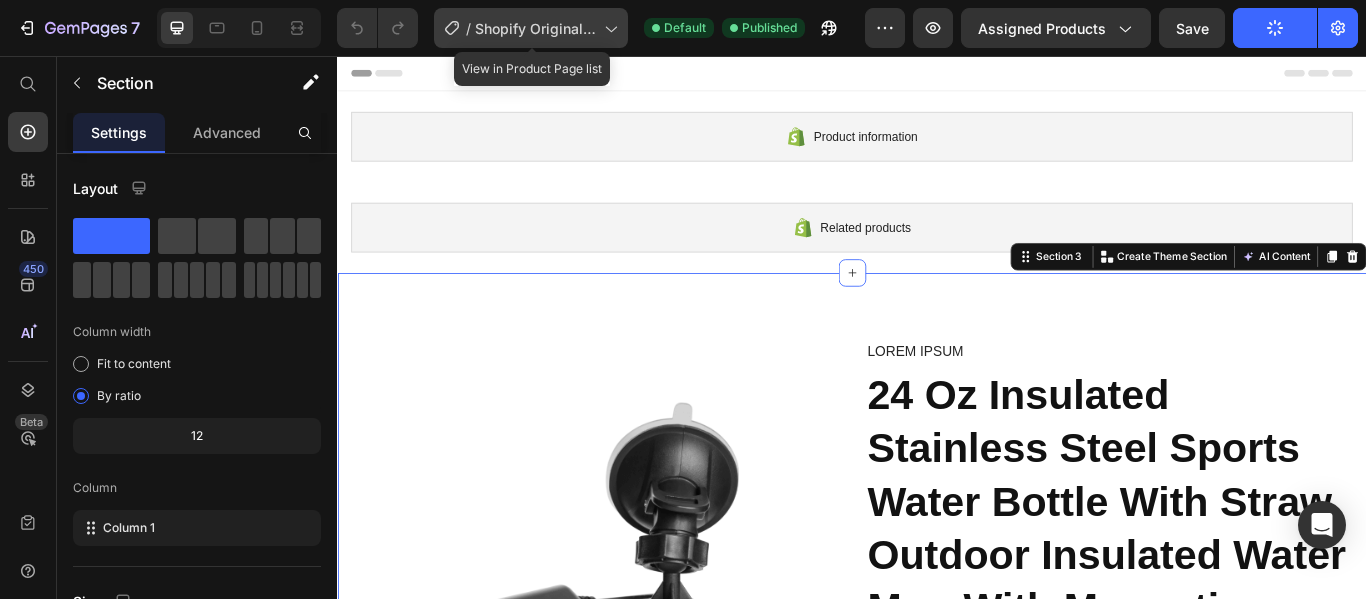click 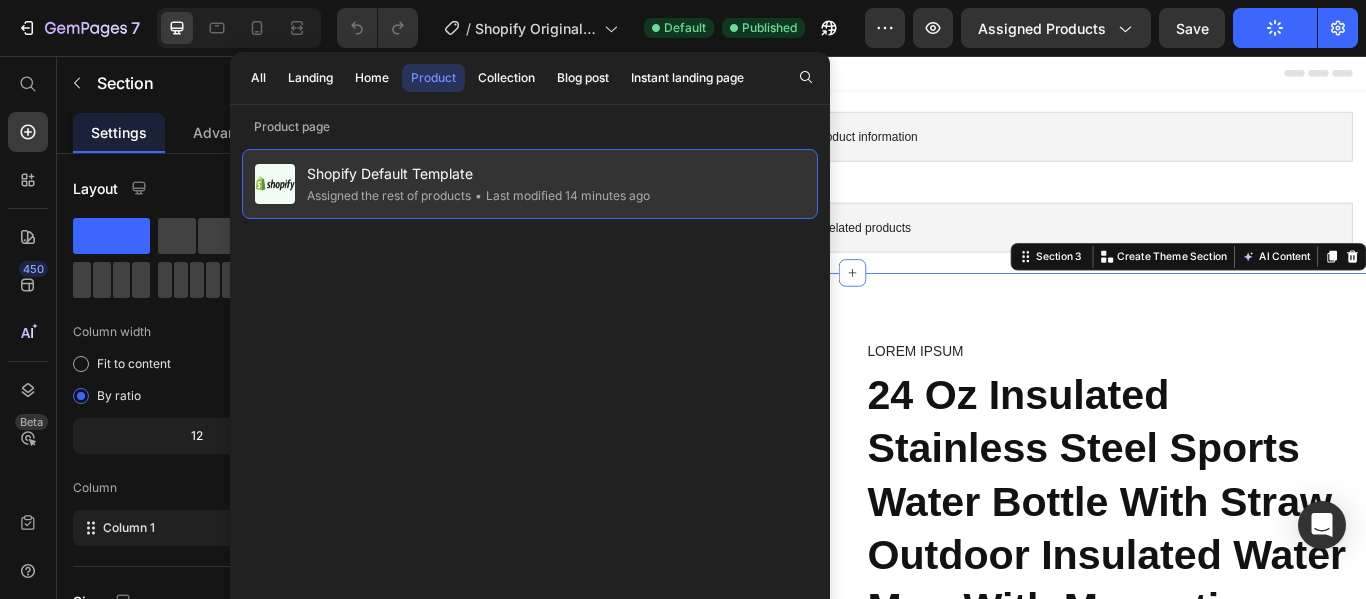 click on "Shopify Default Template" at bounding box center [478, 174] 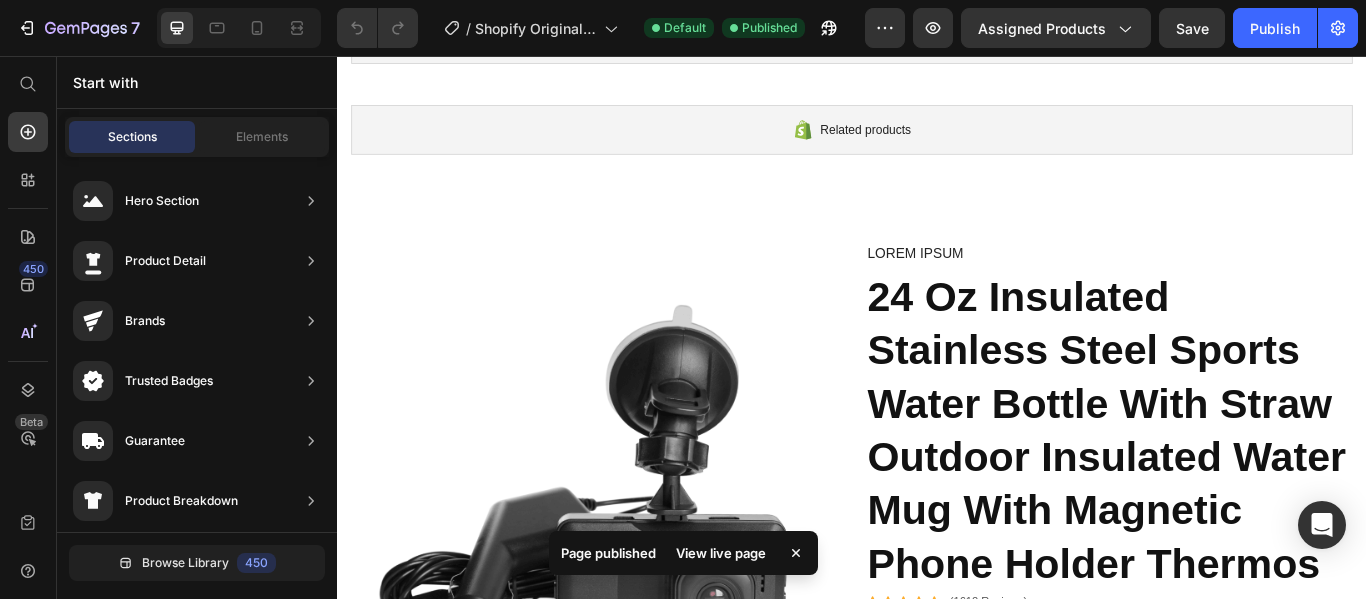 scroll, scrollTop: 0, scrollLeft: 0, axis: both 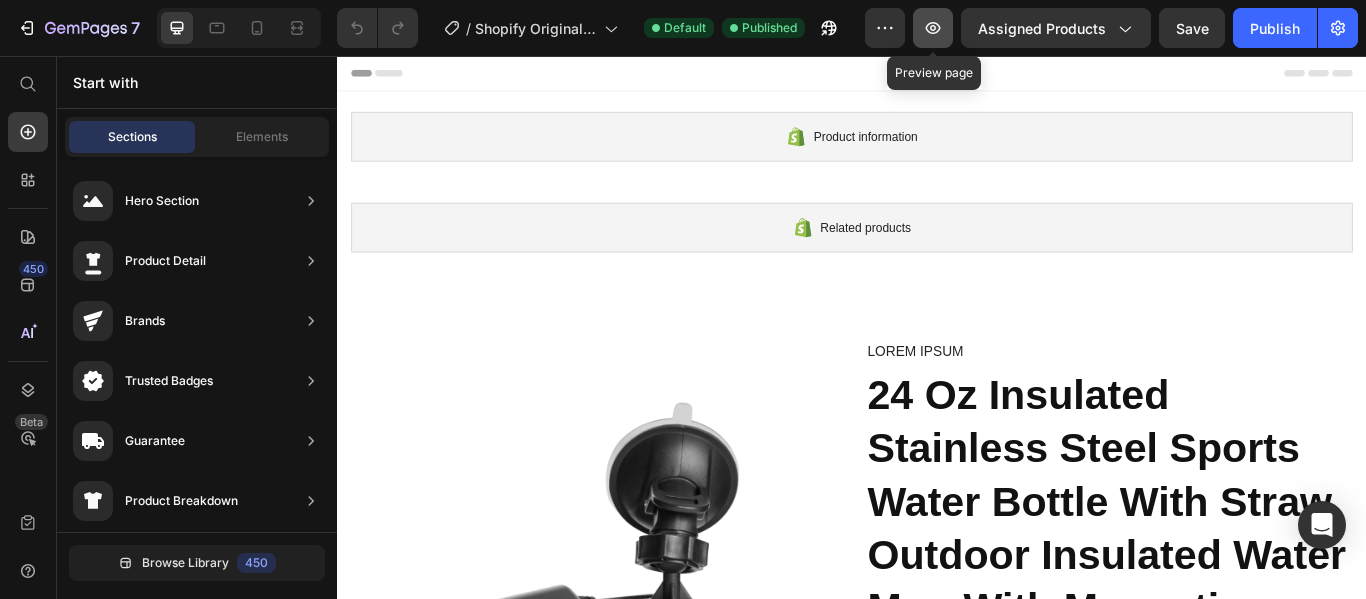 click 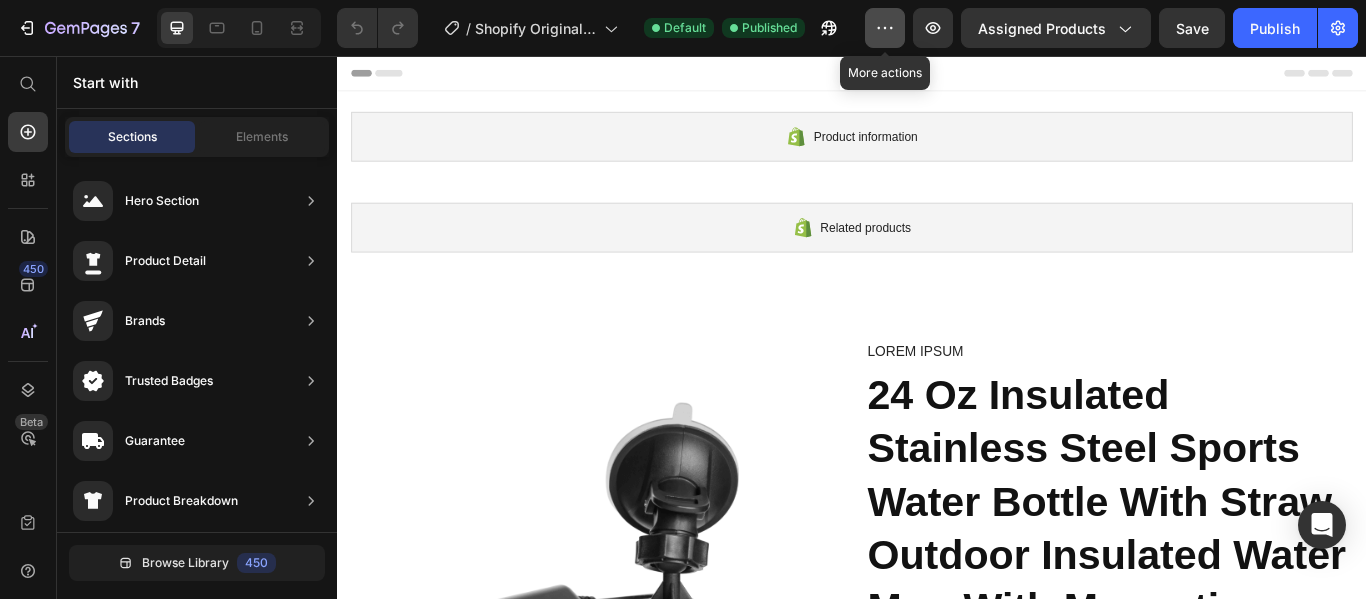 click 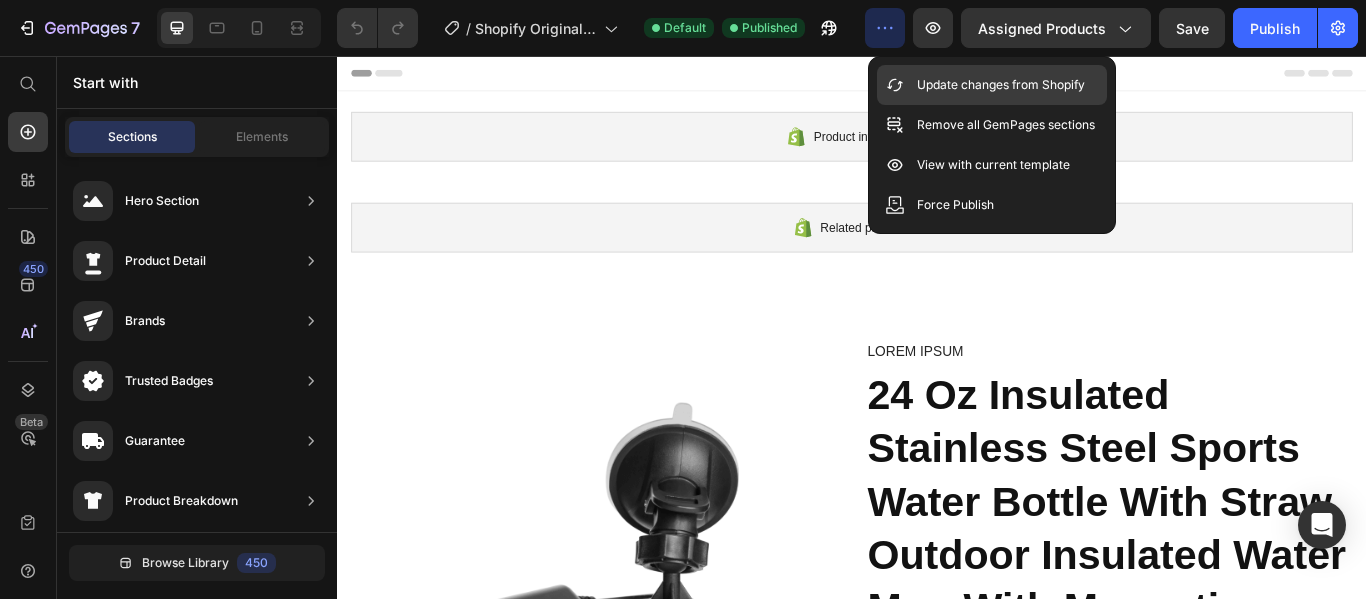 click on "Update changes from Shopify" 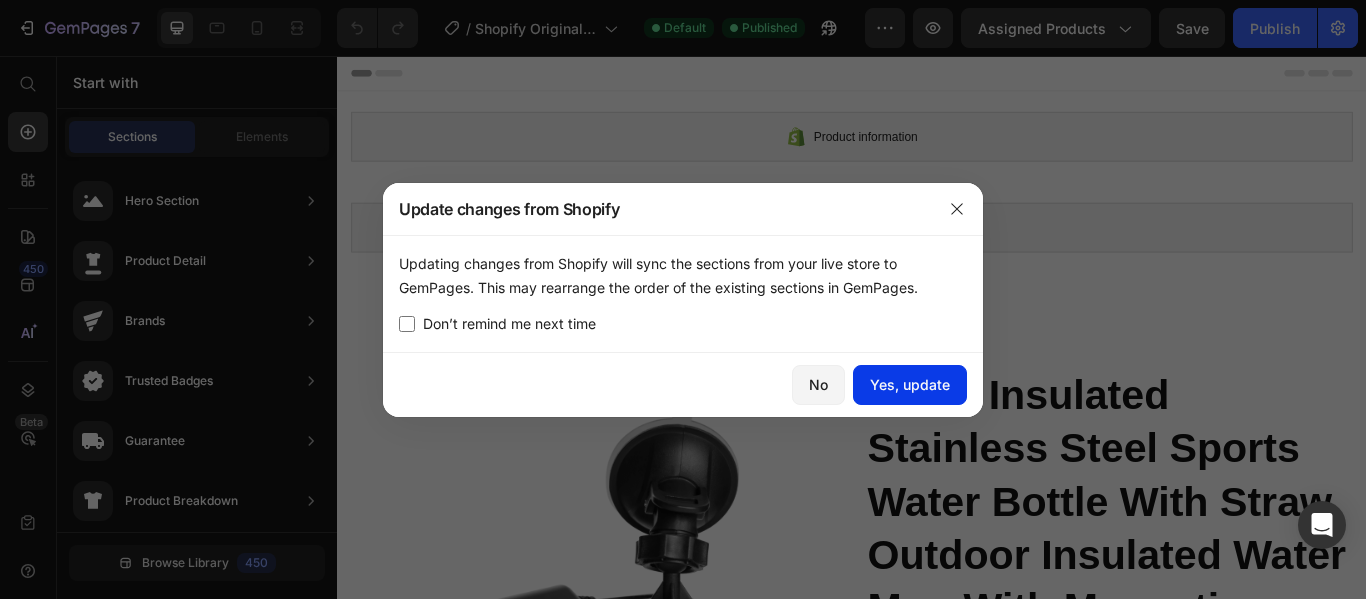 click on "Yes, update" at bounding box center [910, 384] 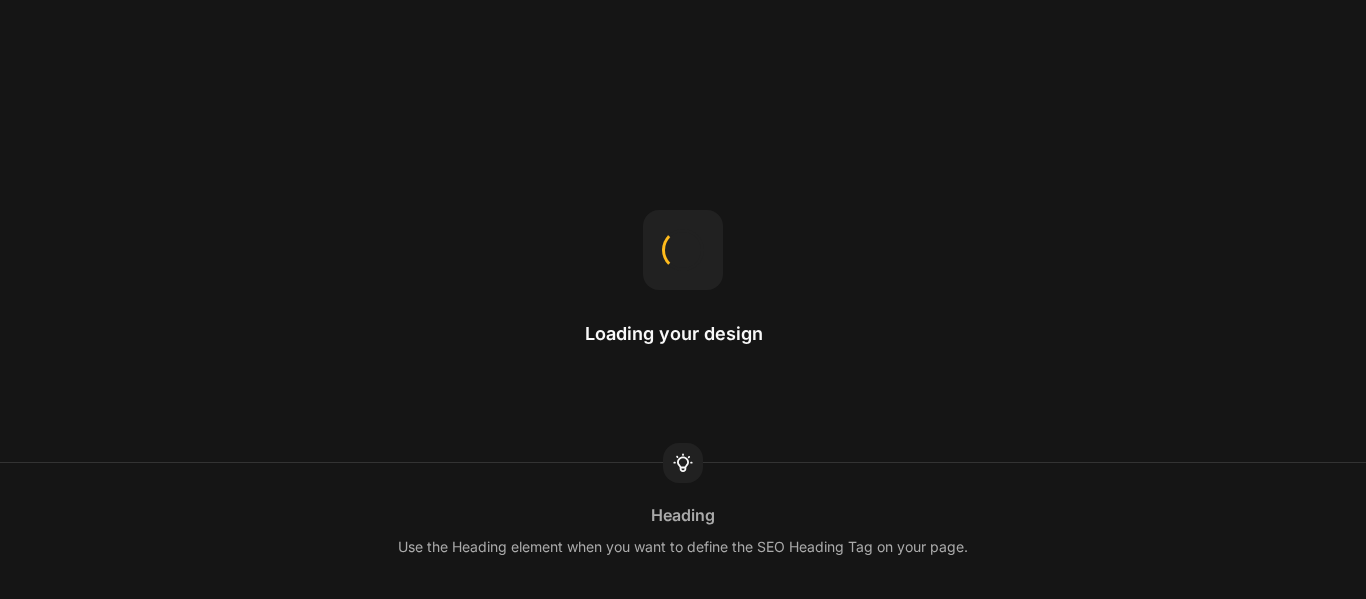 scroll, scrollTop: 0, scrollLeft: 0, axis: both 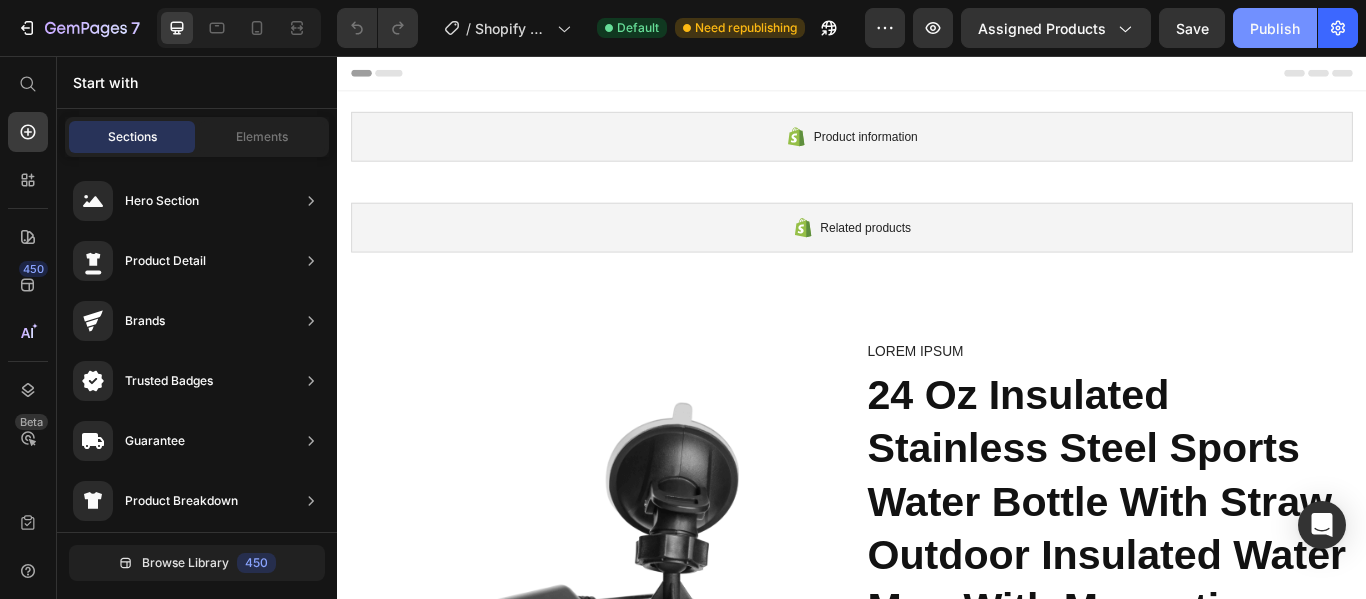 click on "Publish" at bounding box center (1275, 28) 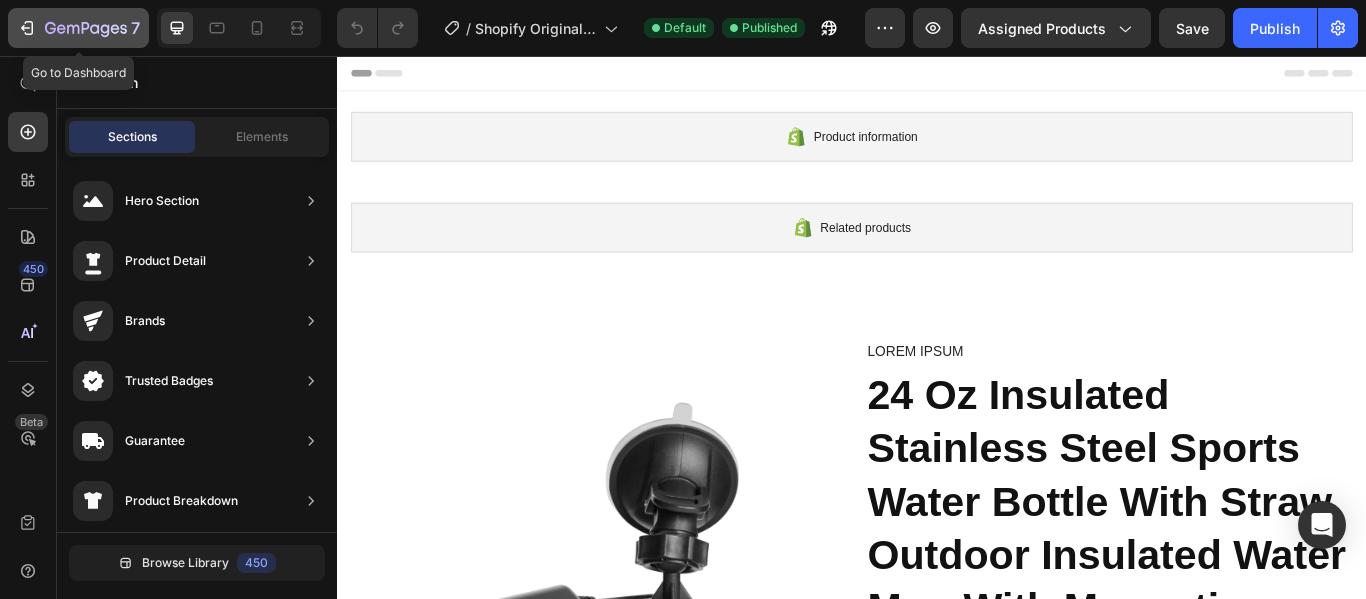 click 